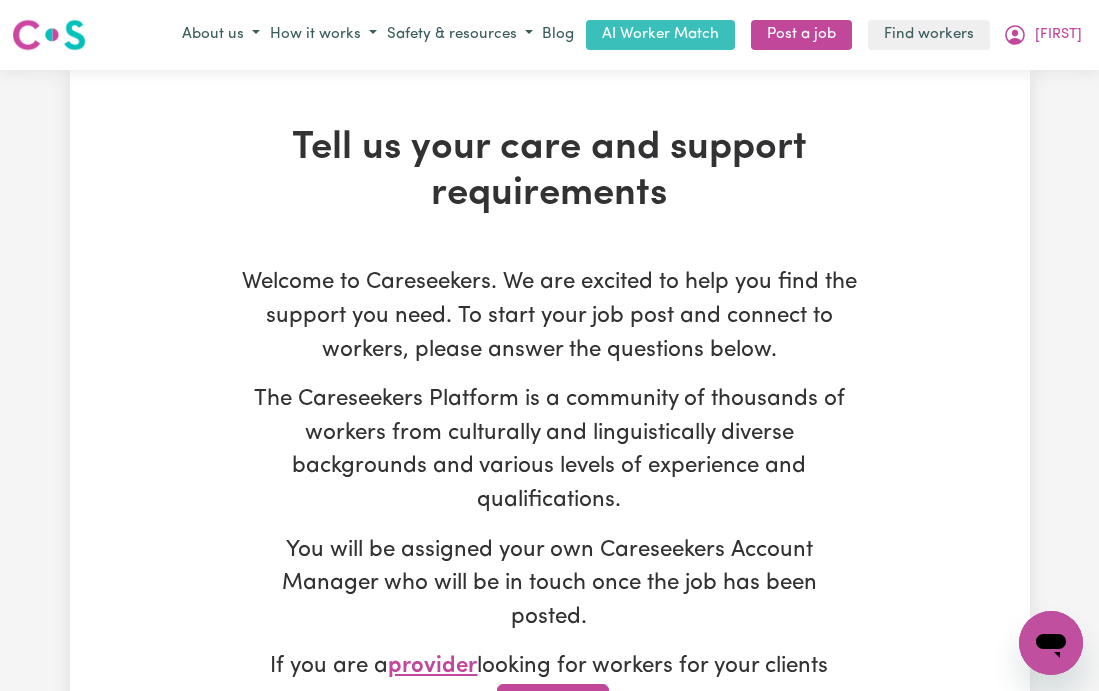 scroll, scrollTop: 834, scrollLeft: 0, axis: vertical 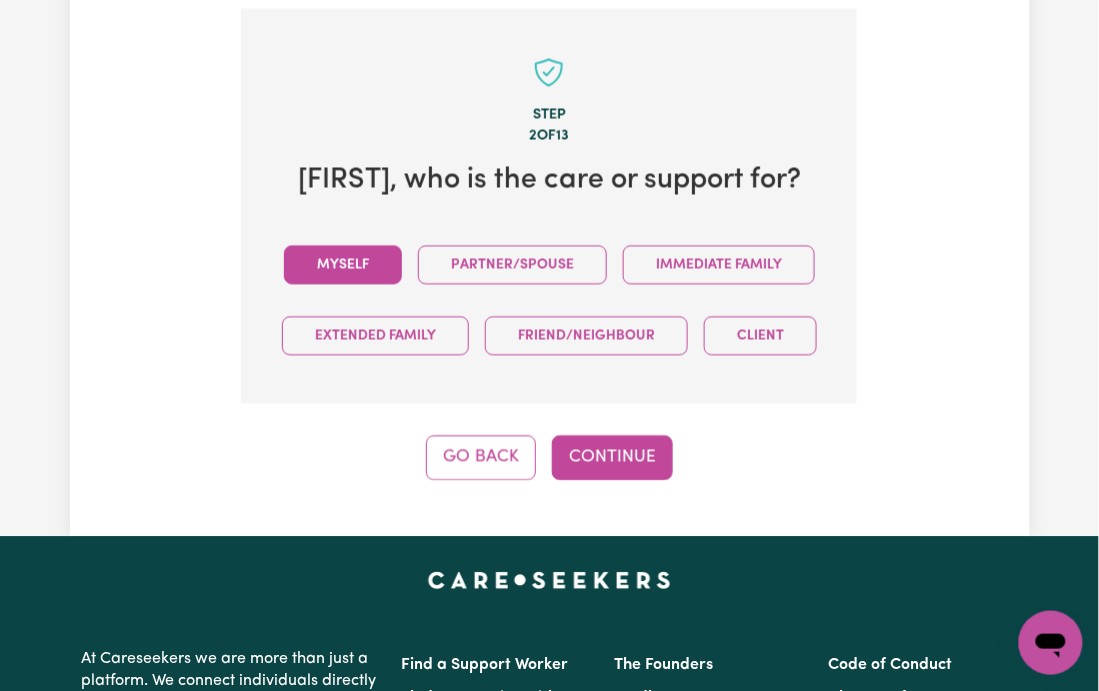 click on "Myself" at bounding box center (343, 264) 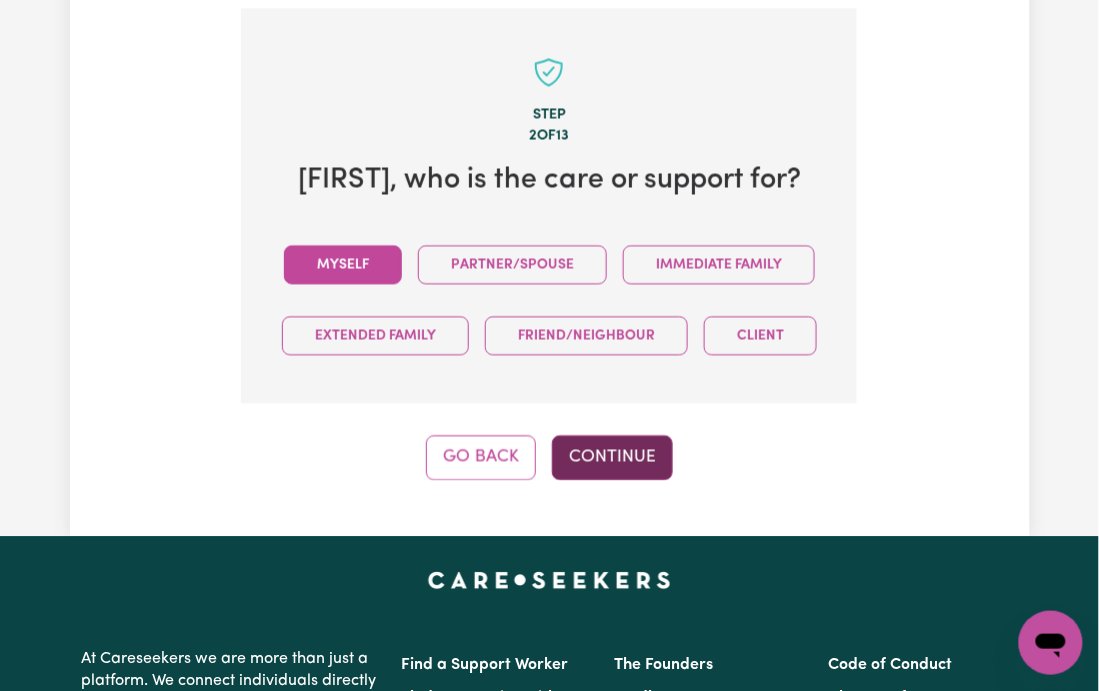 click on "Continue" at bounding box center (612, 457) 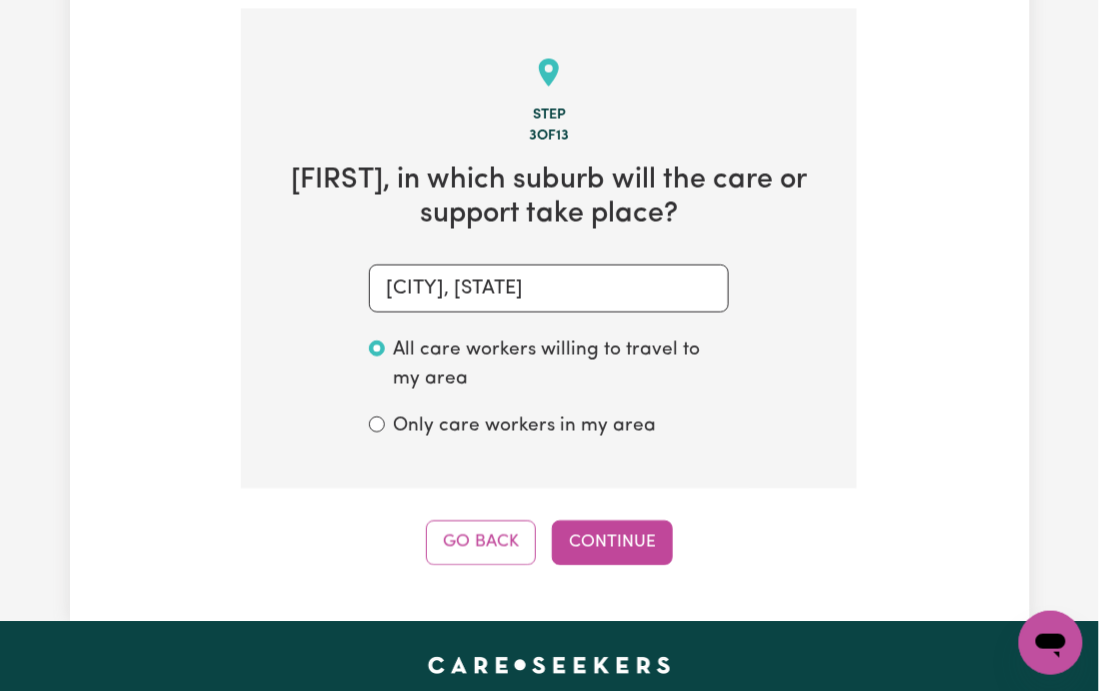 click on "Continue" at bounding box center (612, 542) 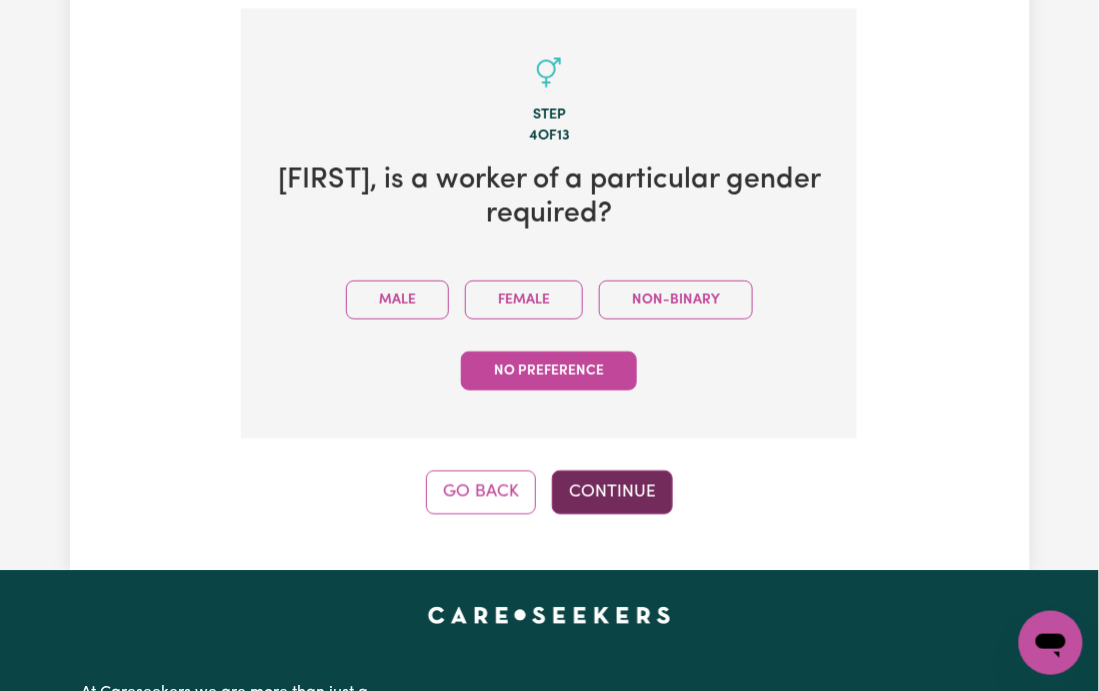 click on "Continue" at bounding box center [612, 492] 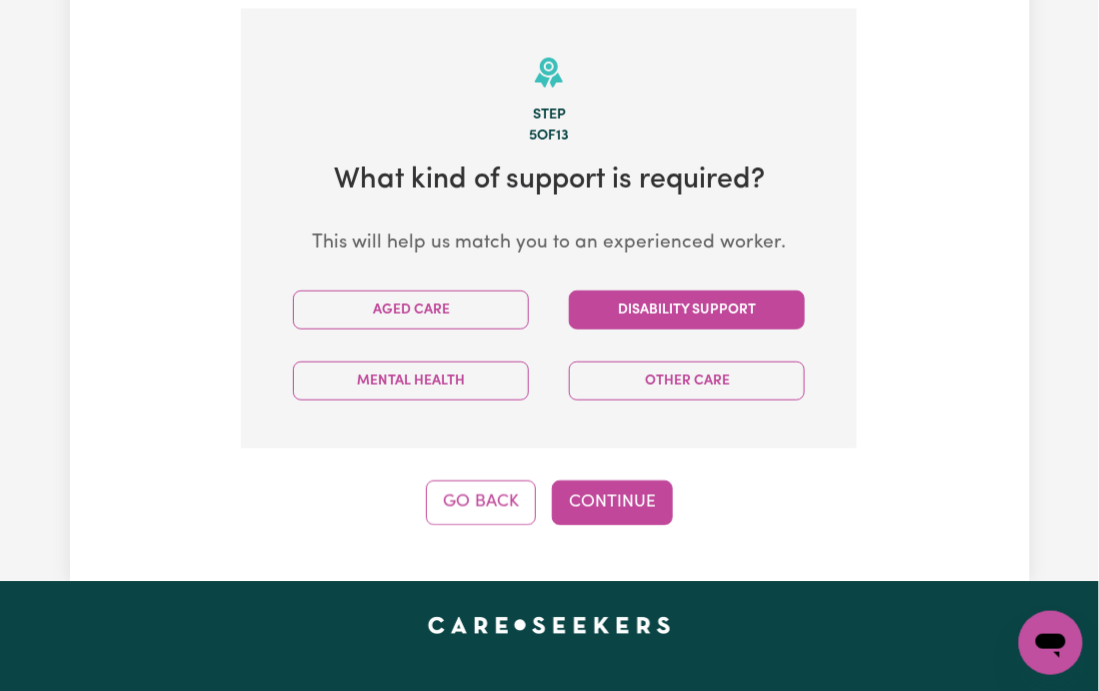 click on "Disability Support" at bounding box center [687, 309] 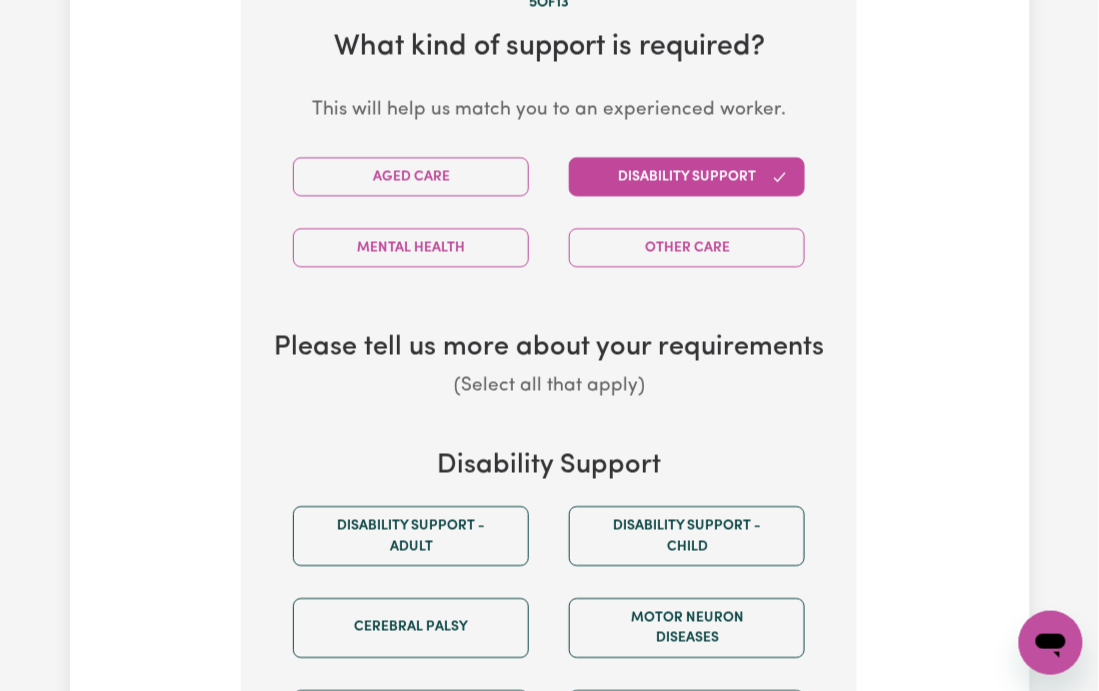 scroll, scrollTop: 1100, scrollLeft: 0, axis: vertical 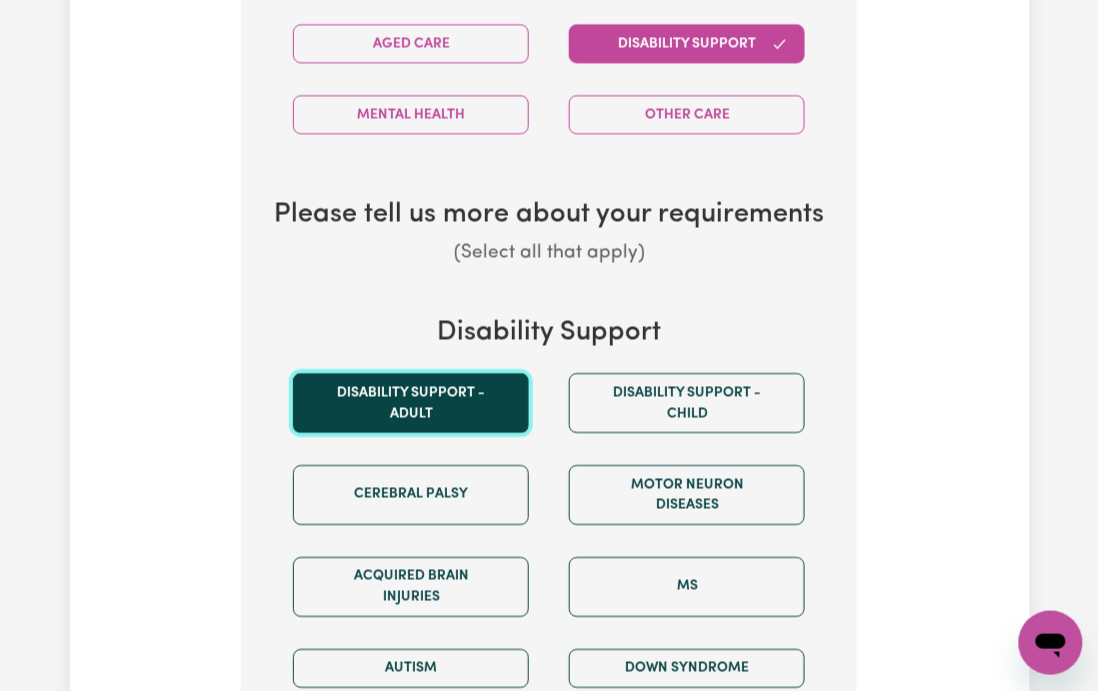 click on "Disability support - Adult" at bounding box center (411, 403) 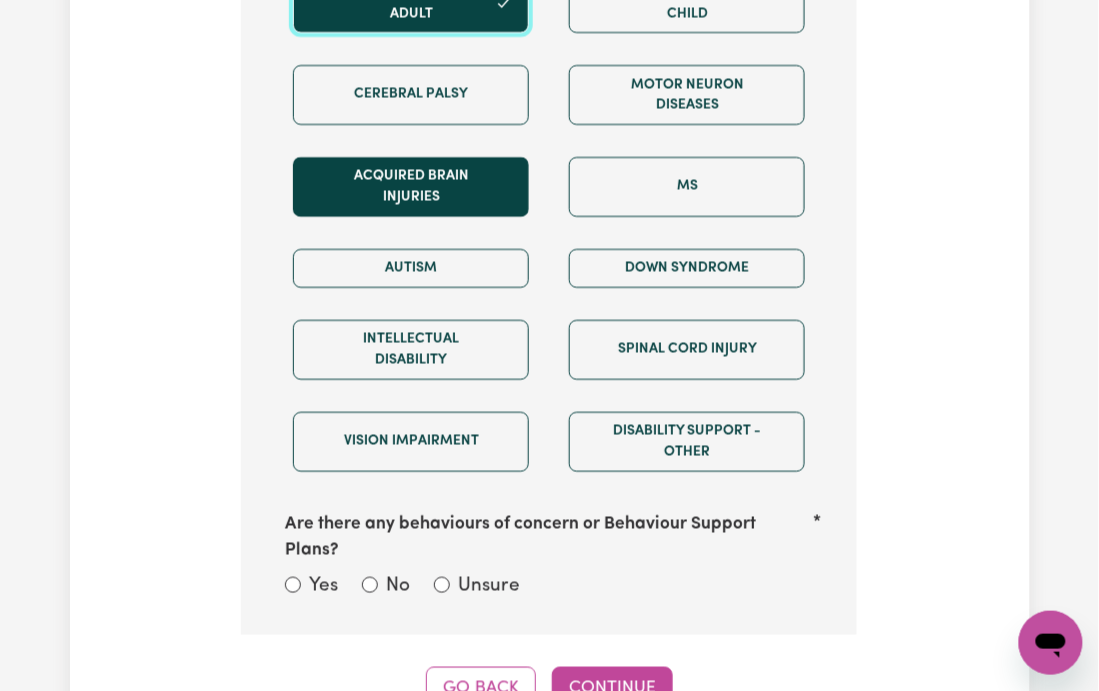 scroll, scrollTop: 1634, scrollLeft: 0, axis: vertical 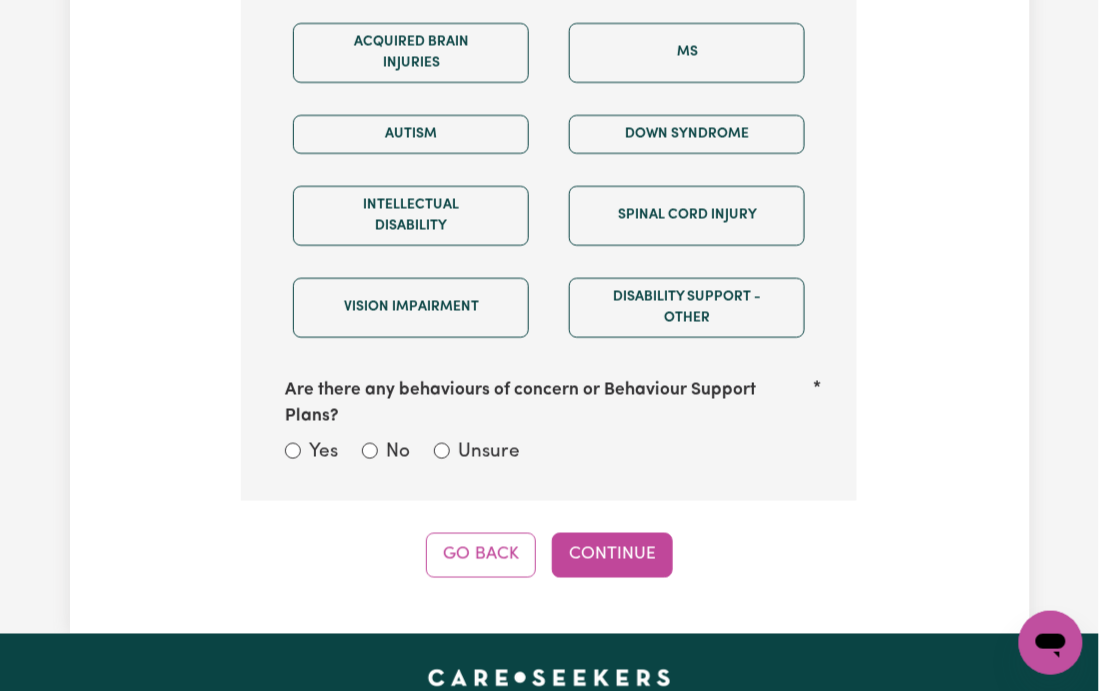 click on "Unsure" at bounding box center [489, 453] 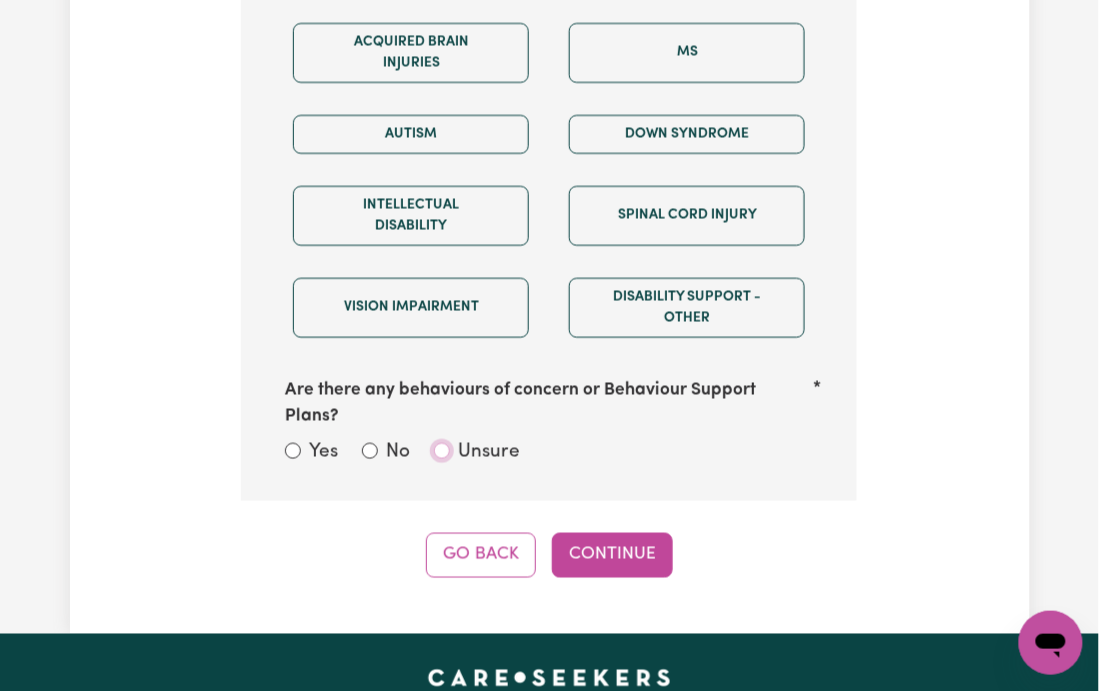 click on "Unsure" at bounding box center (442, 451) 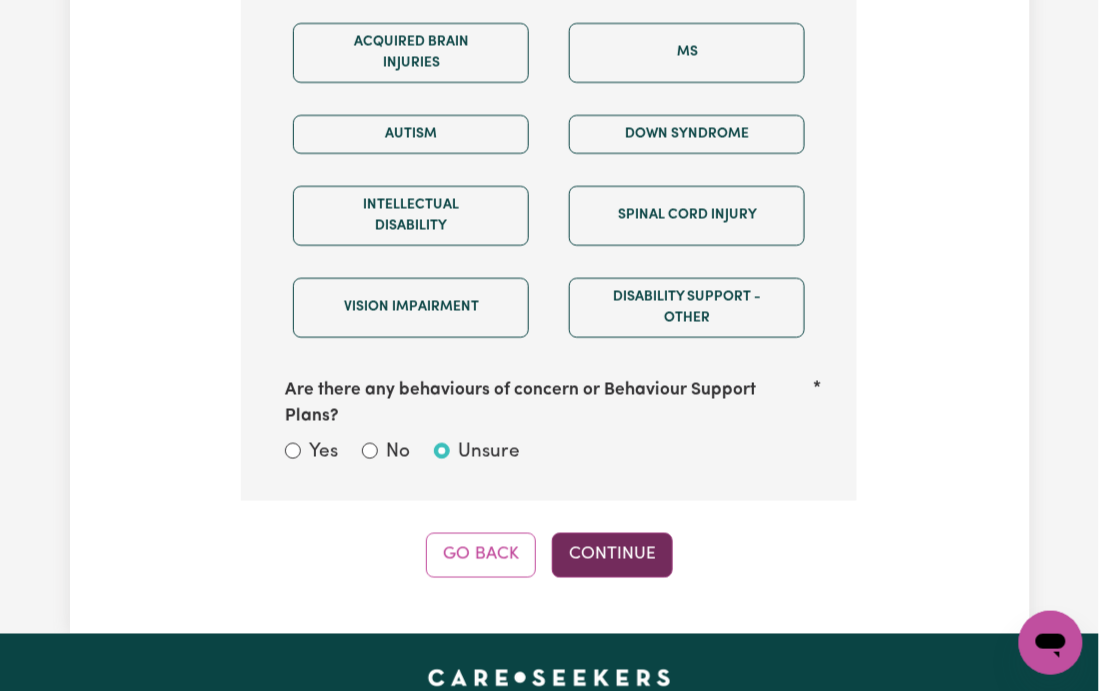 click on "Continue" at bounding box center (612, 555) 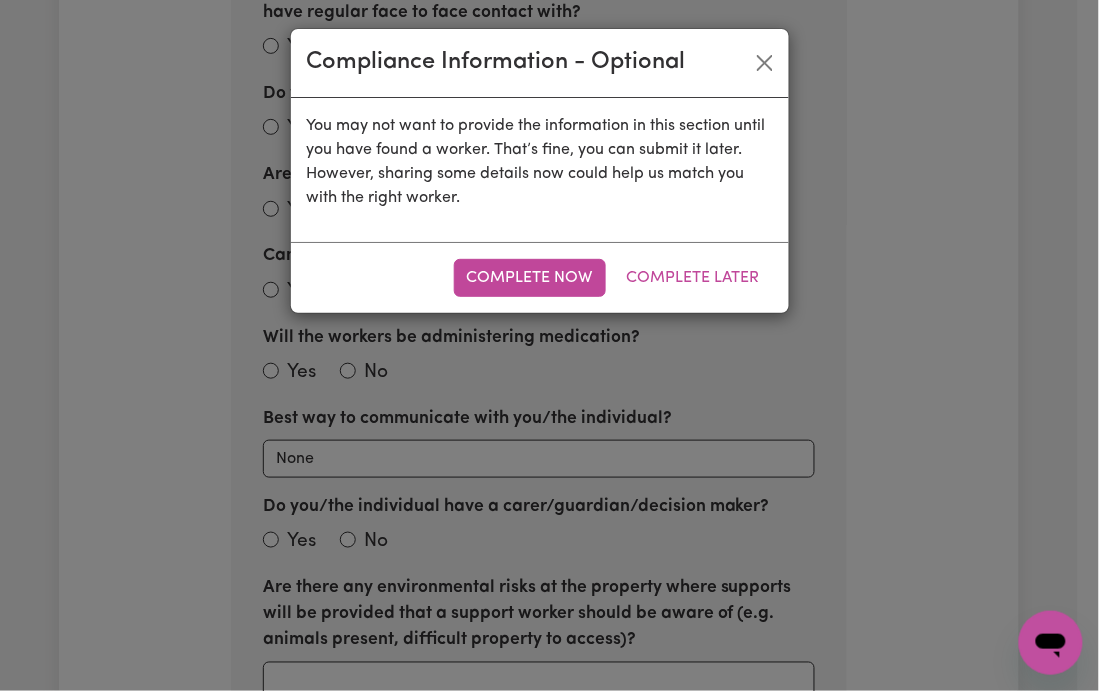 scroll, scrollTop: 834, scrollLeft: 0, axis: vertical 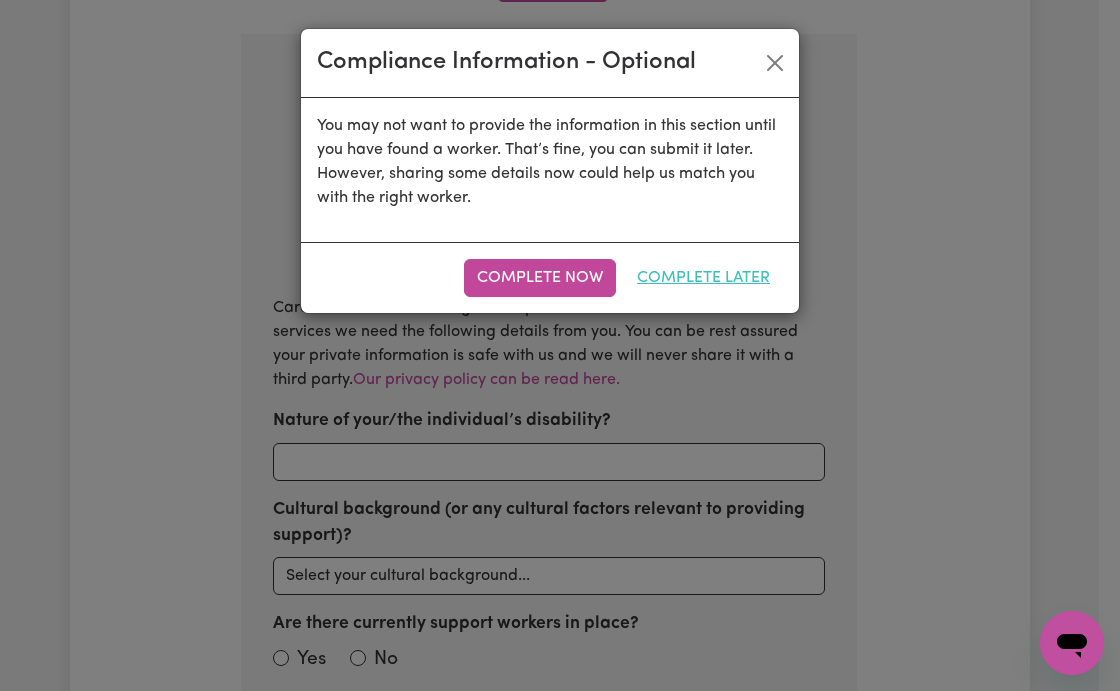click on "Complete Later" at bounding box center (703, 278) 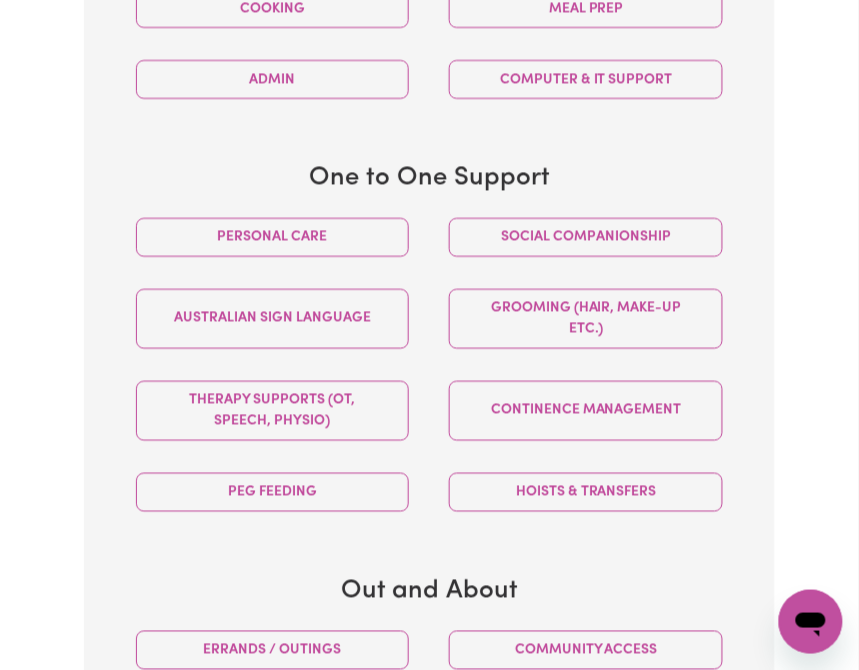 scroll, scrollTop: 1177, scrollLeft: 0, axis: vertical 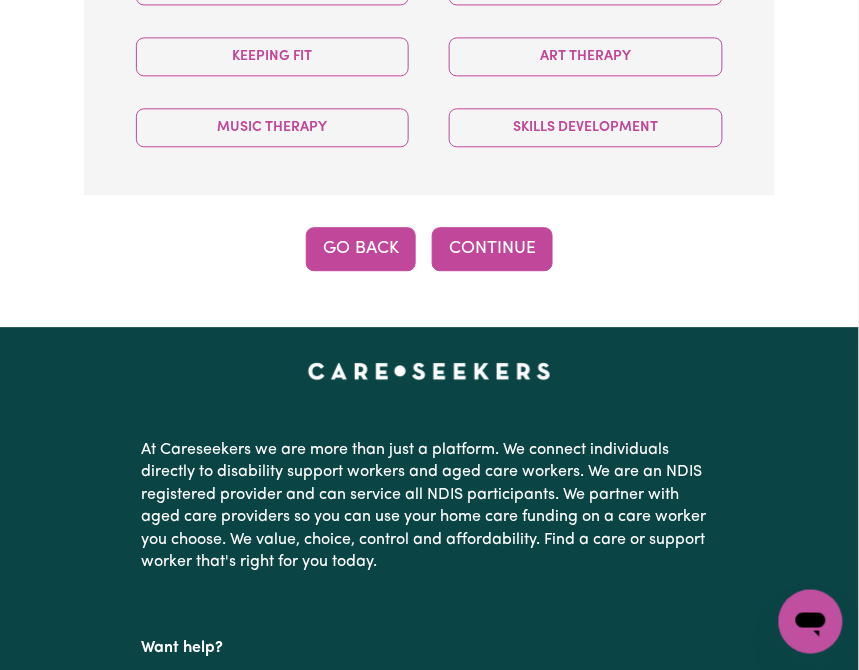 click on "Go Back" at bounding box center (361, 249) 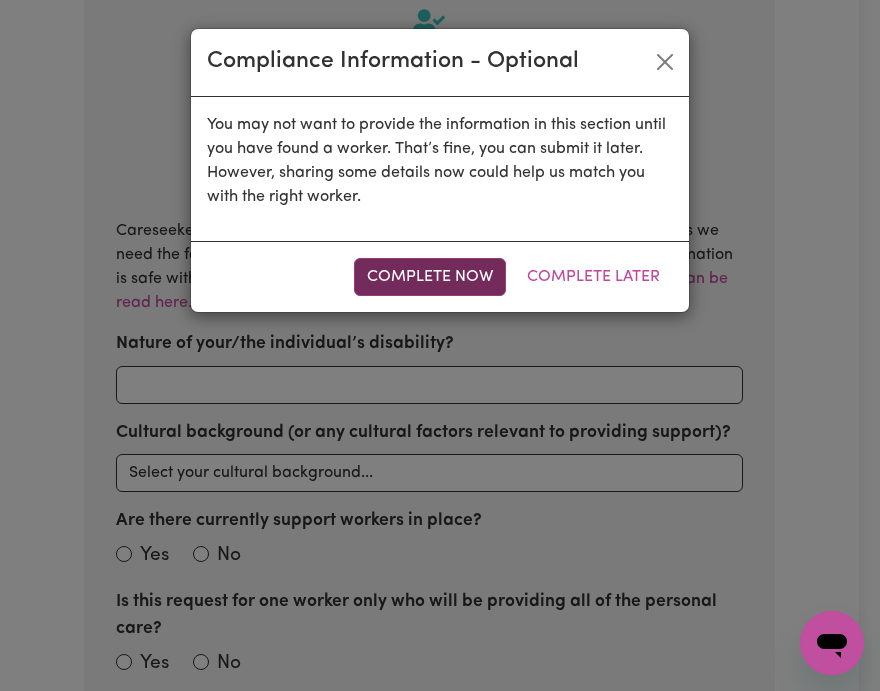 click on "Complete Now" at bounding box center (430, 277) 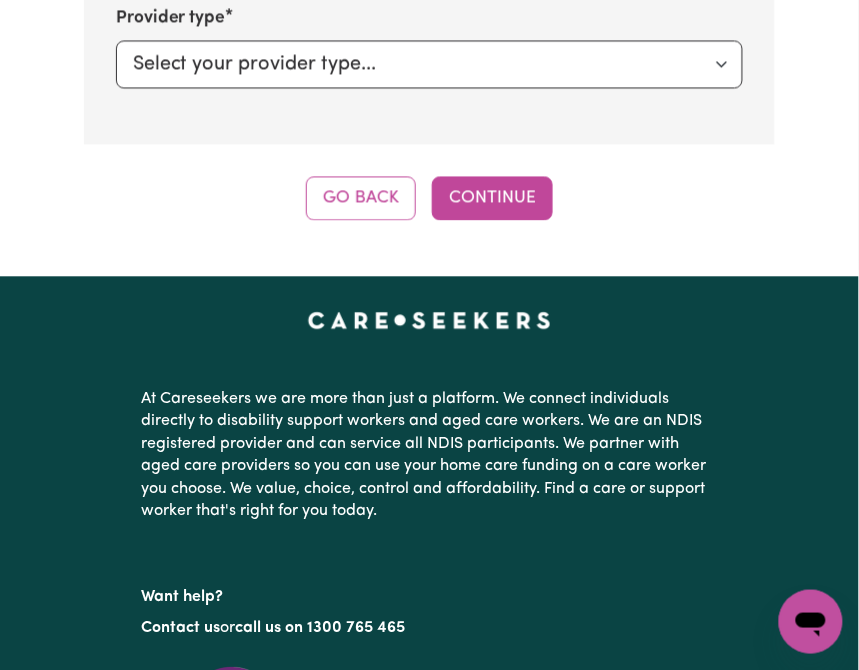 click on "Tell us your care and support requirements Welcome to Careseekers. We are excited to help you find the support you need. To start your job post and connect to workers, please answer the questions below. The Careseekers Platform is a community of thousands of workers from culturally and linguistically diverse backgrounds and various levels of experience and qualifications. You will be assigned your own Careseekers Account Manager who will be in touch once the job has been posted. If you are a  provider  looking for workers for your clients Click Here If you are a  worker  looking to register and offer services Click Here Step 5a  of  13 NDIS Compliance (Can be completed later) Careseekers is an NDIS registered provider and as a consumer of NDIS services we need the following details from you. You can be rest assured your private information is safe with us and we will never share it with a third party.  Our privacy policy can be read here. Nature of your/the individual’s disability? Asian Australian Jewish" at bounding box center (429, -1244) 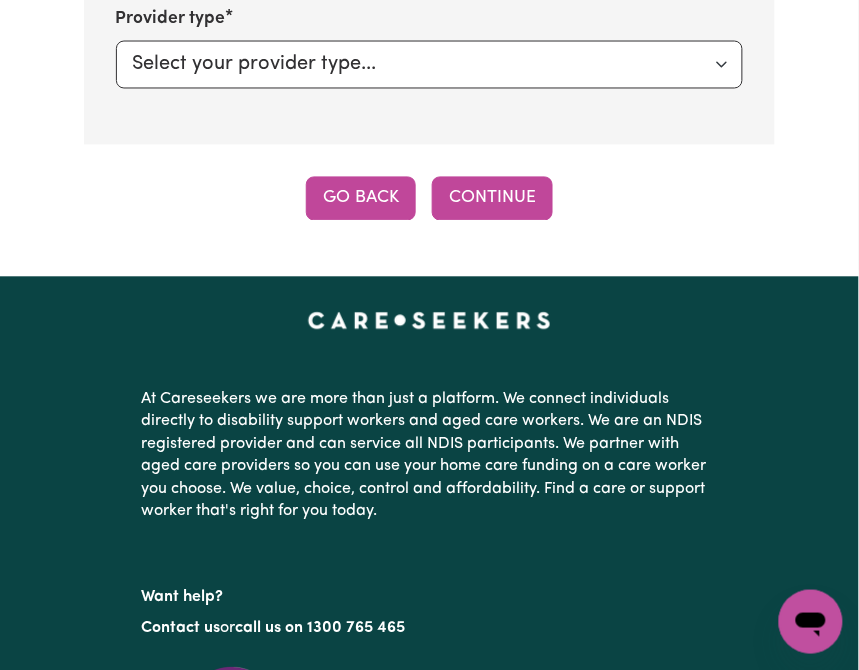 click on "Go Back" at bounding box center [361, 199] 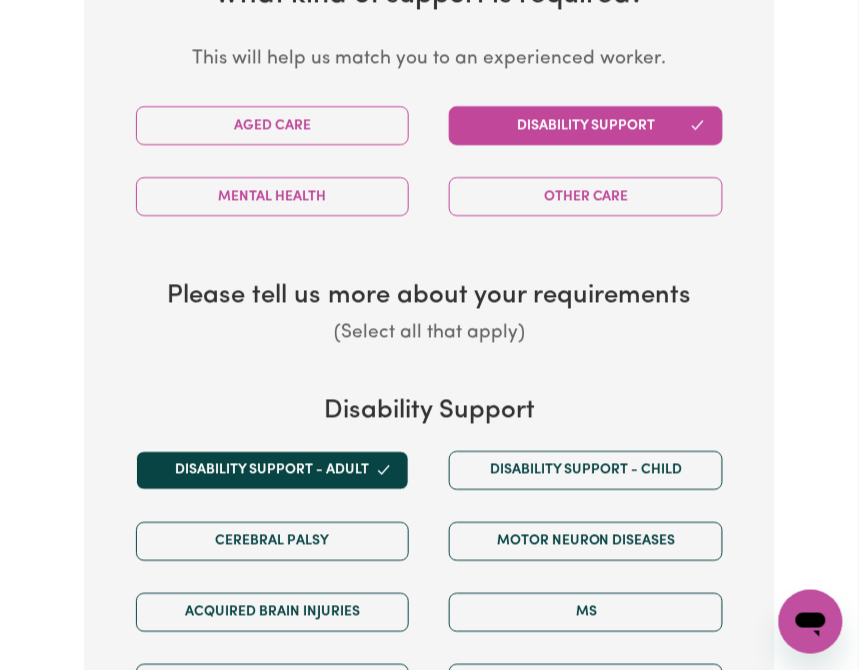 scroll, scrollTop: 997, scrollLeft: 0, axis: vertical 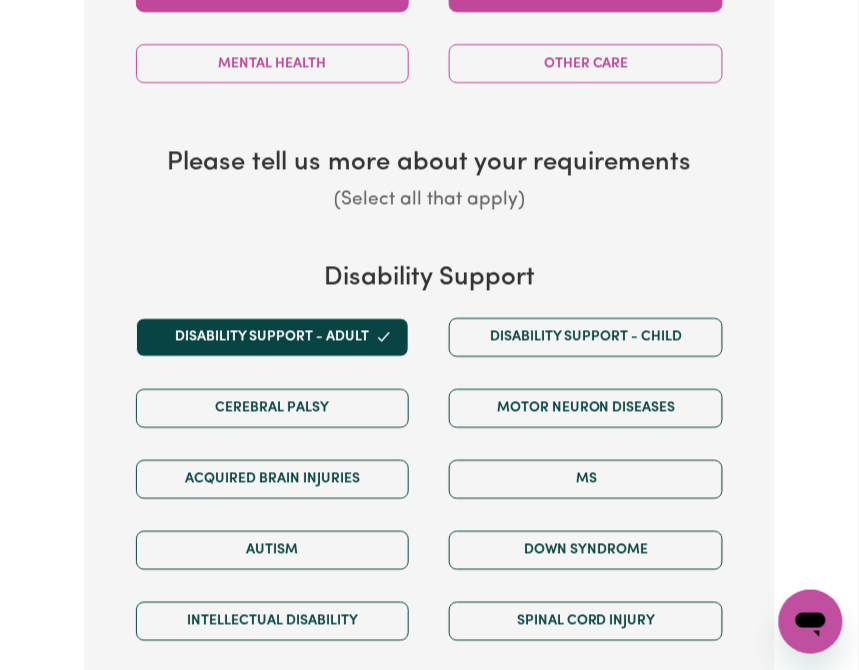 drag, startPoint x: 292, startPoint y: 23, endPoint x: 290, endPoint y: 36, distance: 13.152946 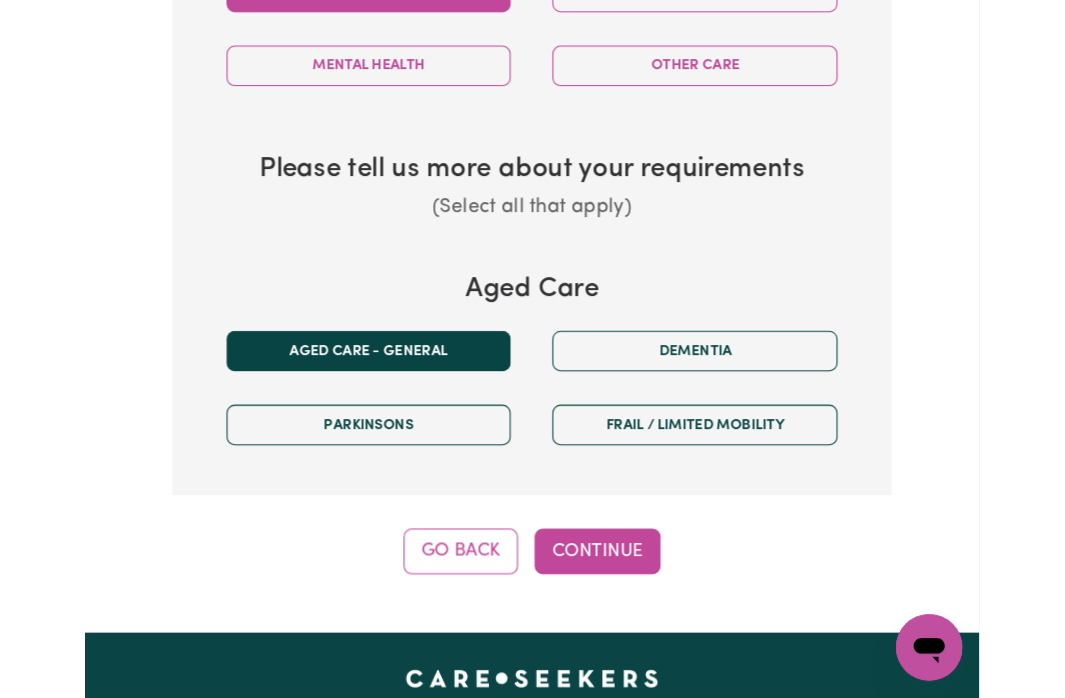 scroll, scrollTop: 864, scrollLeft: 0, axis: vertical 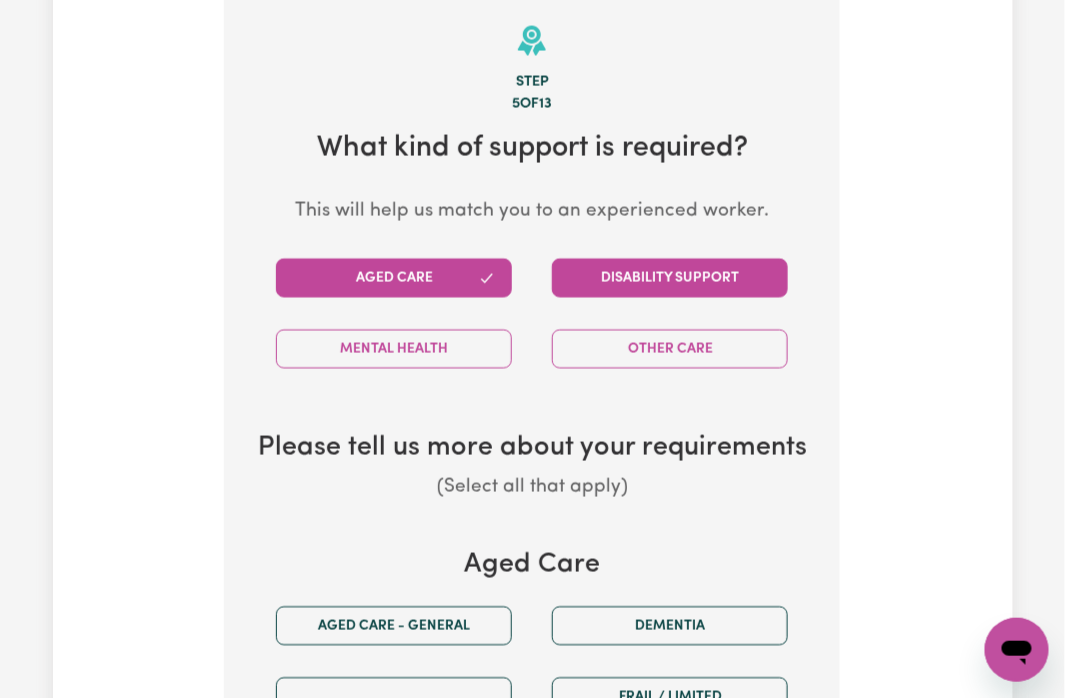 click on "Disability Support" at bounding box center (670, 278) 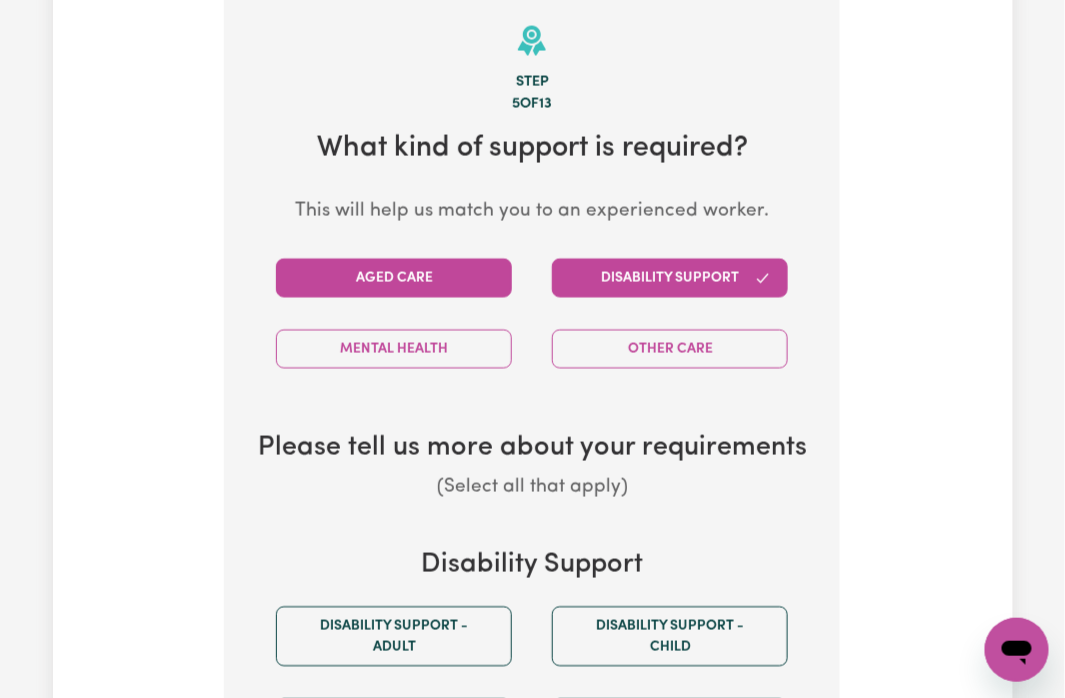 click on "Aged Care" at bounding box center (394, 278) 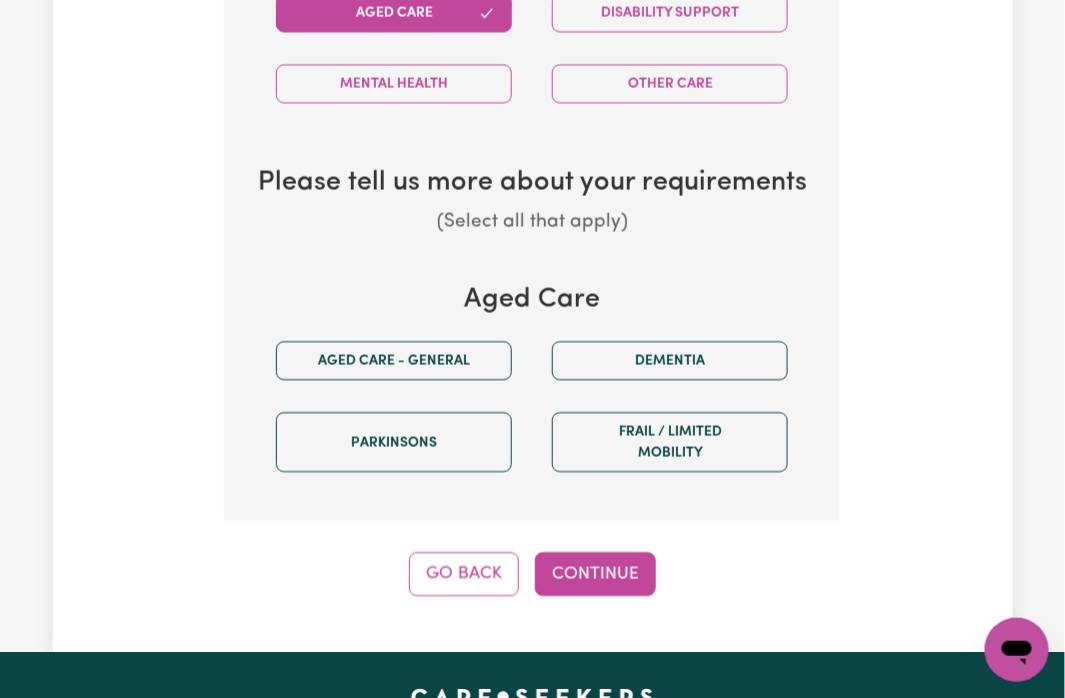 scroll, scrollTop: 997, scrollLeft: 0, axis: vertical 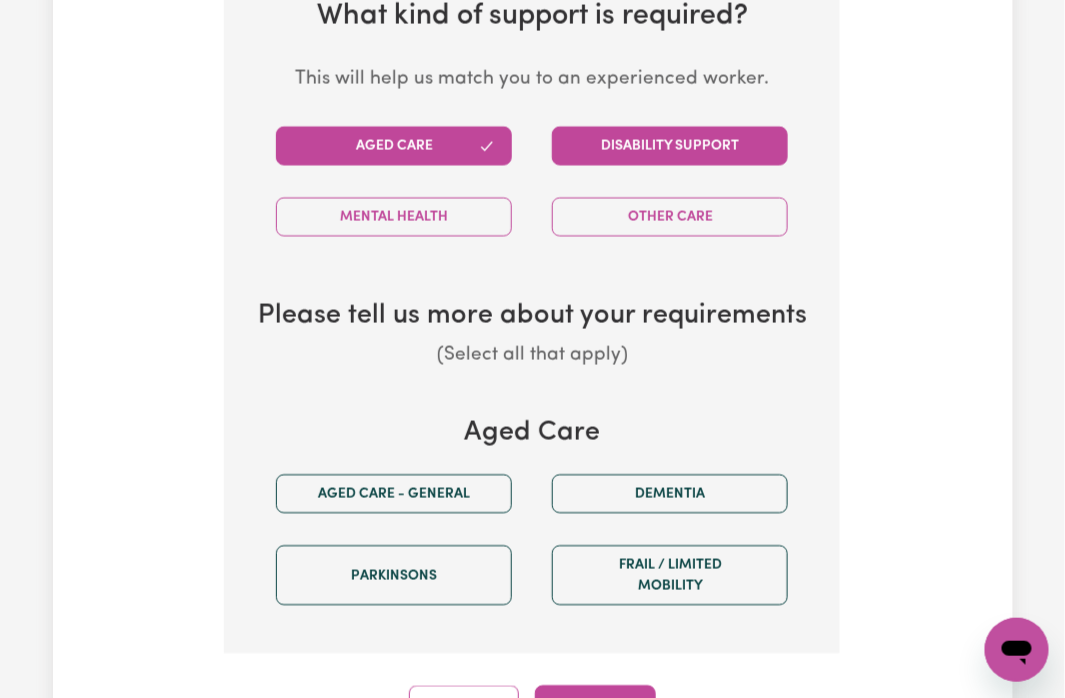 click on "Disability Support" at bounding box center (670, 145) 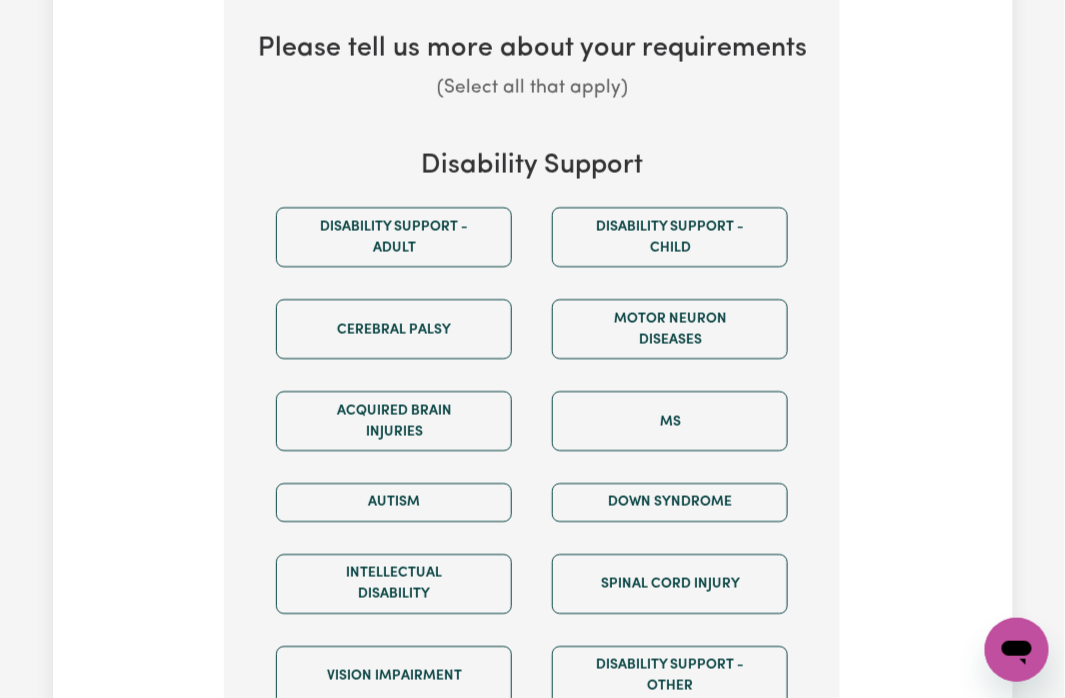 scroll, scrollTop: 1397, scrollLeft: 0, axis: vertical 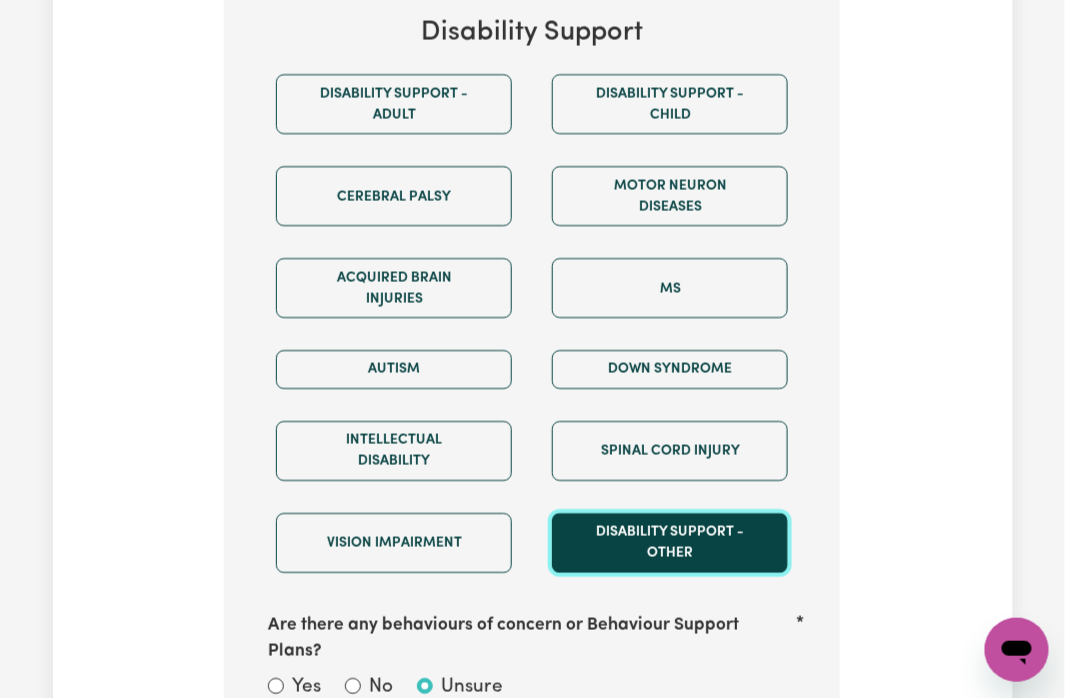 click on "Disability support - Other" at bounding box center (670, 543) 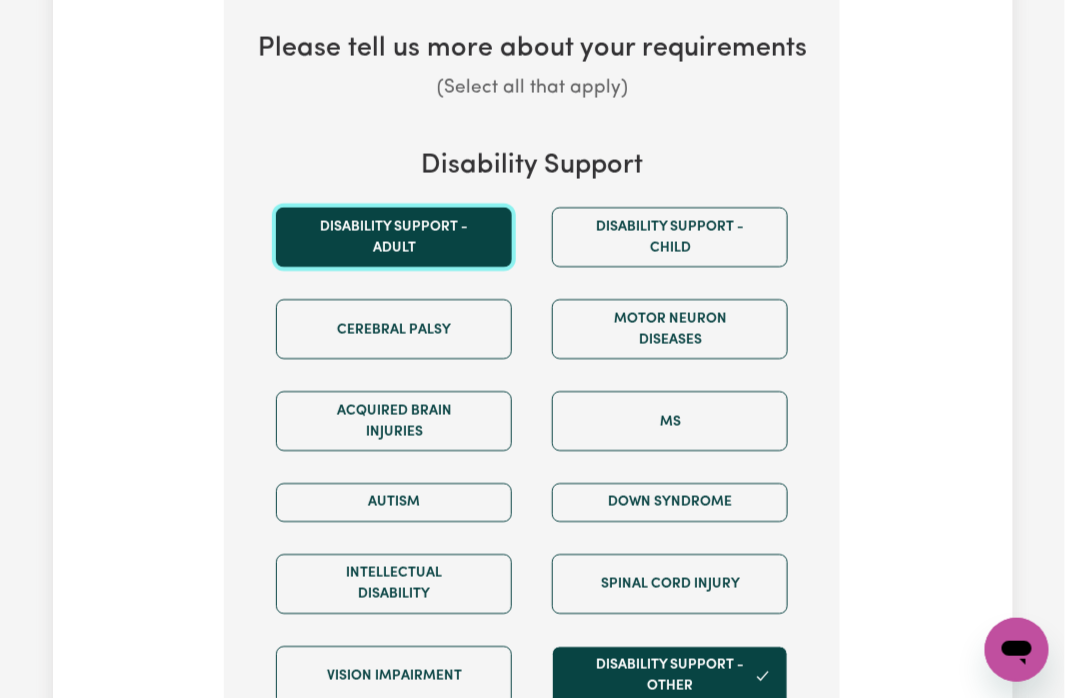 click on "Disability support - Adult" at bounding box center (394, 237) 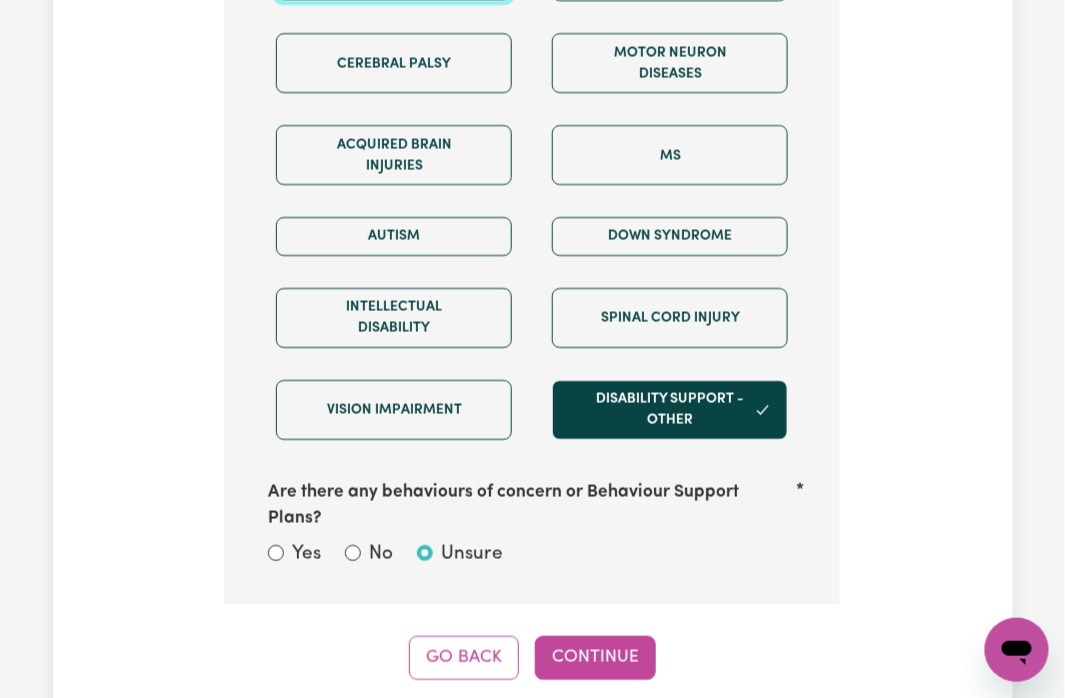 scroll, scrollTop: 997, scrollLeft: 0, axis: vertical 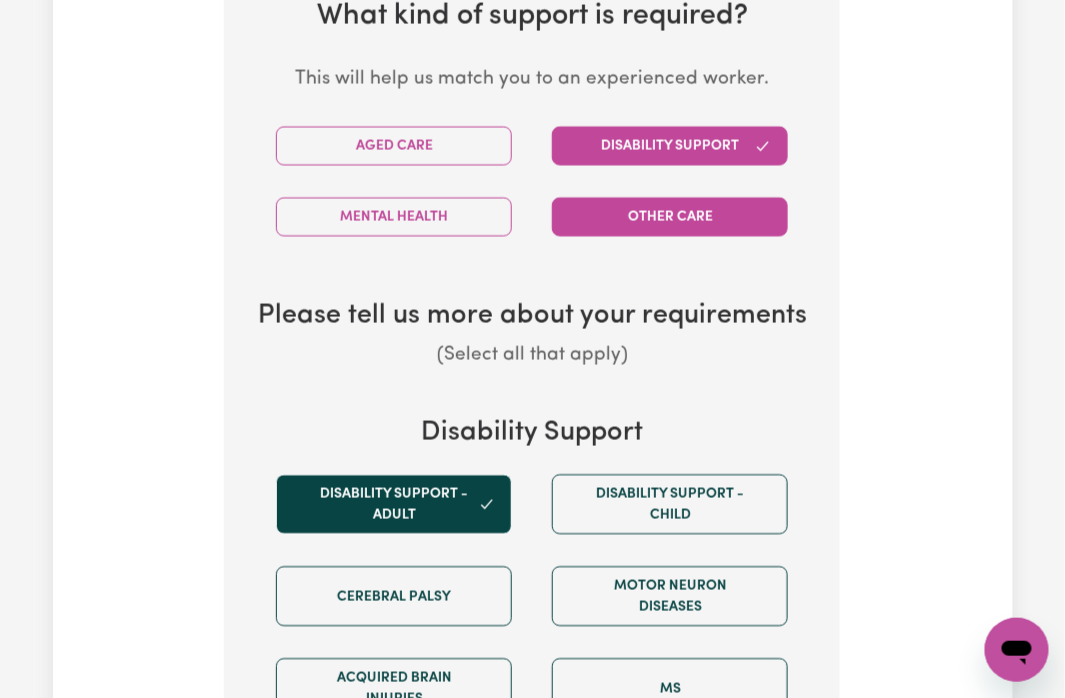 click on "Other Care" at bounding box center [670, 216] 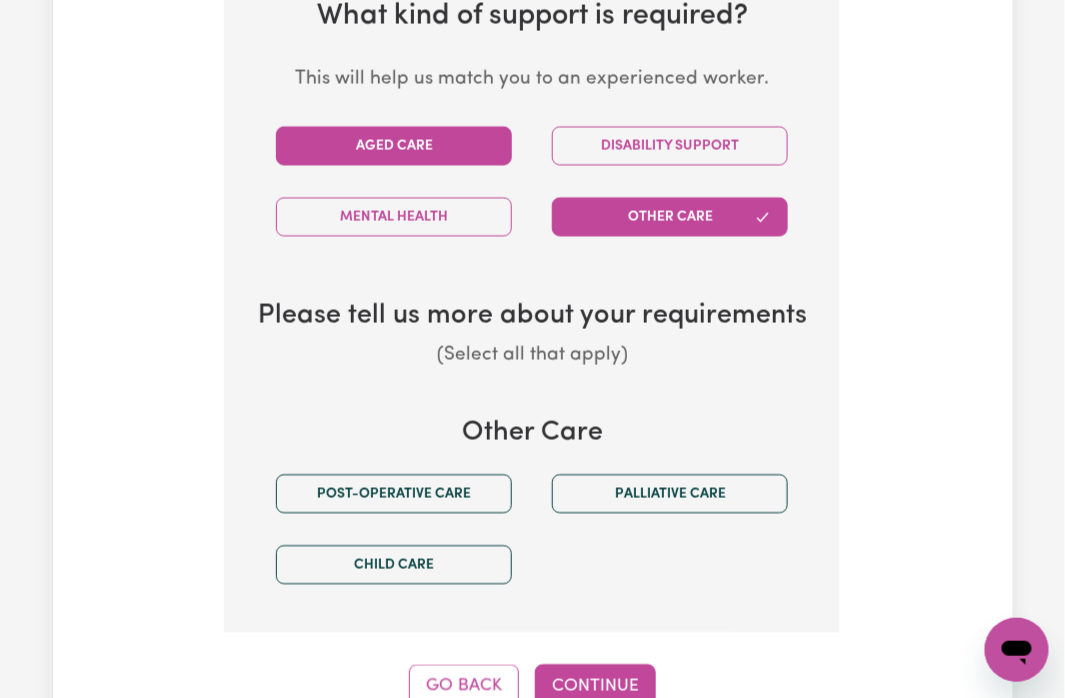 click on "Aged Care" at bounding box center [394, 145] 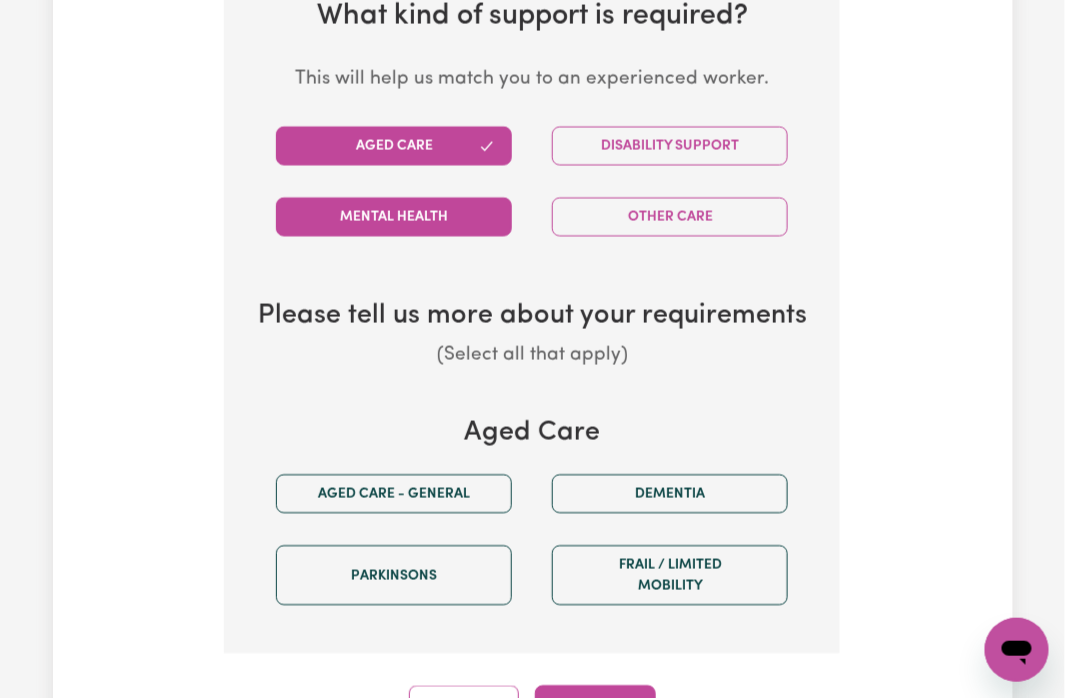 click on "Mental Health" at bounding box center [394, 216] 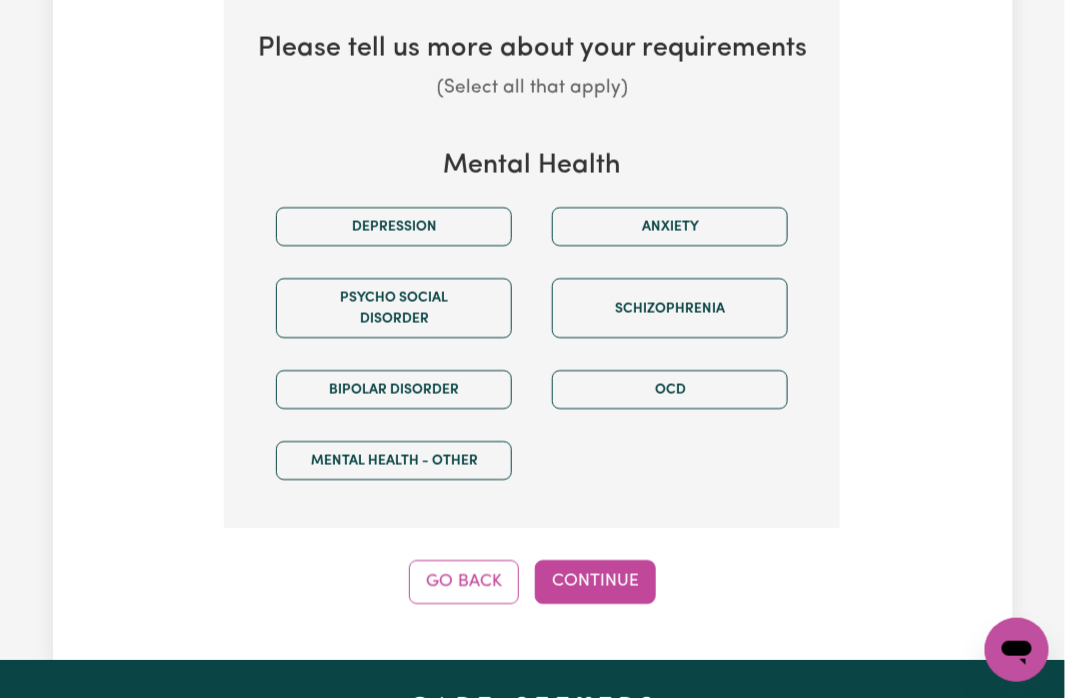 scroll, scrollTop: 864, scrollLeft: 0, axis: vertical 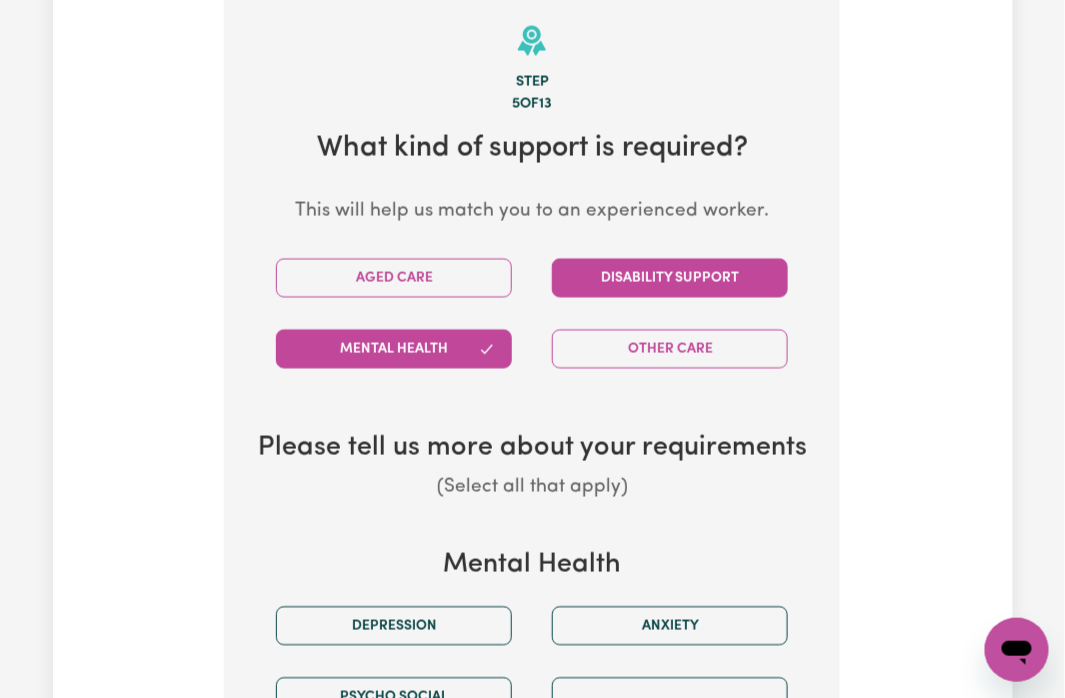 click on "Disability Support" at bounding box center (670, 278) 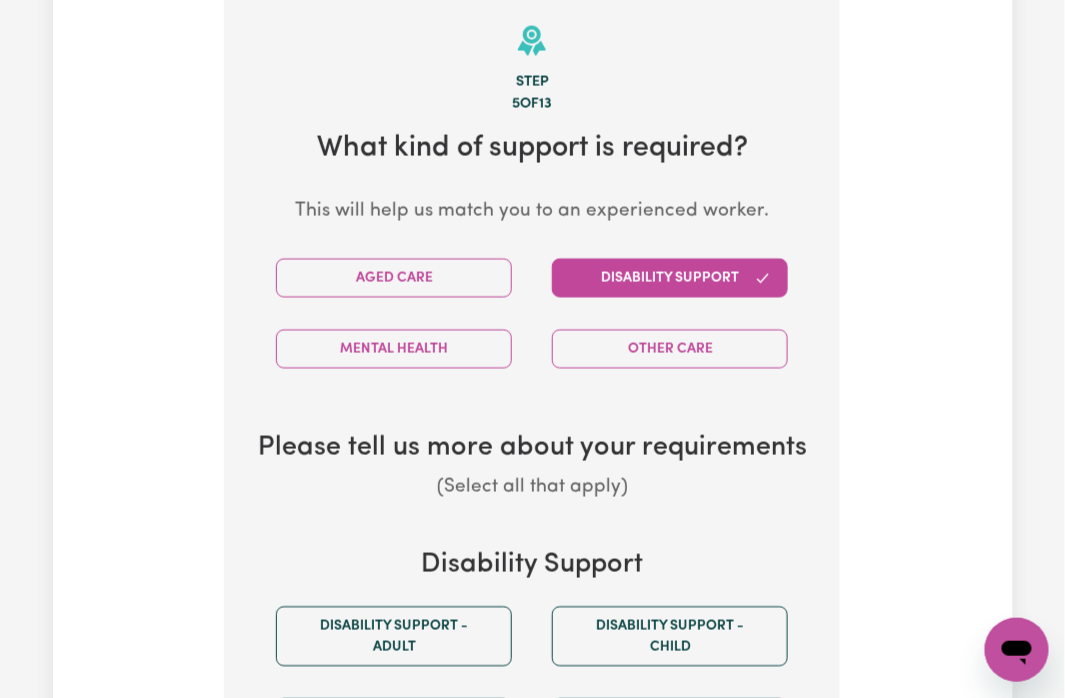 scroll, scrollTop: 1264, scrollLeft: 0, axis: vertical 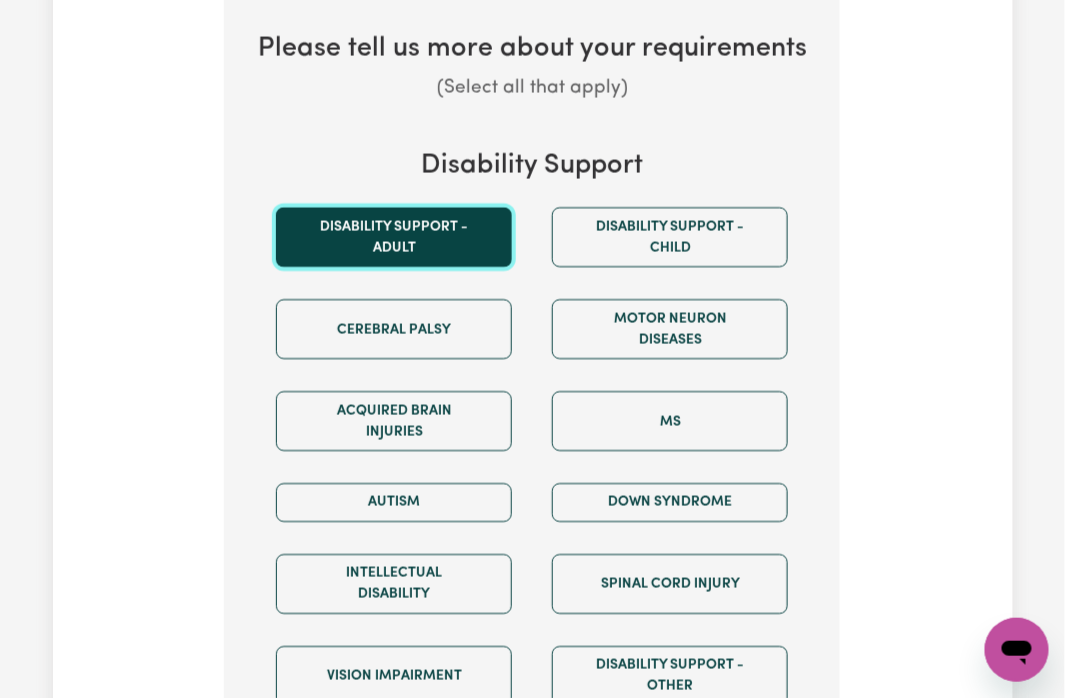 click on "Disability support - Adult" at bounding box center [394, 237] 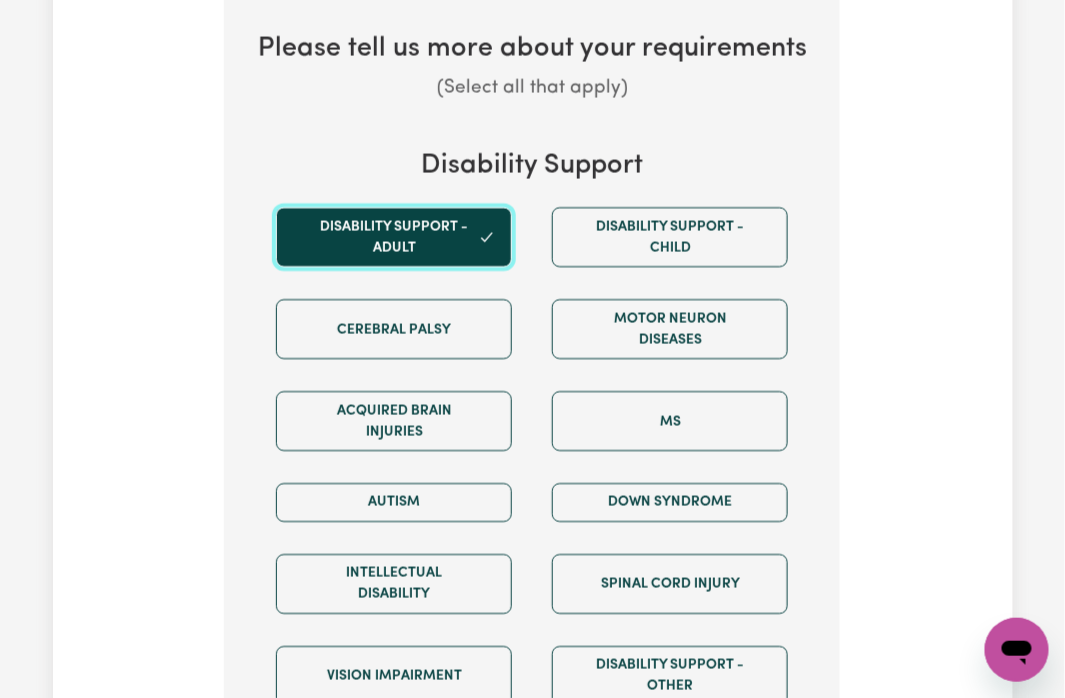 scroll, scrollTop: 1397, scrollLeft: 0, axis: vertical 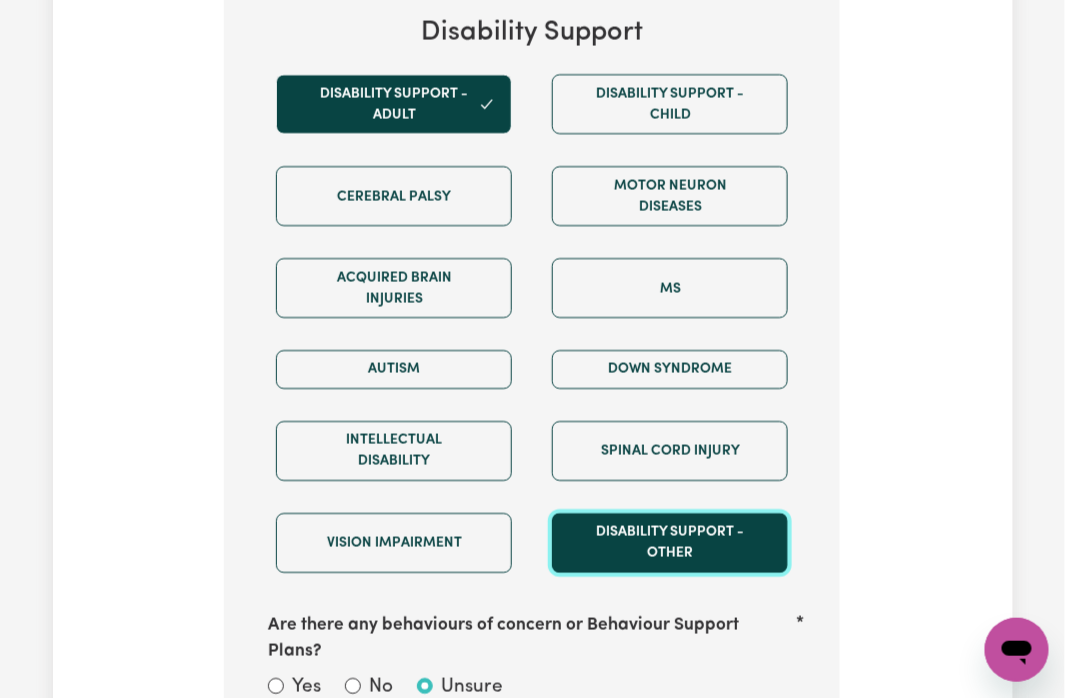 click on "Disability support - Other" at bounding box center (670, 543) 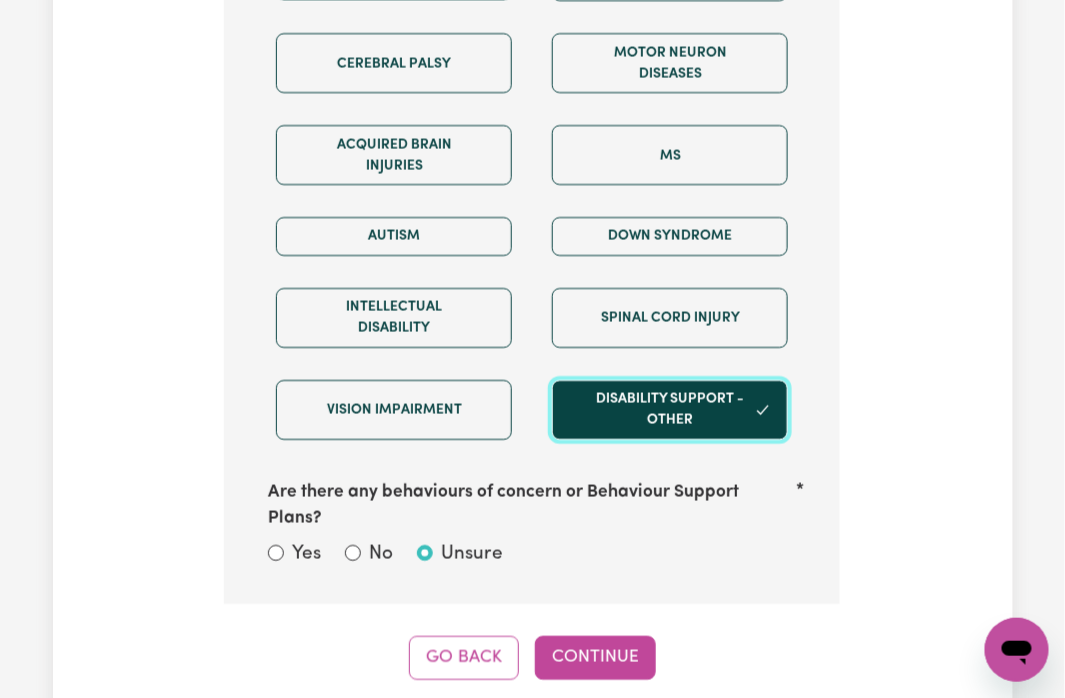 scroll, scrollTop: 1664, scrollLeft: 0, axis: vertical 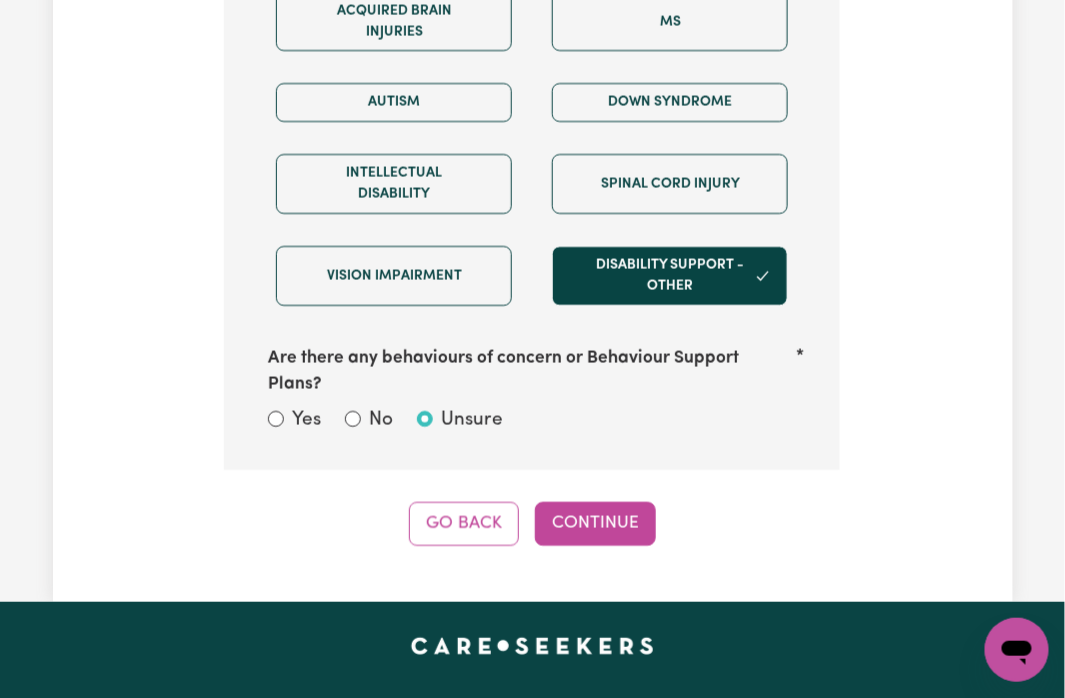 click on "Tell us your care and support requirements Welcome to Careseekers. We are excited to help you find the support you need. To start your job post and connect to workers, please answer the questions below. The Careseekers Platform is a community of thousands of workers from culturally and linguistically diverse backgrounds and various levels of experience and qualifications. You will be assigned your own Careseekers Account Manager who will be in touch once the job has been posted. If you are a  provider  looking for workers for your clients Click Here If you are a  worker  looking to register and offer services Click Here Step 5  of  13 What kind of support is required? This will help us match you to an experienced worker. Aged Care Disability Support Mental Health Other Care Please tell us more about your requirements (Select all that apply) Disability Support Disability support - Adult Disability support - Child Cerebral Palsy Motor Neuron Diseases Acquired Brain Injuries MS Autism Down syndrome Yes No Unsure" at bounding box center (533, -496) 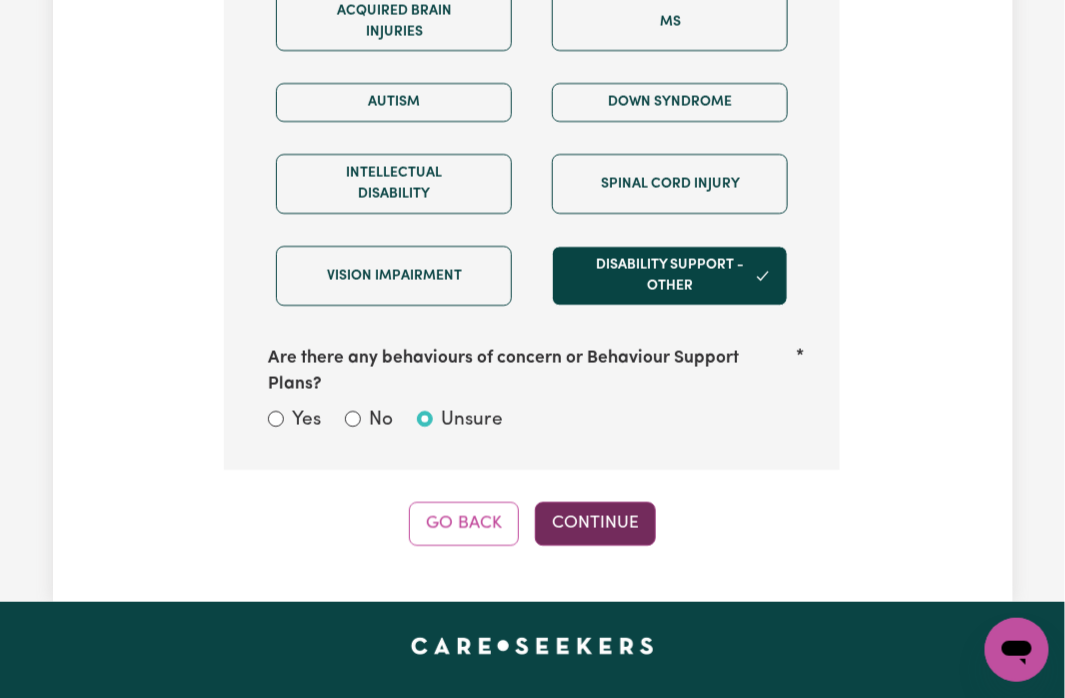 click on "Continue" at bounding box center [595, 524] 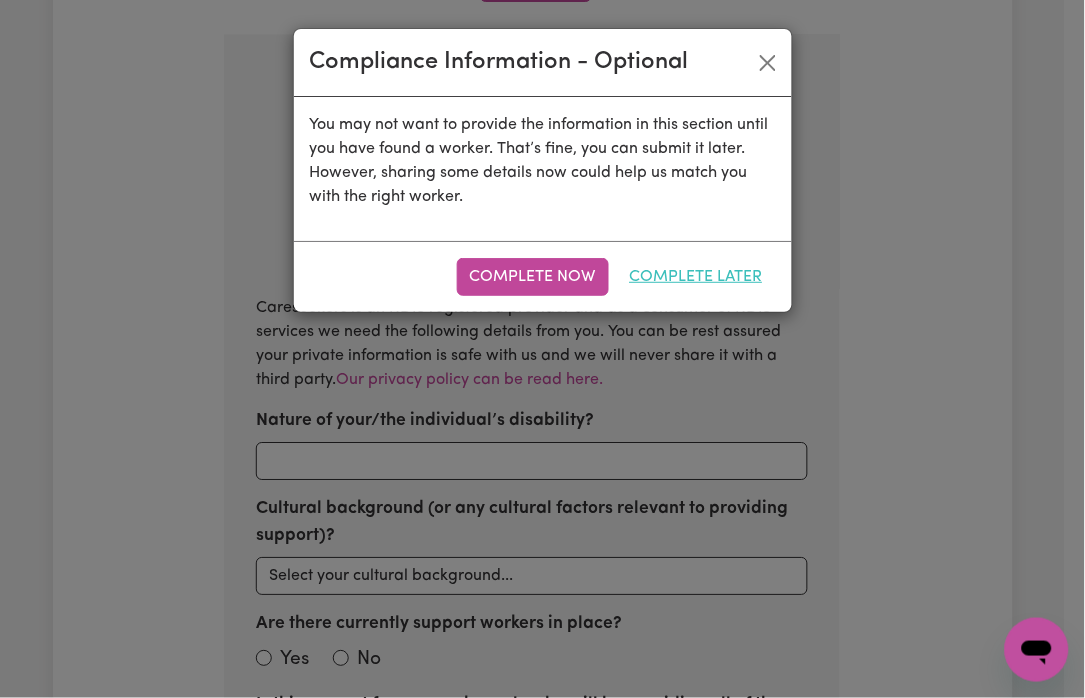 click on "Complete Later" at bounding box center [696, 277] 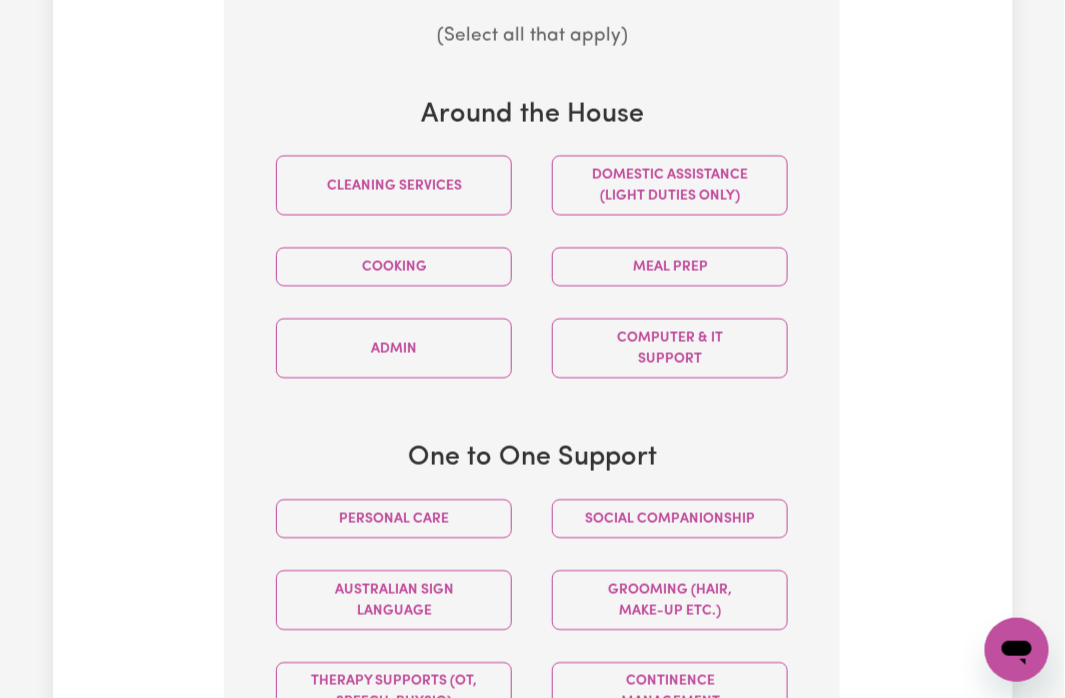 scroll, scrollTop: 1208, scrollLeft: 0, axis: vertical 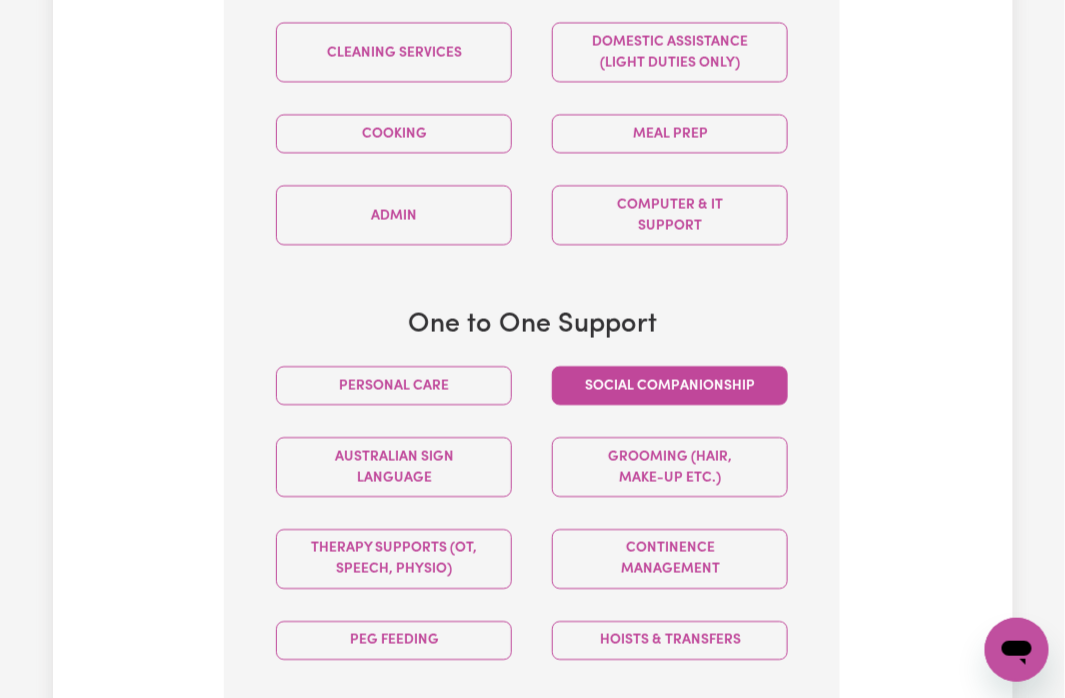 click on "Social companionship" at bounding box center [670, 385] 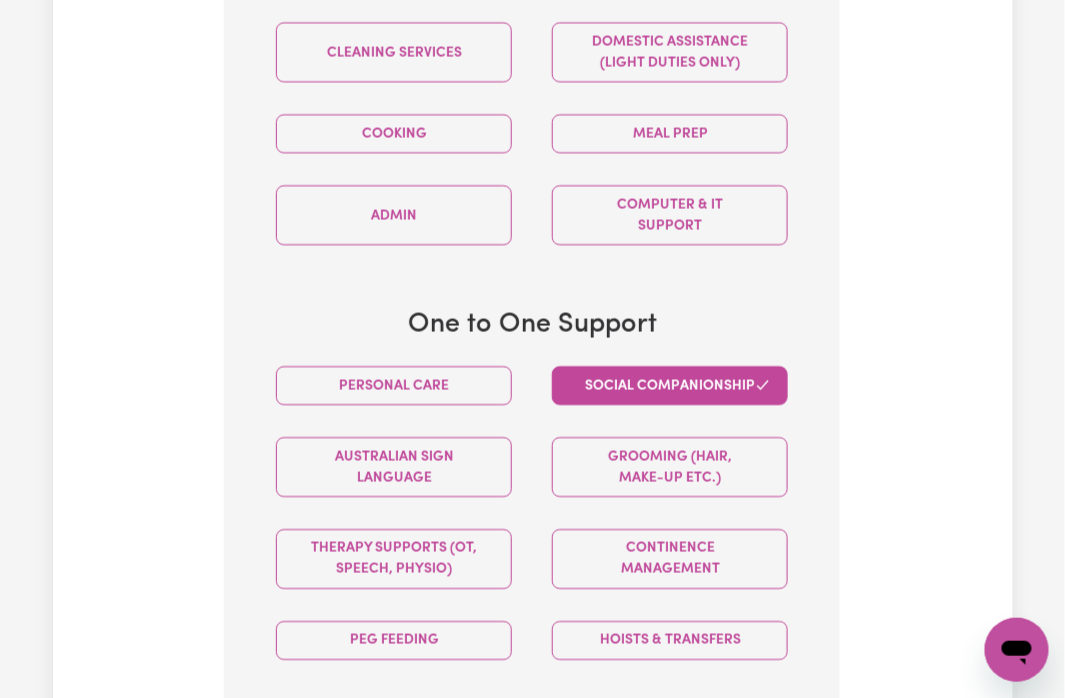 click on "Social companionship" at bounding box center [670, 385] 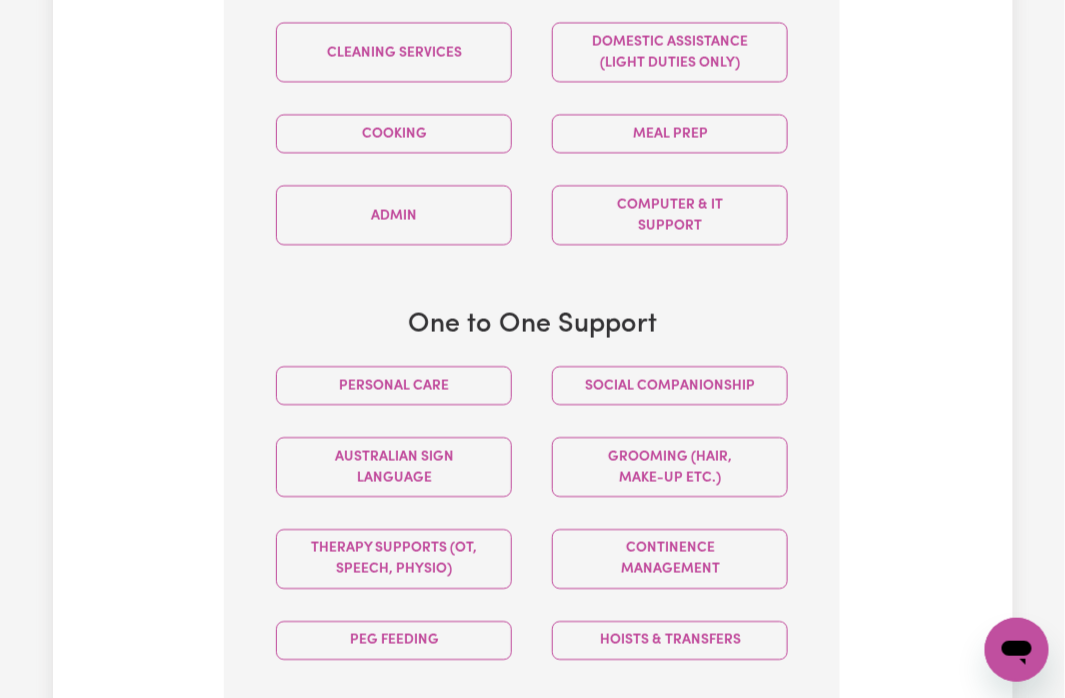 scroll, scrollTop: 1475, scrollLeft: 0, axis: vertical 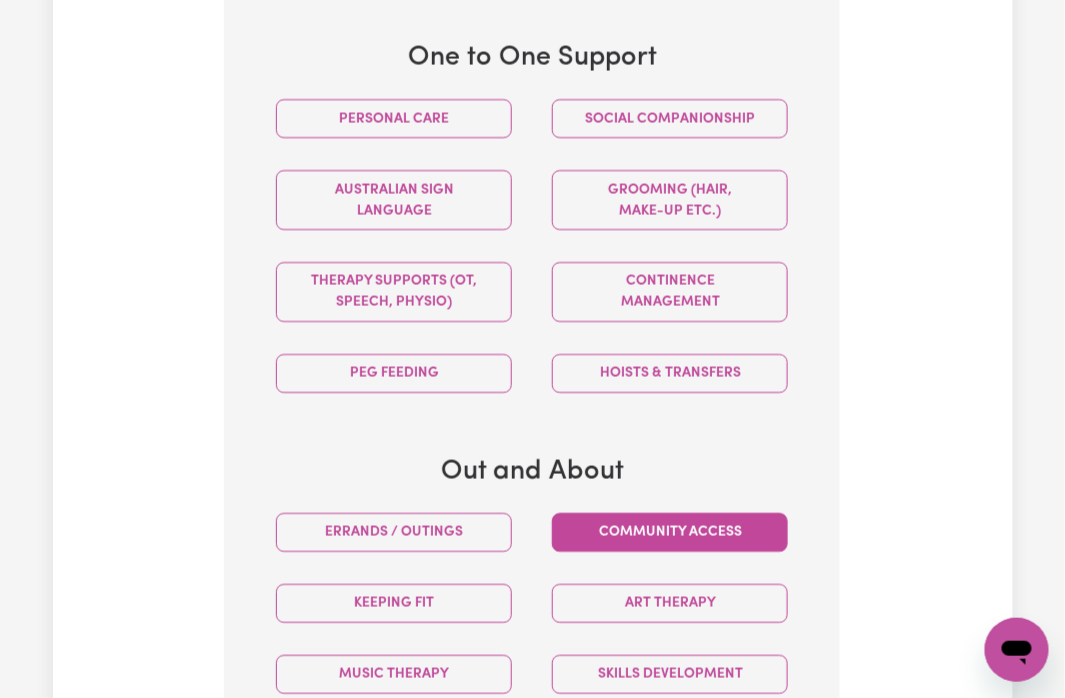 click on "Community access" at bounding box center (670, 532) 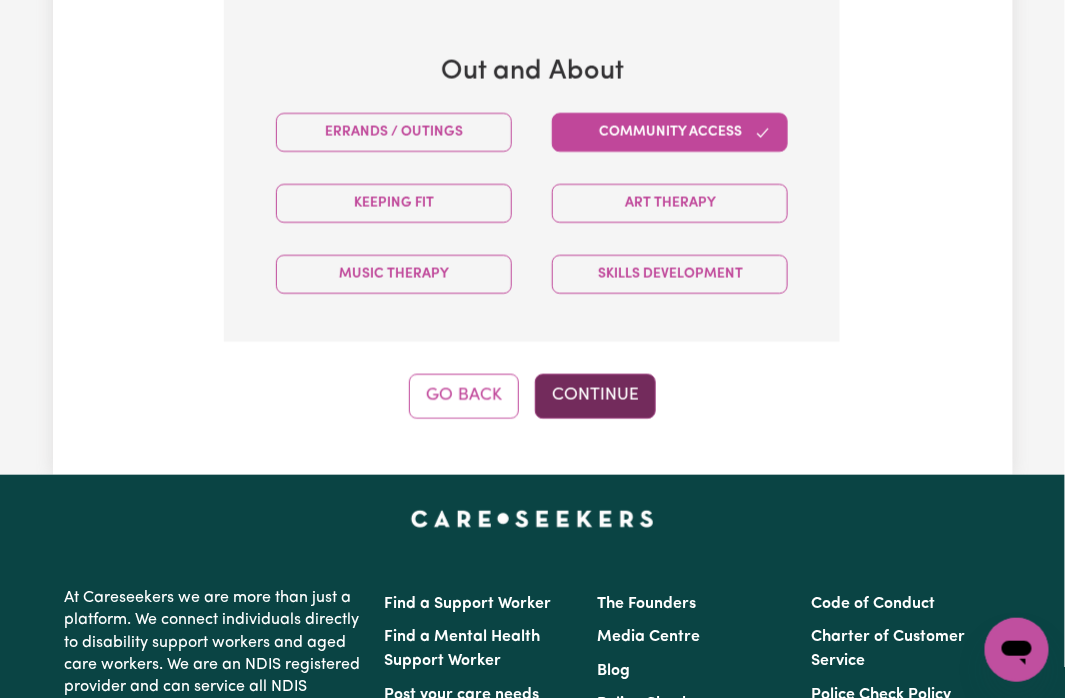 click on "Continue" at bounding box center (595, 396) 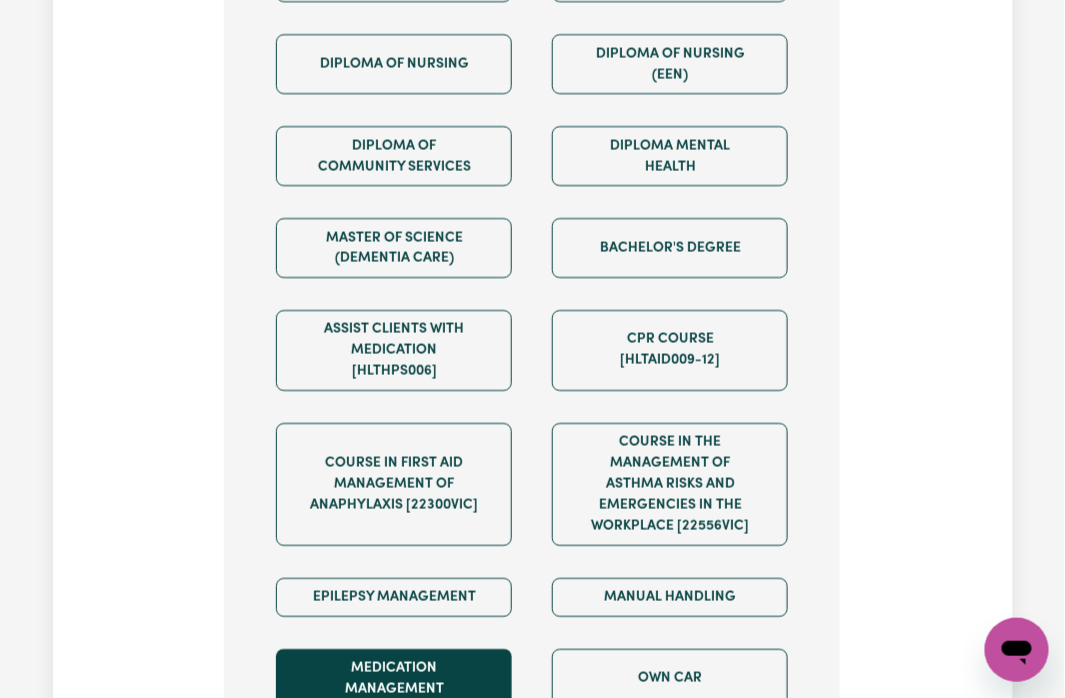 scroll, scrollTop: 1874, scrollLeft: 0, axis: vertical 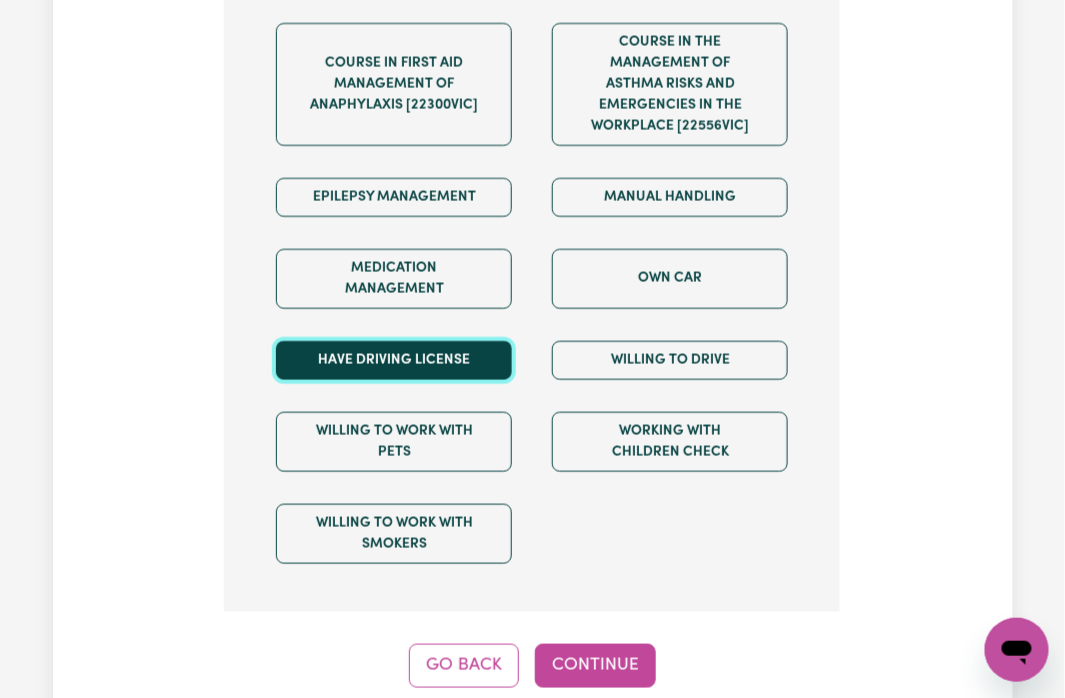click on "Have driving license" at bounding box center [394, 360] 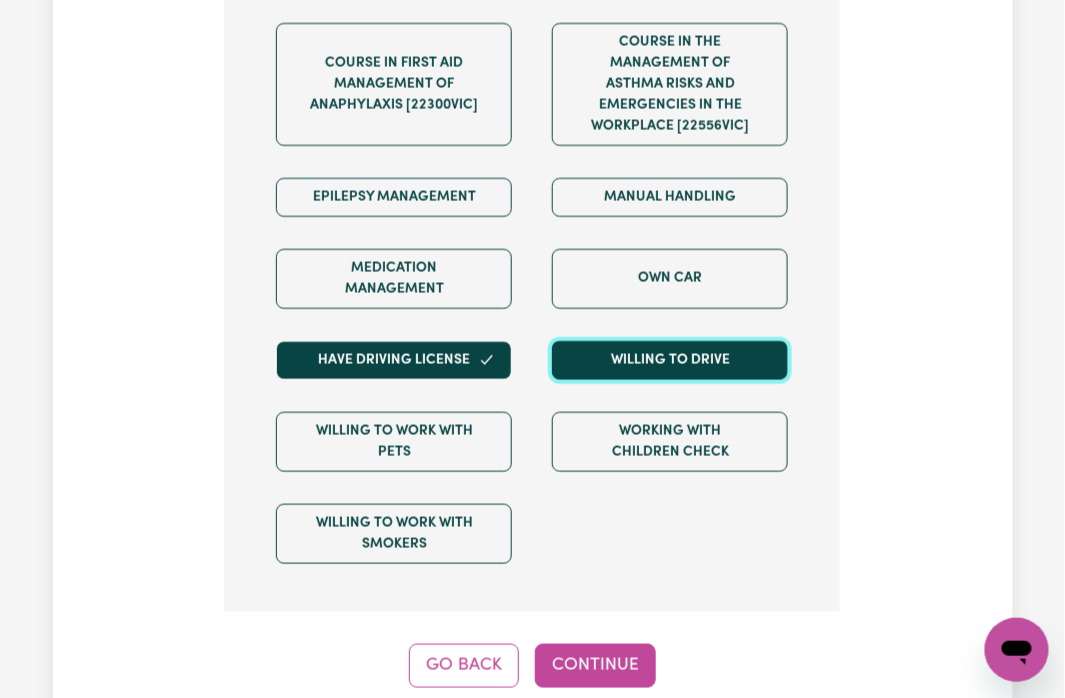 click on "Willing to drive" at bounding box center [670, 360] 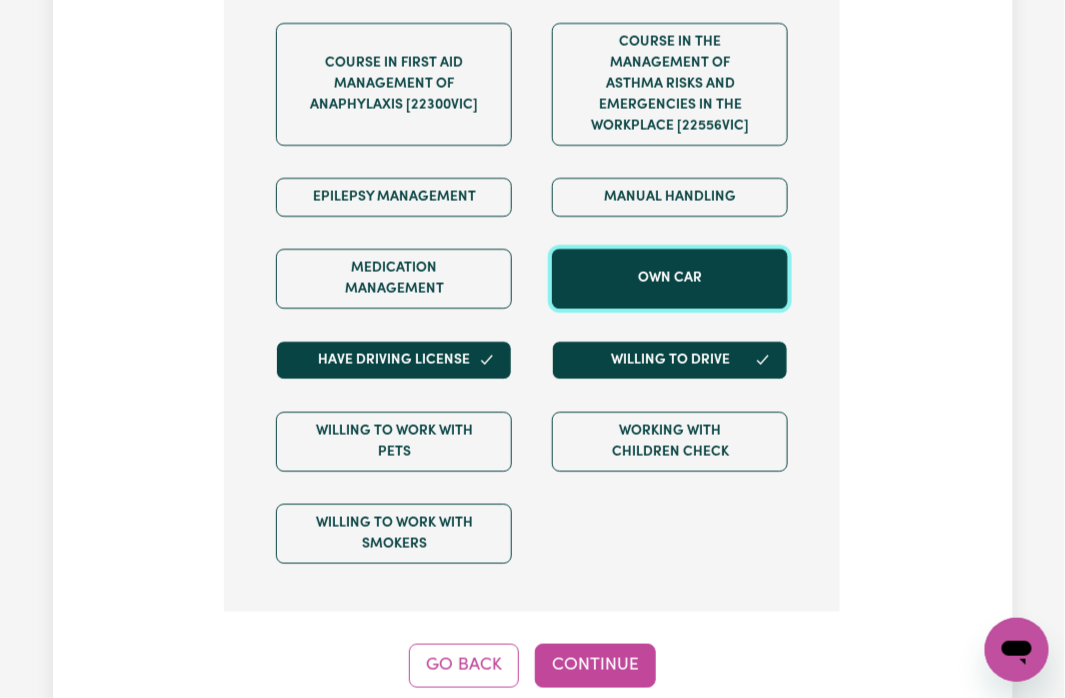 click on "Own Car" at bounding box center (670, 279) 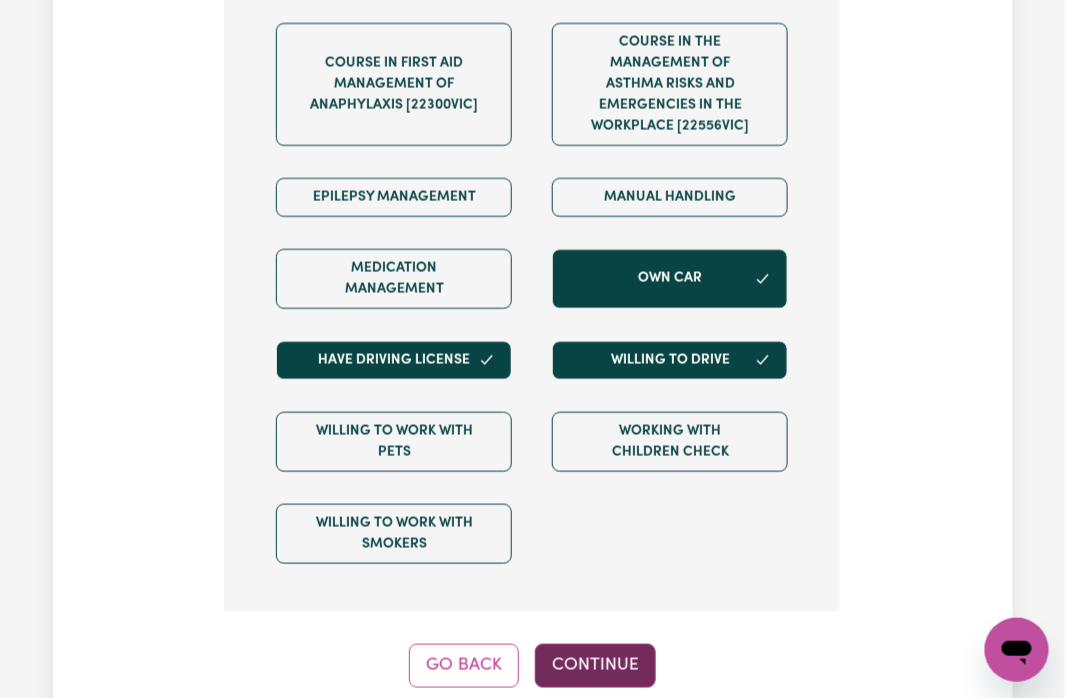 click on "Continue" at bounding box center (595, 666) 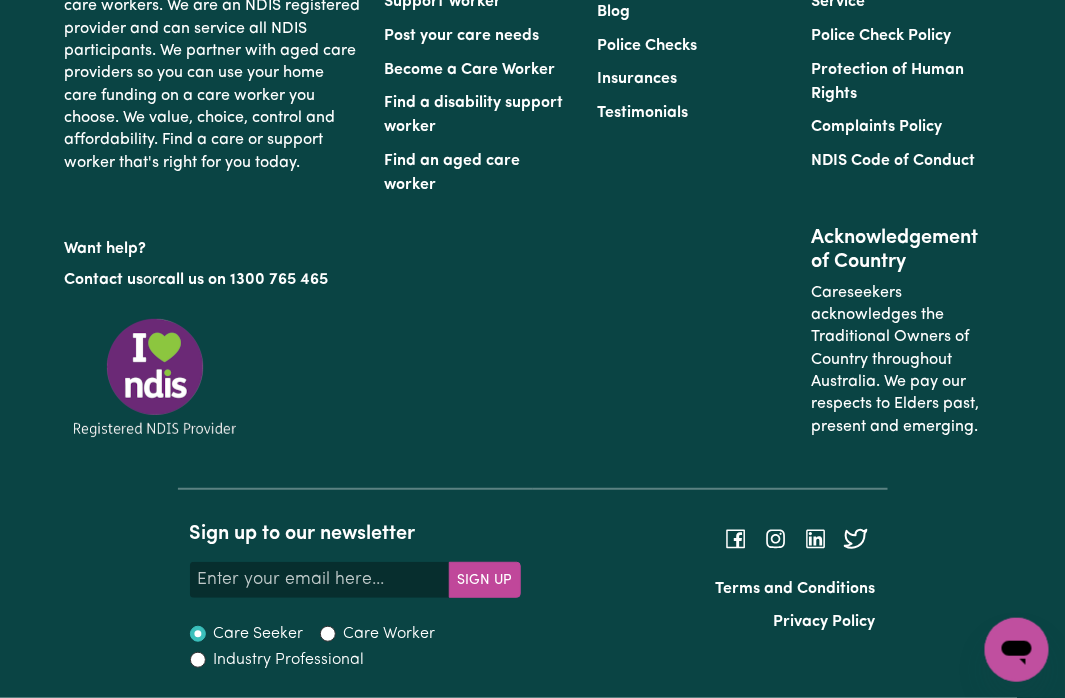 scroll, scrollTop: 807, scrollLeft: 0, axis: vertical 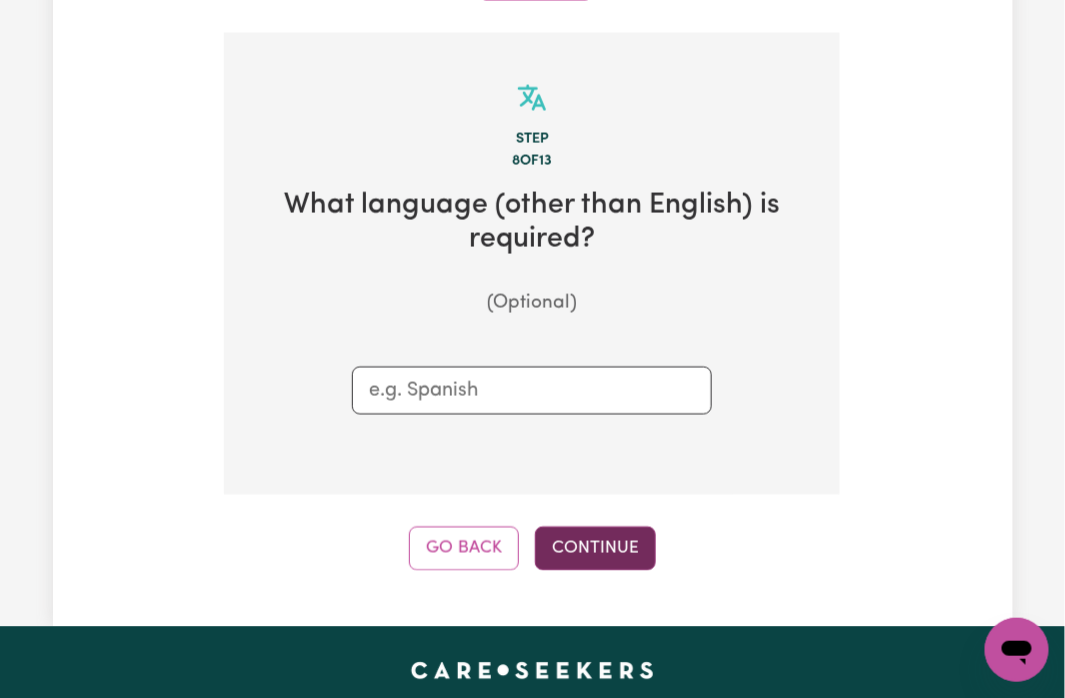 click on "Continue" at bounding box center (595, 549) 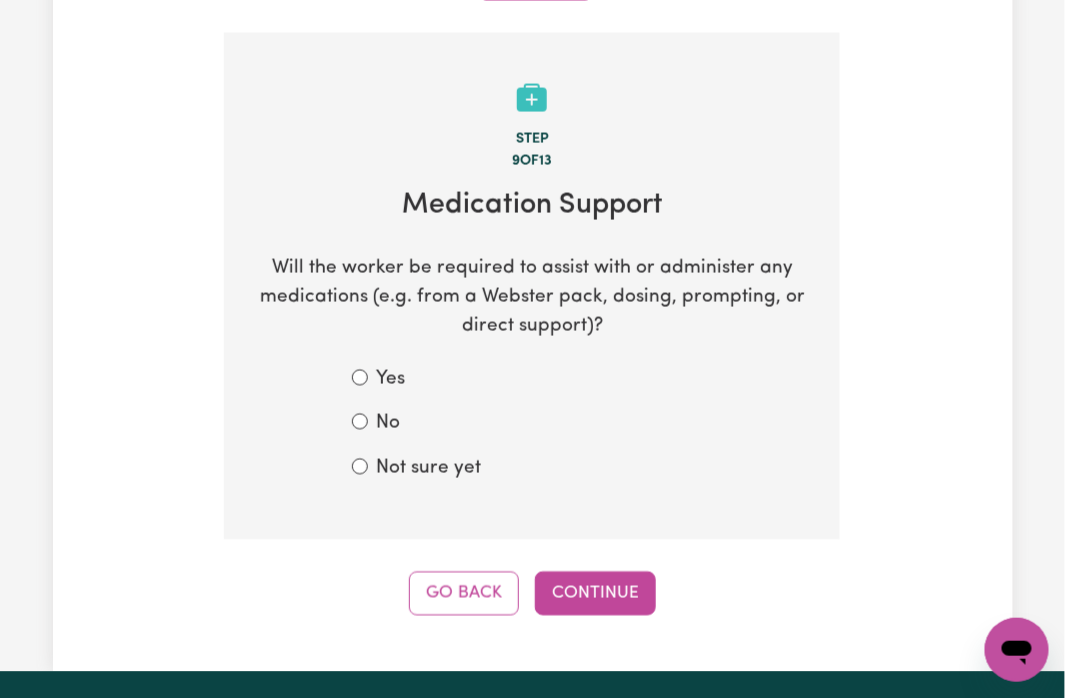 scroll, scrollTop: 808, scrollLeft: 0, axis: vertical 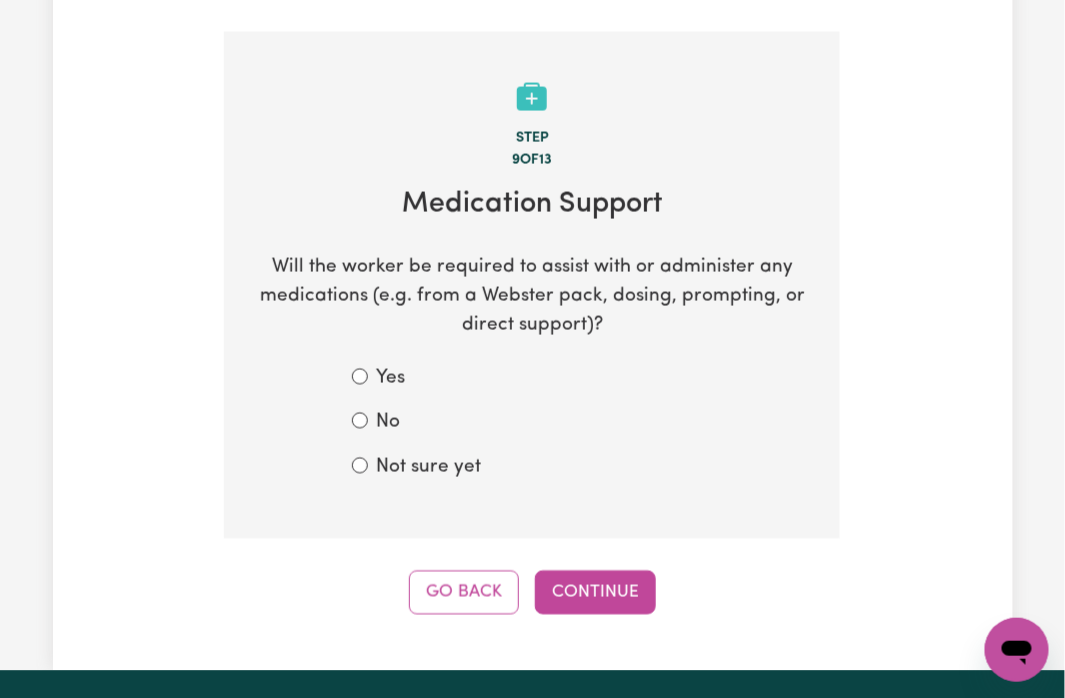 click on "Not sure yet" at bounding box center (428, 468) 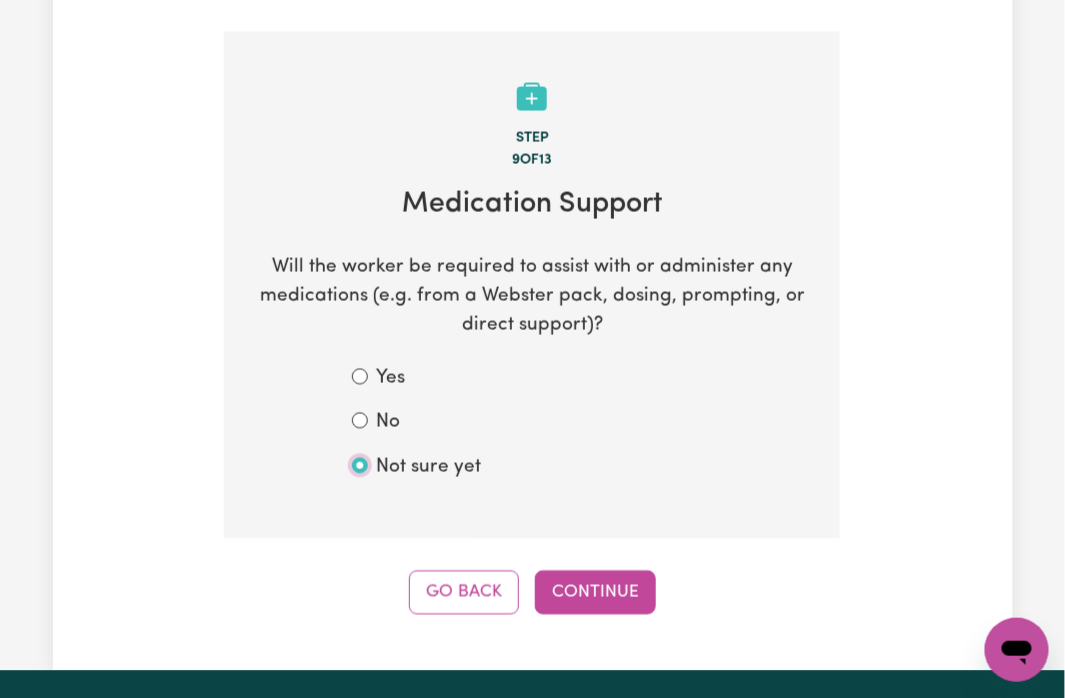 radio on "true" 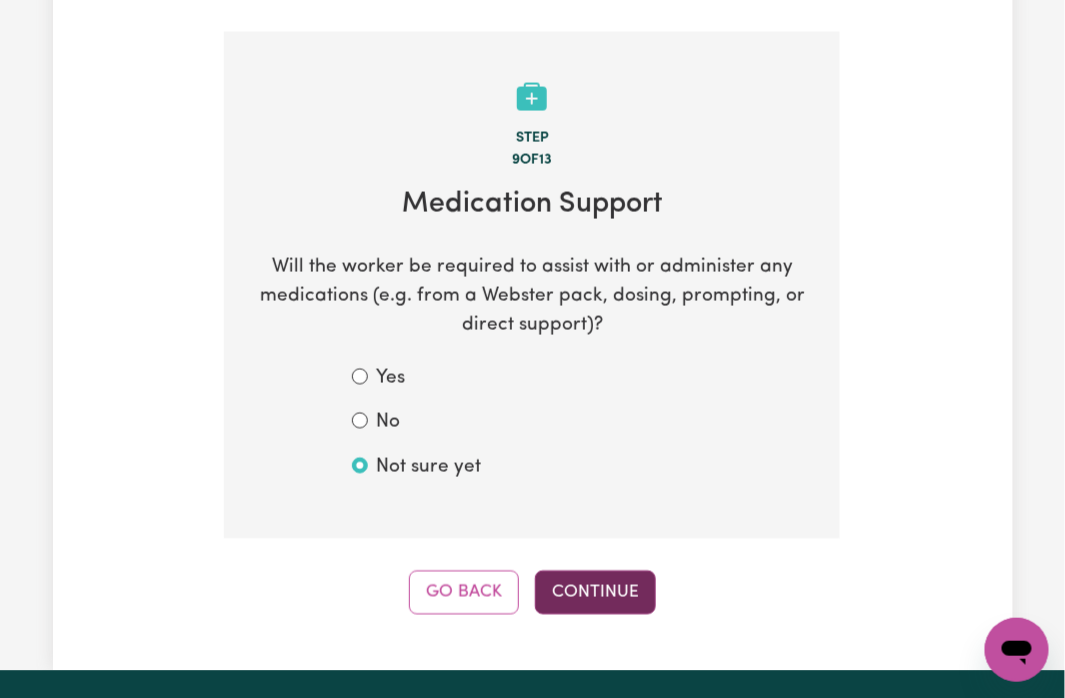 click on "Continue" at bounding box center (595, 593) 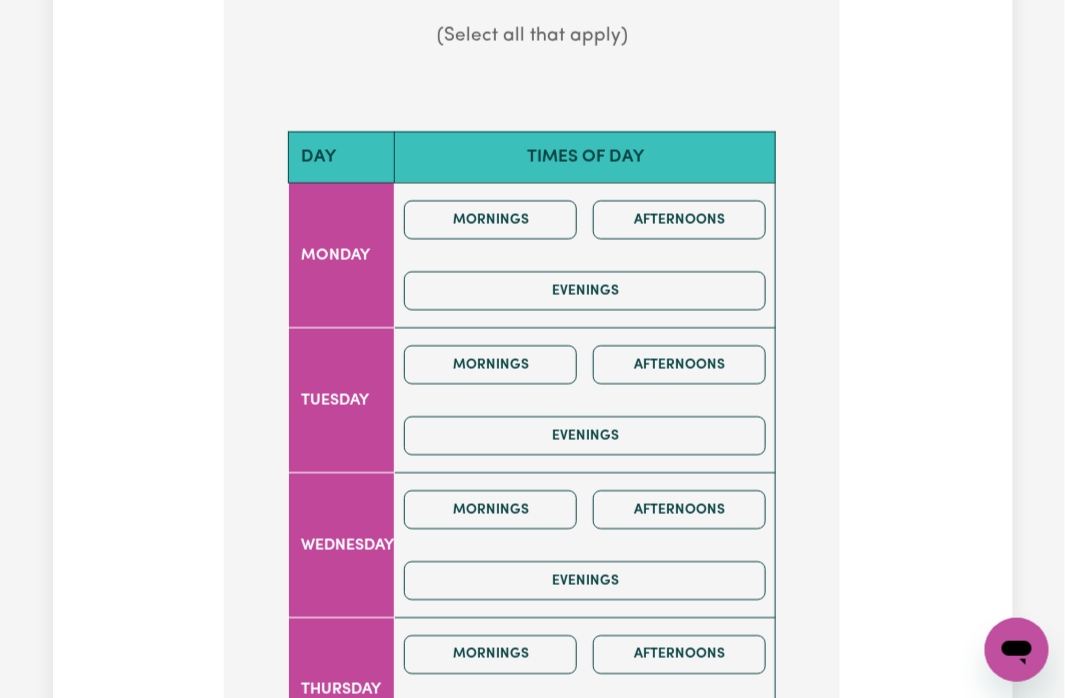 scroll, scrollTop: 1208, scrollLeft: 0, axis: vertical 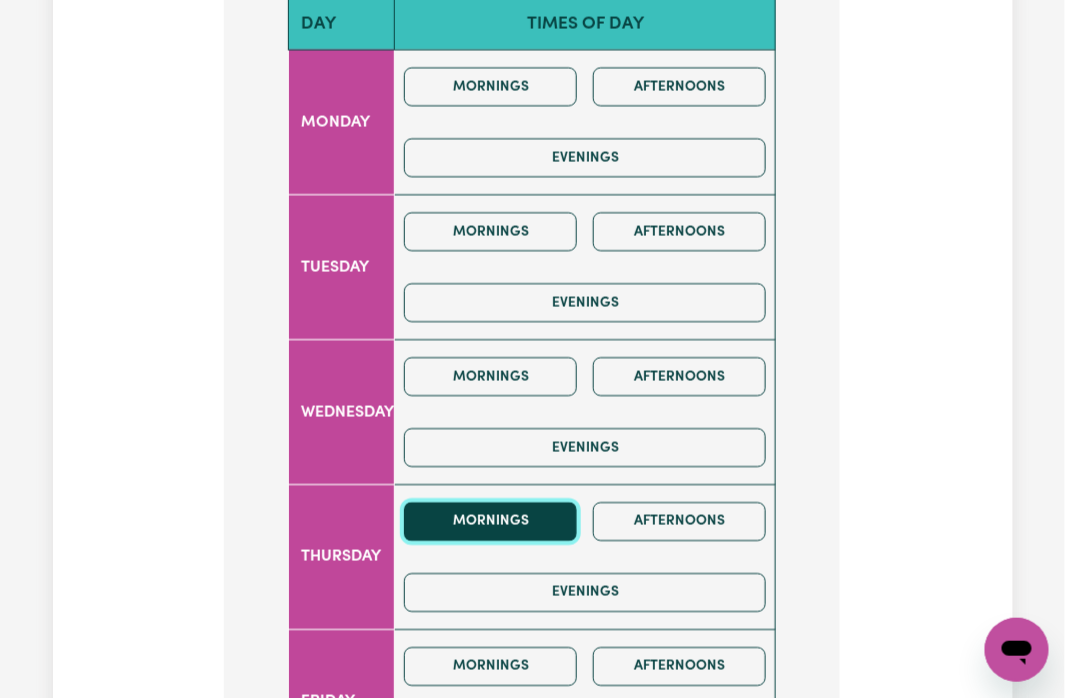 click on "Mornings" at bounding box center (490, 521) 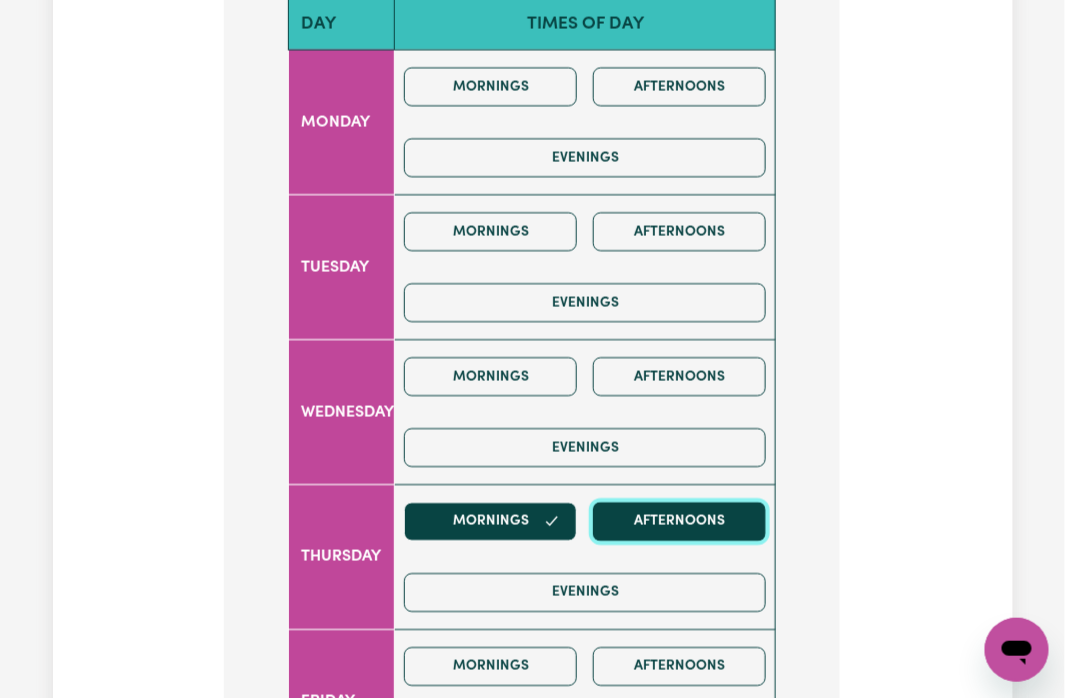 drag, startPoint x: 676, startPoint y: 485, endPoint x: 618, endPoint y: 530, distance: 73.409805 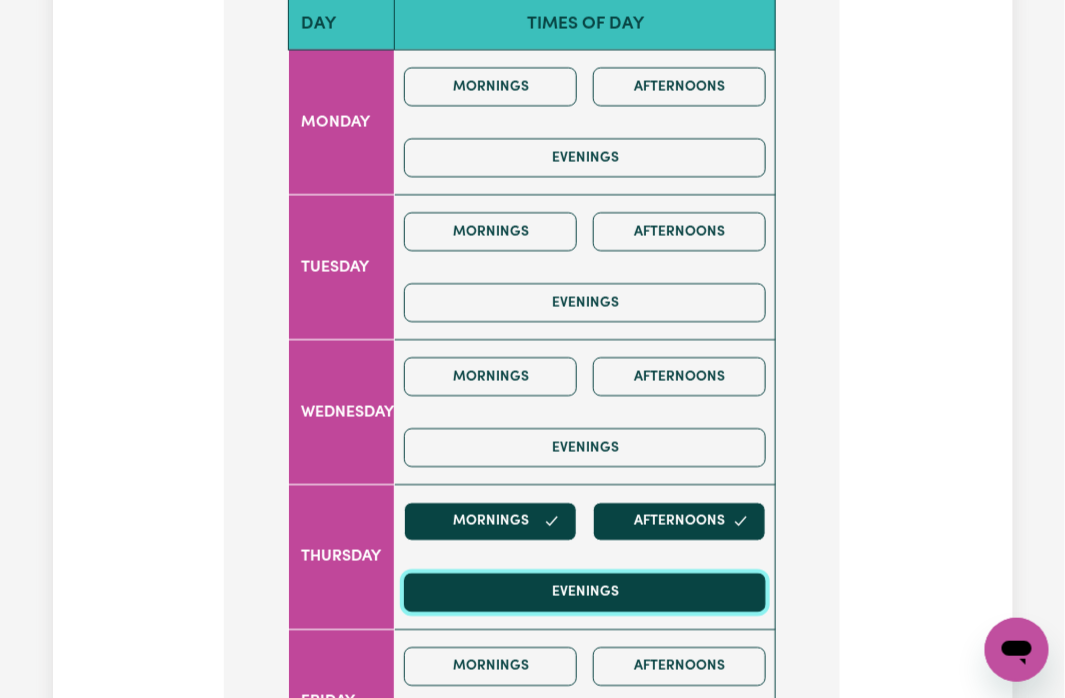 click on "Evenings" at bounding box center (585, 592) 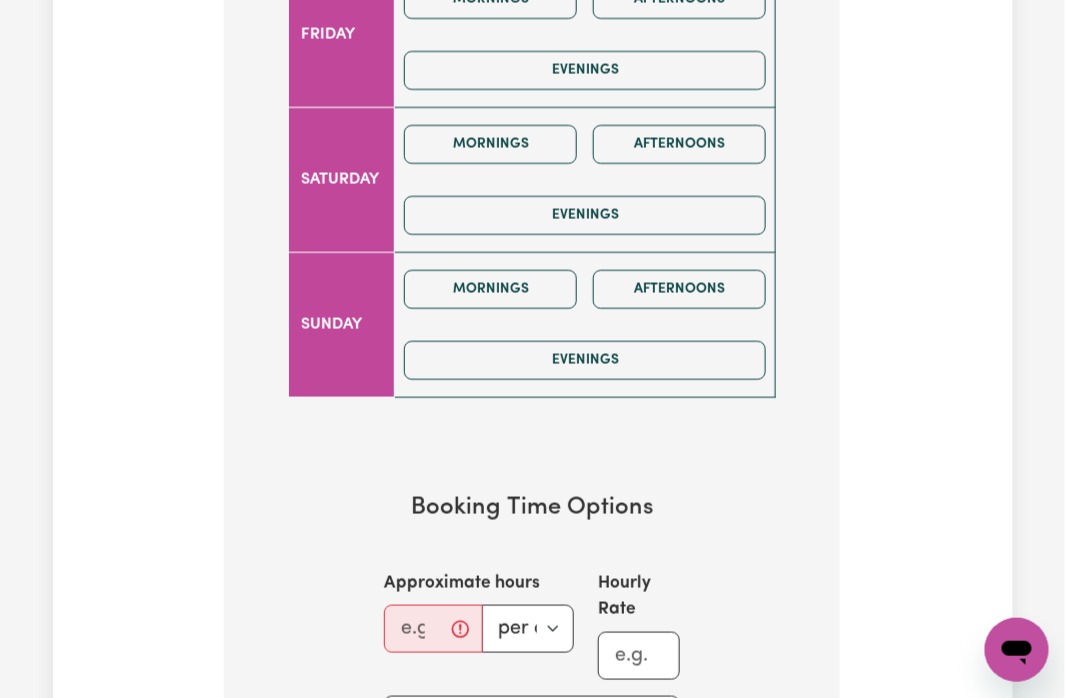 scroll, scrollTop: 2008, scrollLeft: 0, axis: vertical 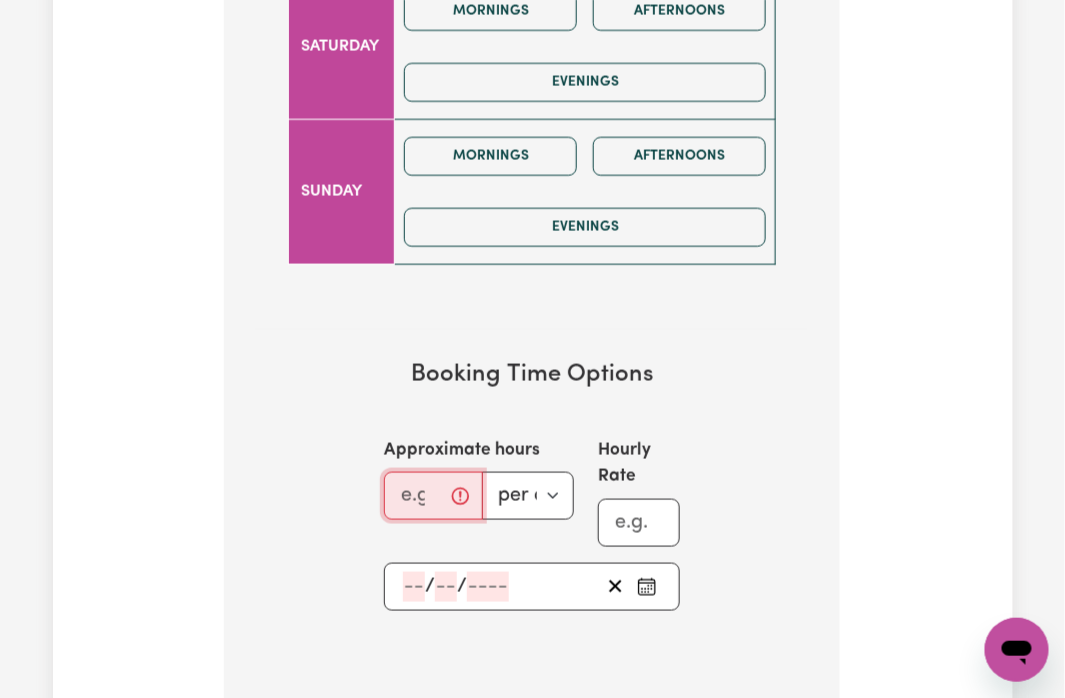 click on "Approximate hours" at bounding box center (433, 496) 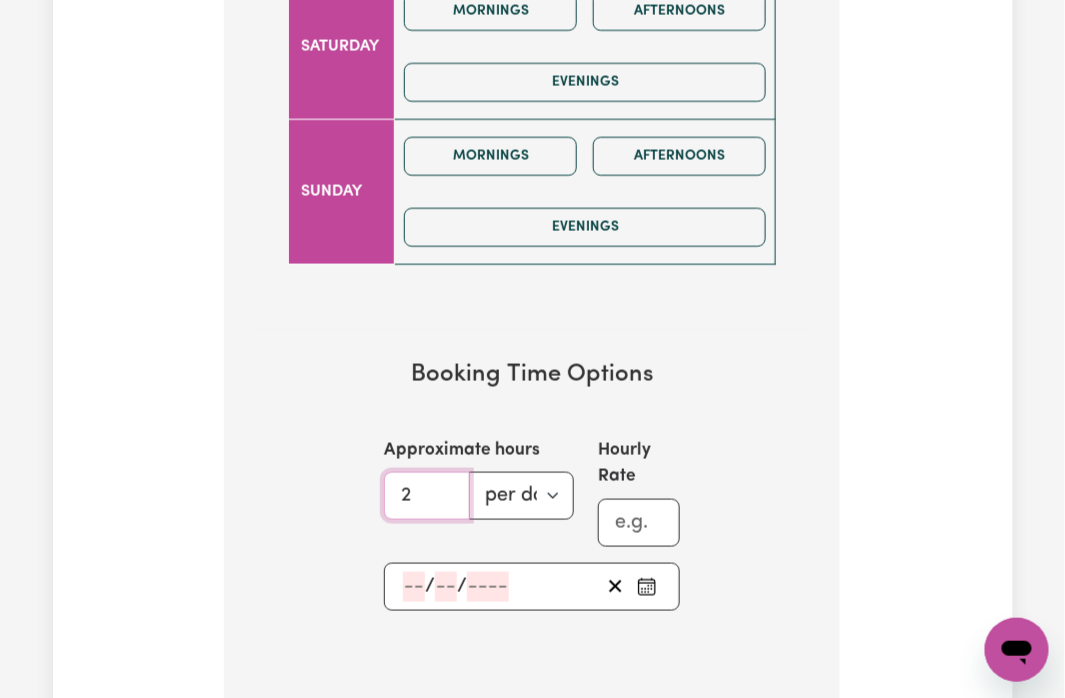 type on "2" 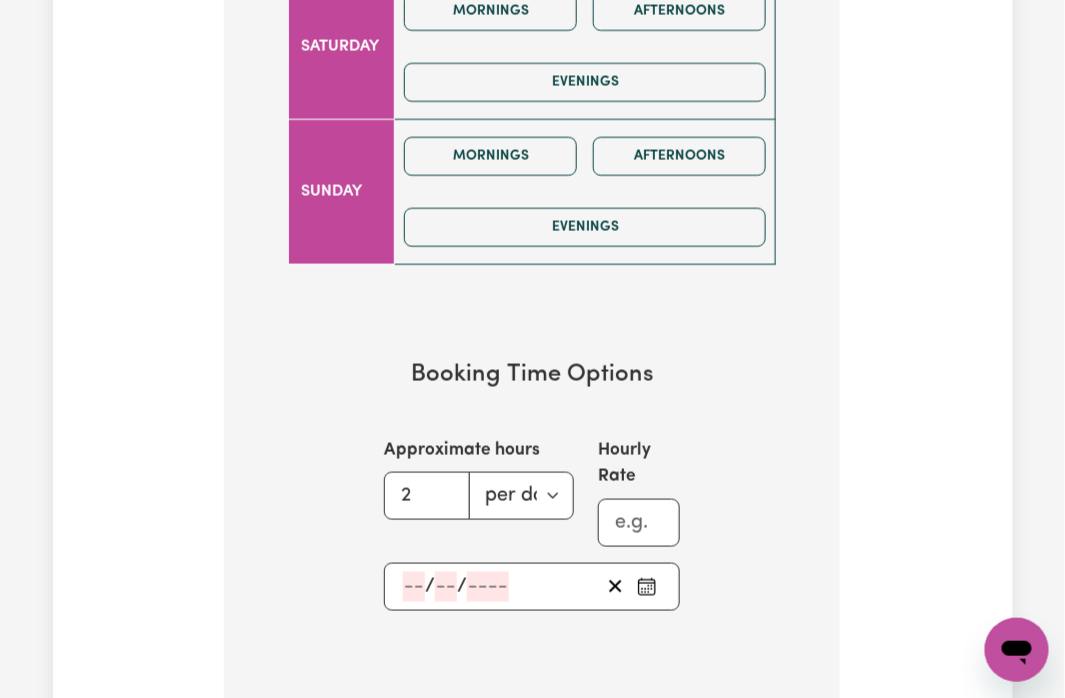 click 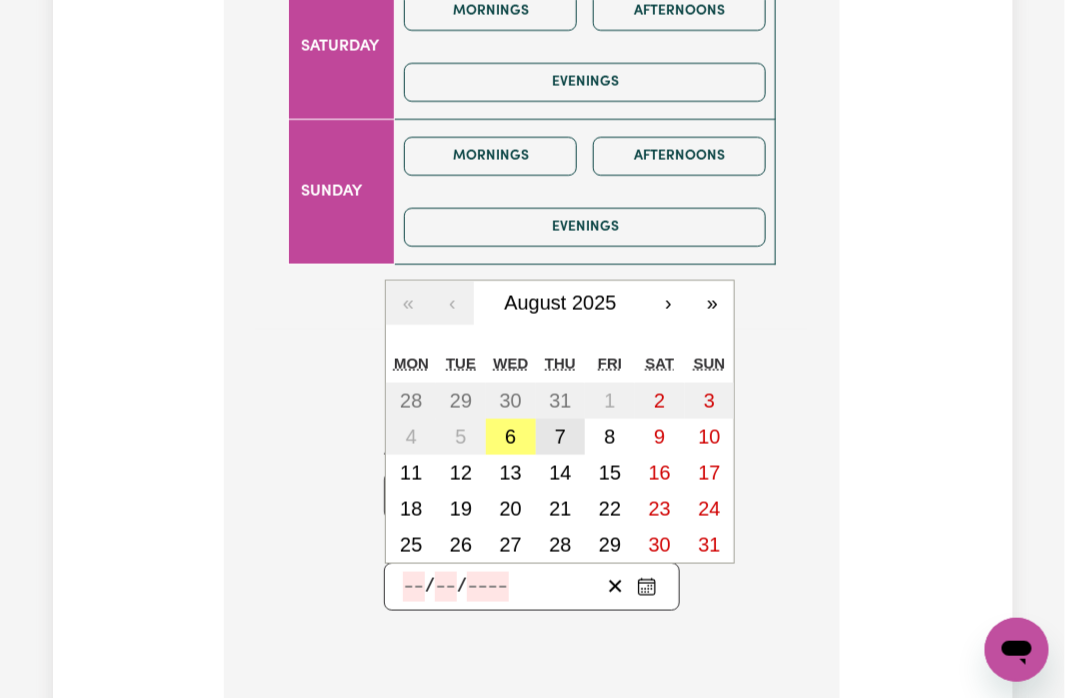 click on "7" at bounding box center (560, 437) 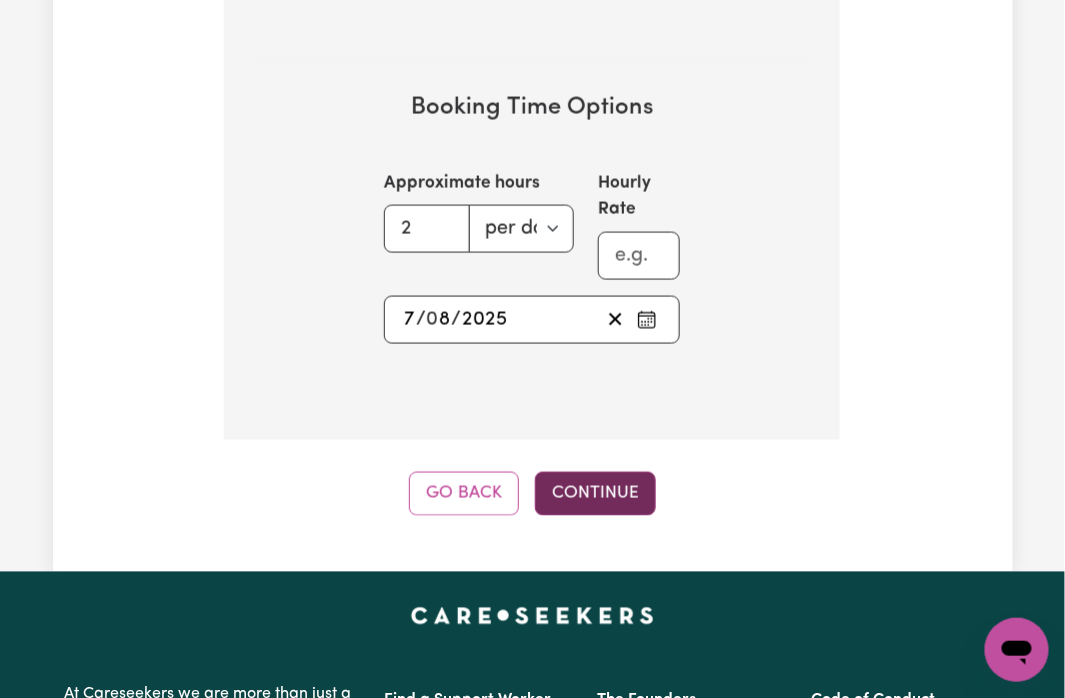 click on "Continue" at bounding box center (595, 494) 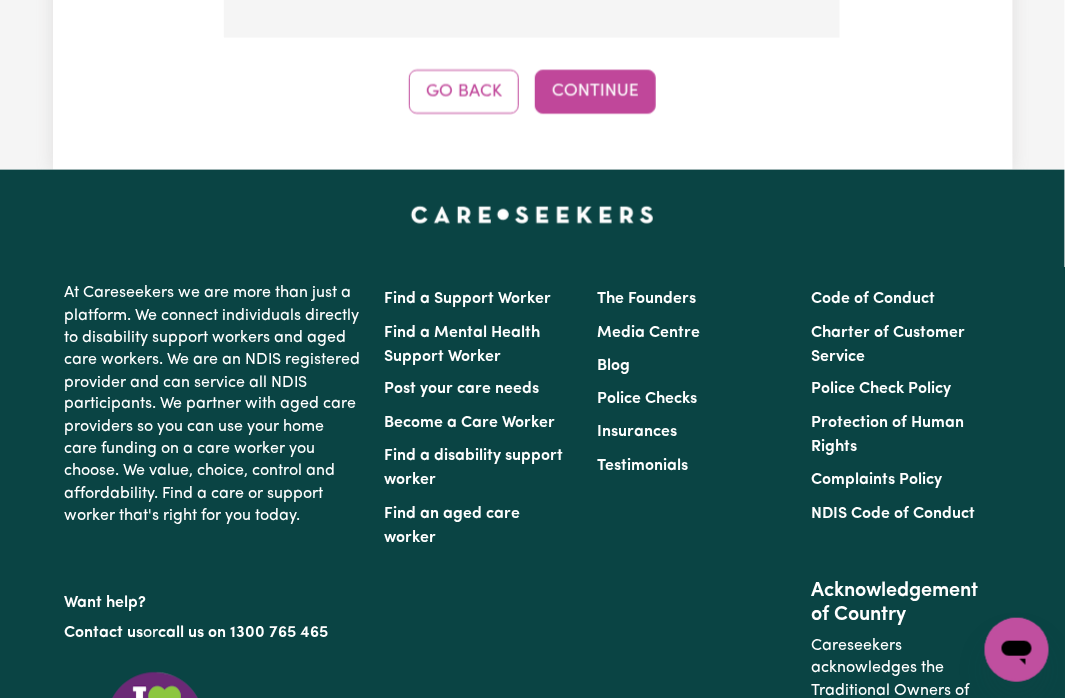 scroll, scrollTop: 807, scrollLeft: 0, axis: vertical 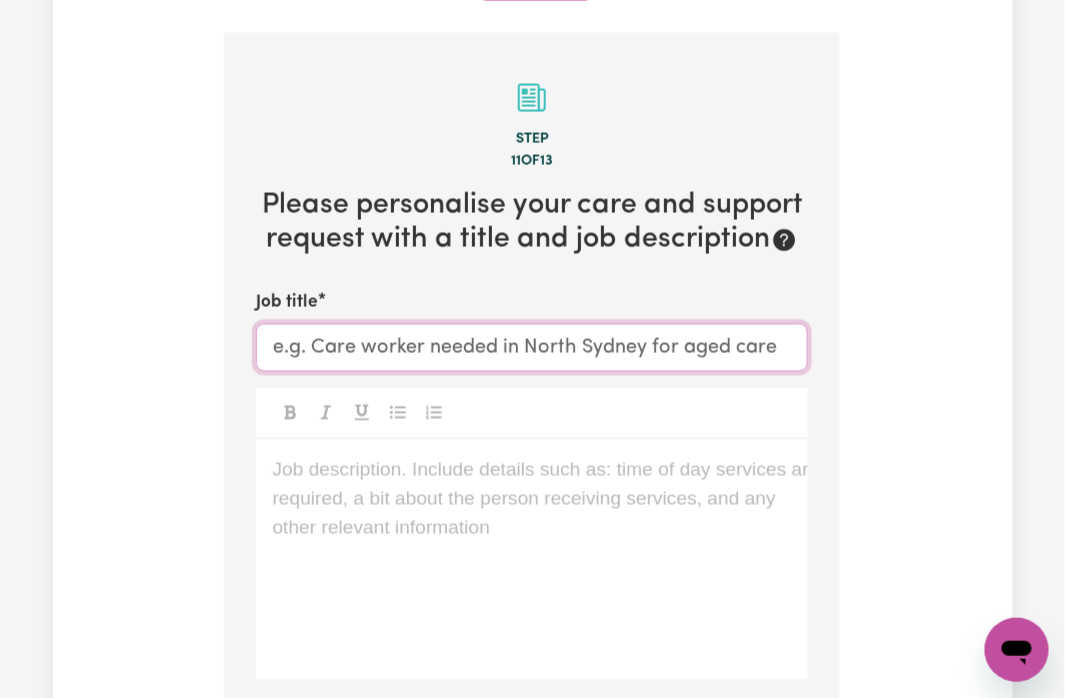 click on "Job title" at bounding box center [532, 348] 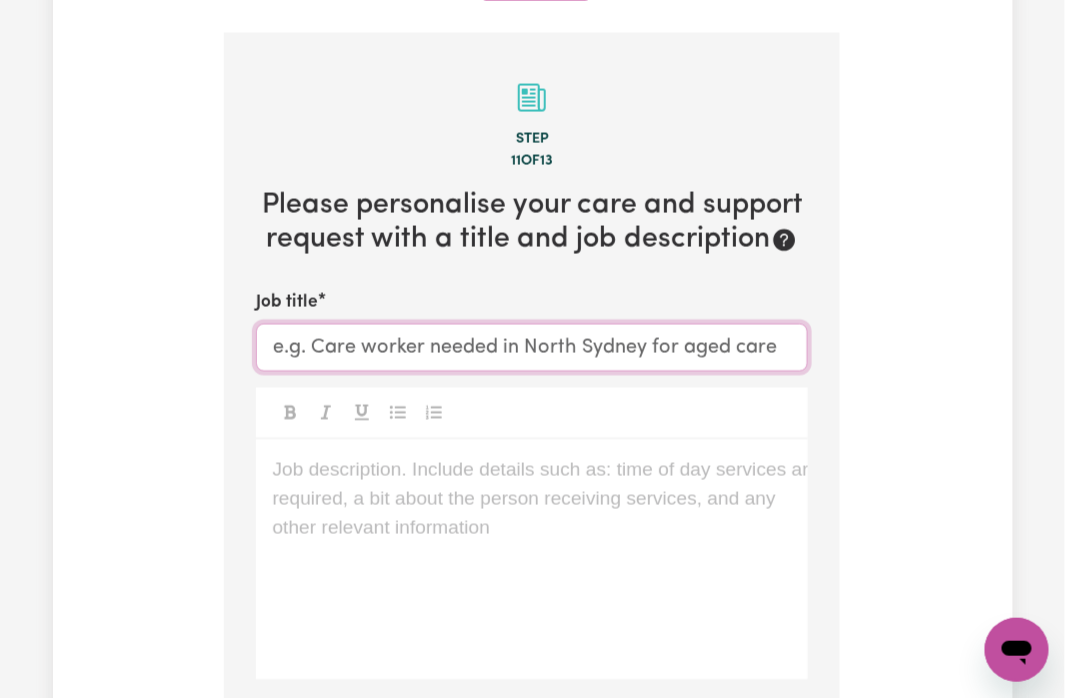 paste on "Female Support Worker Needed in [CITY], [STATE]" 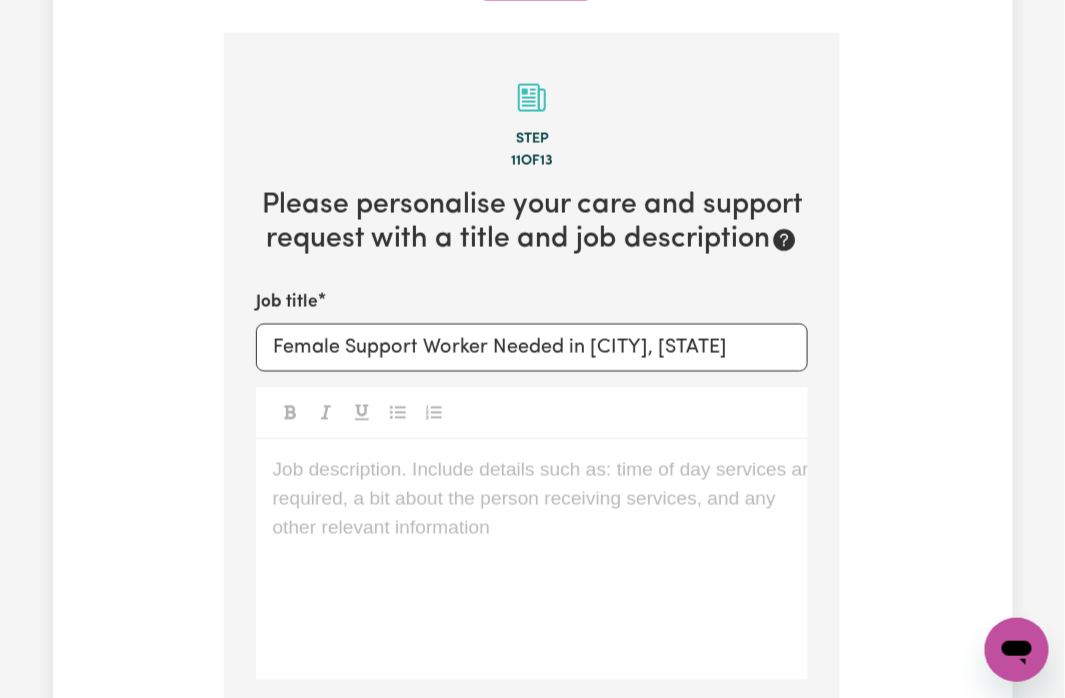 click on "Job description. Include details such as: time of day services are required, a bit about the person receiving services, and any other relevant information ﻿" at bounding box center (532, 560) 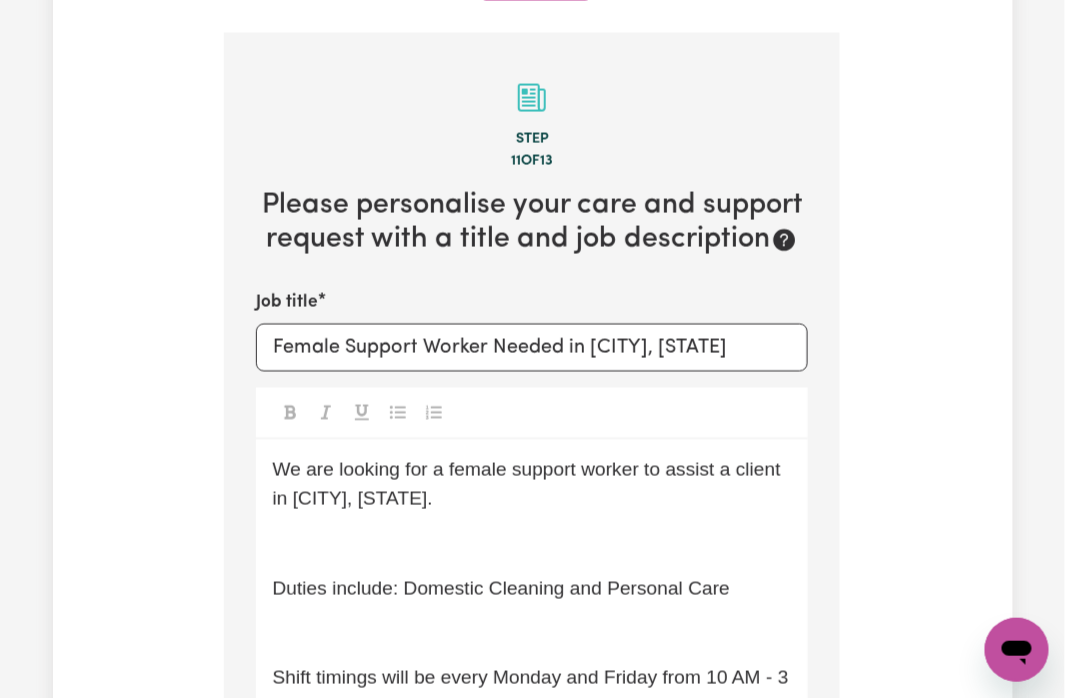 scroll, scrollTop: 1381, scrollLeft: 0, axis: vertical 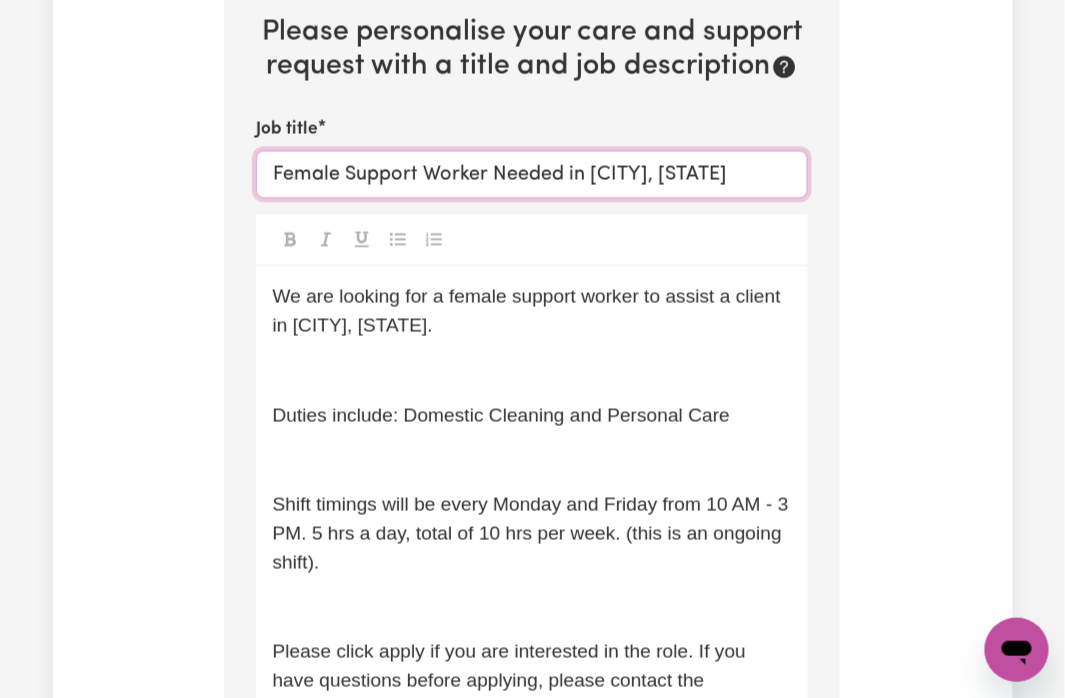 drag, startPoint x: 350, startPoint y: 136, endPoint x: 263, endPoint y: 136, distance: 87 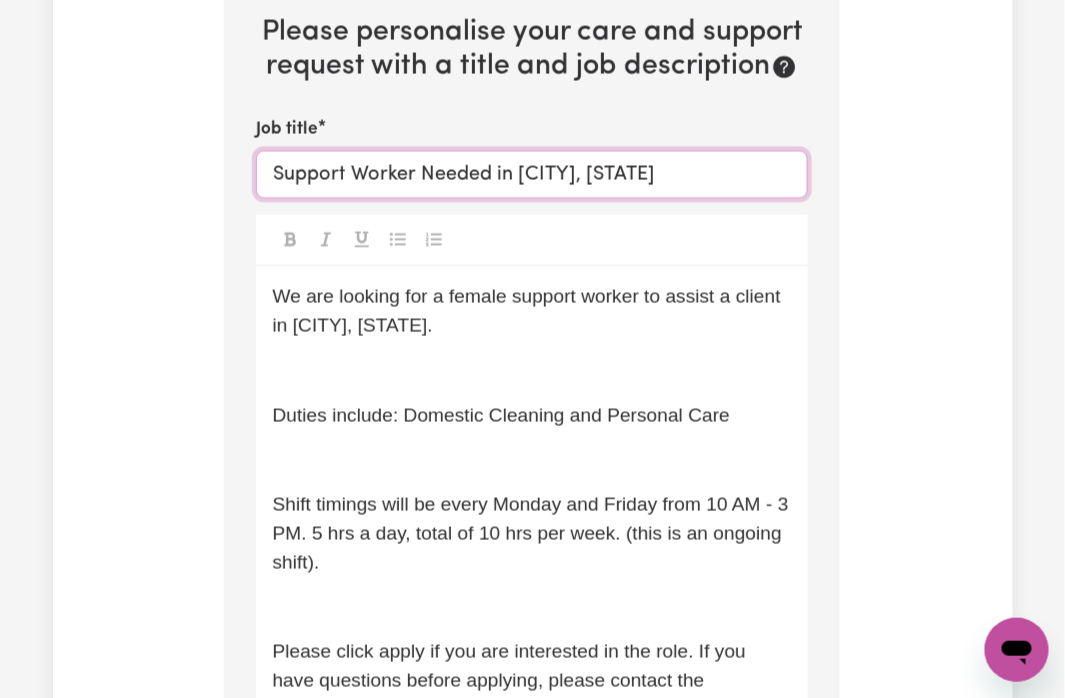 drag, startPoint x: 517, startPoint y: 138, endPoint x: 627, endPoint y: 139, distance: 110.00455 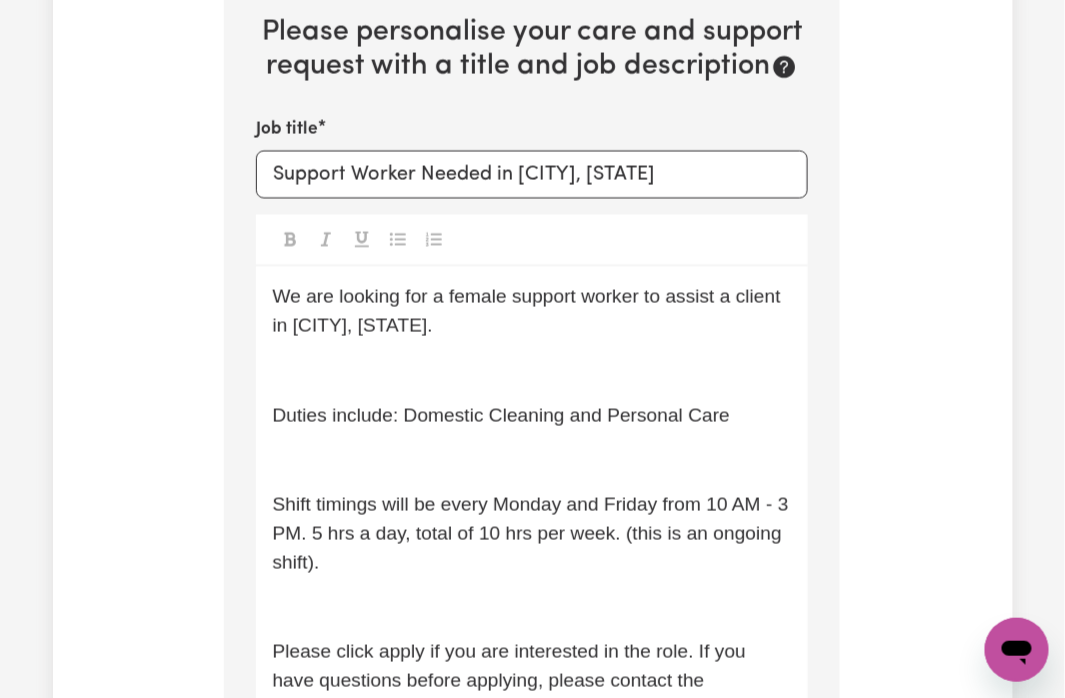 click on "﻿" at bounding box center [532, 370] 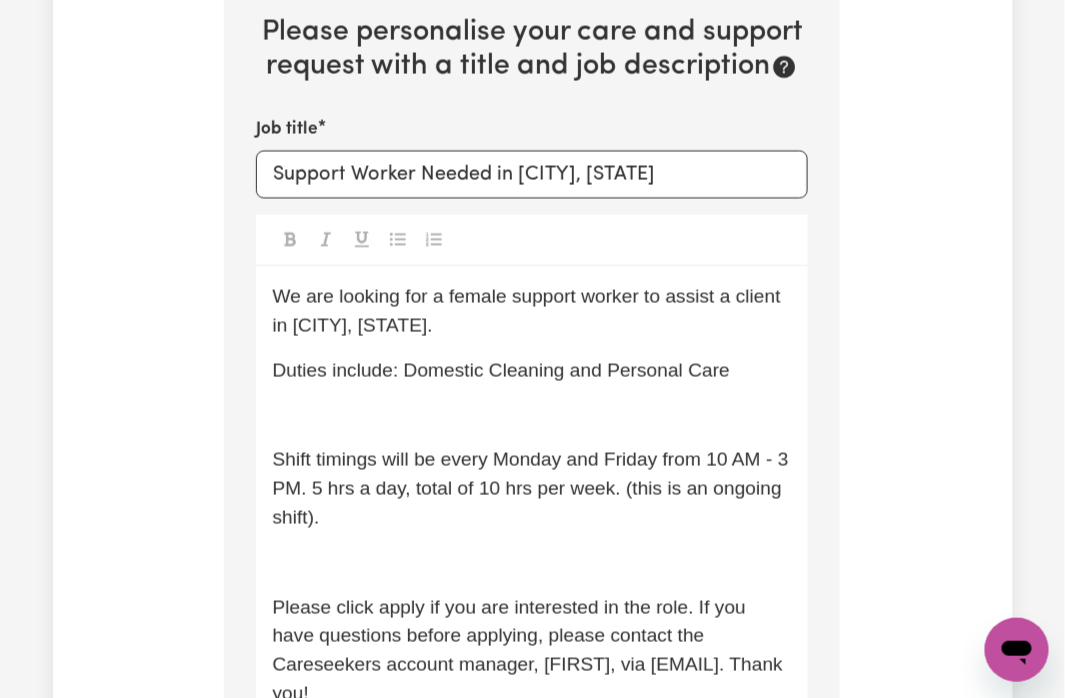 click on "We are looking for a female support worker to assist a client in [CITY], [STATE]." at bounding box center [529, 310] 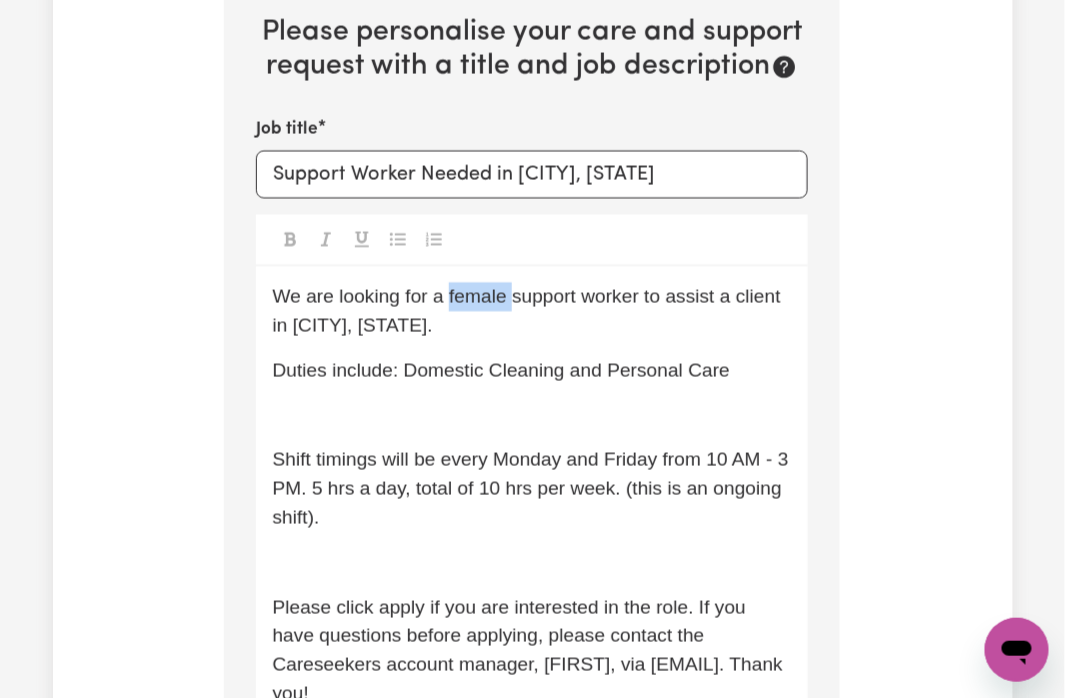 click on "We are looking for a female support worker to assist a client in [CITY], [STATE]." at bounding box center (529, 310) 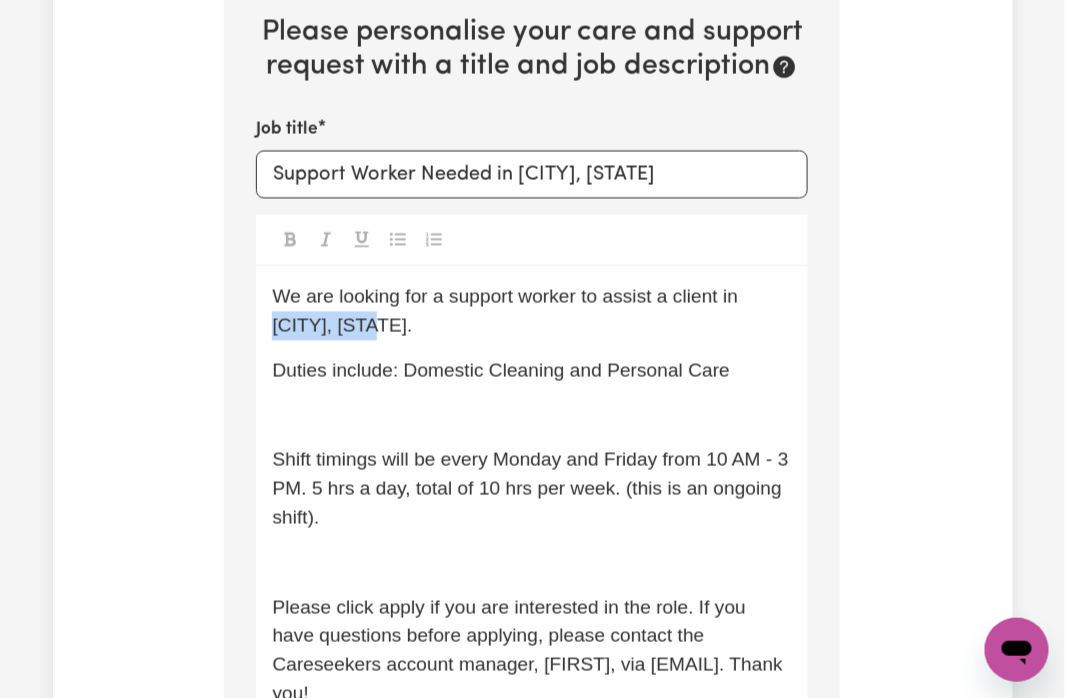drag, startPoint x: 275, startPoint y: 298, endPoint x: 376, endPoint y: 290, distance: 101.31634 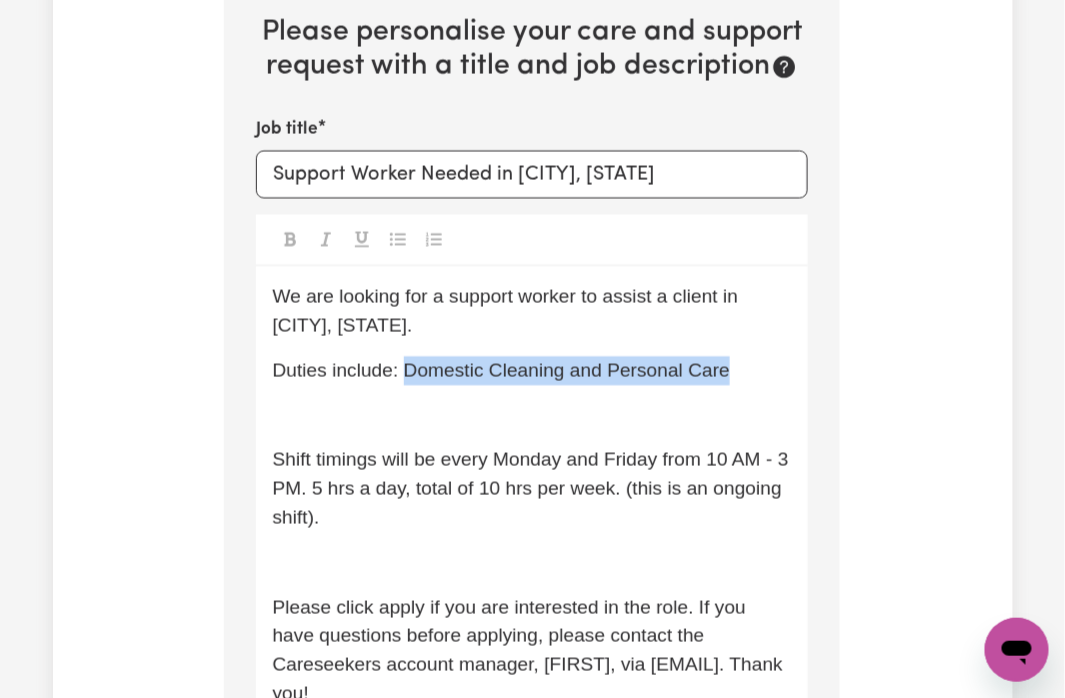 drag, startPoint x: 412, startPoint y: 332, endPoint x: 818, endPoint y: 332, distance: 406 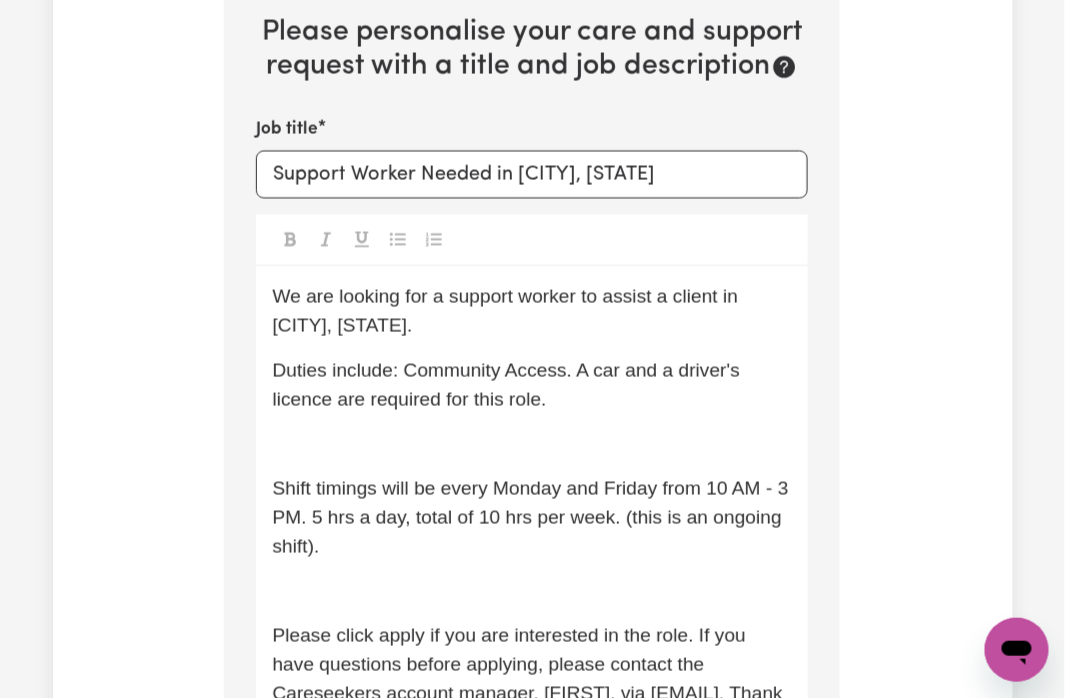 click on "﻿" at bounding box center (532, 443) 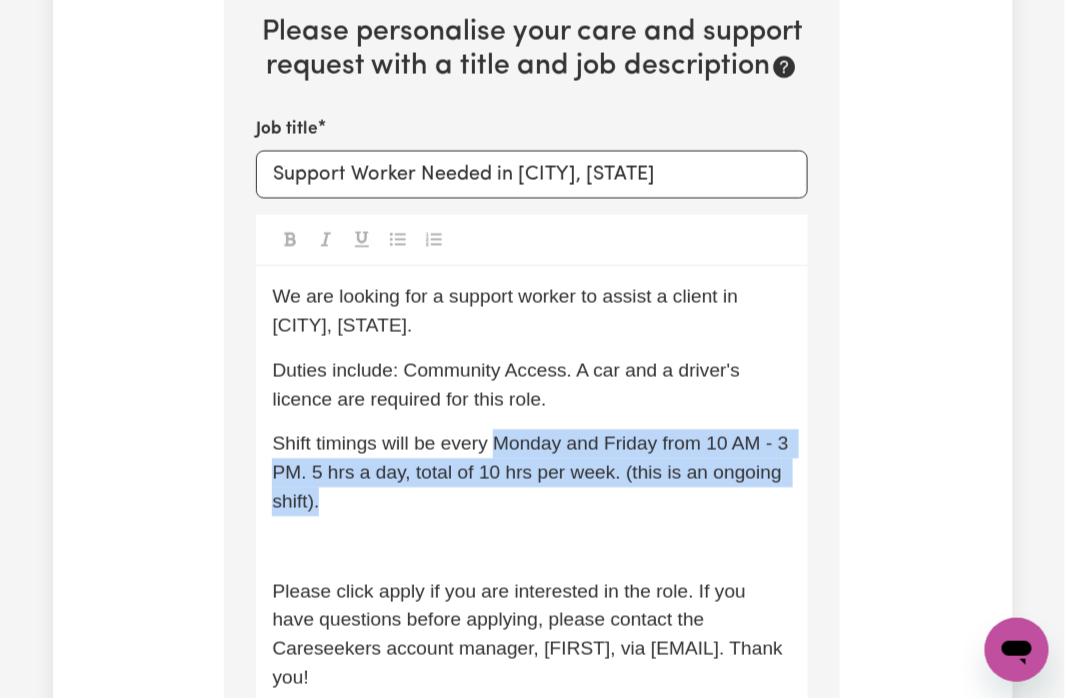 drag, startPoint x: 501, startPoint y: 404, endPoint x: 522, endPoint y: 473, distance: 72.12489 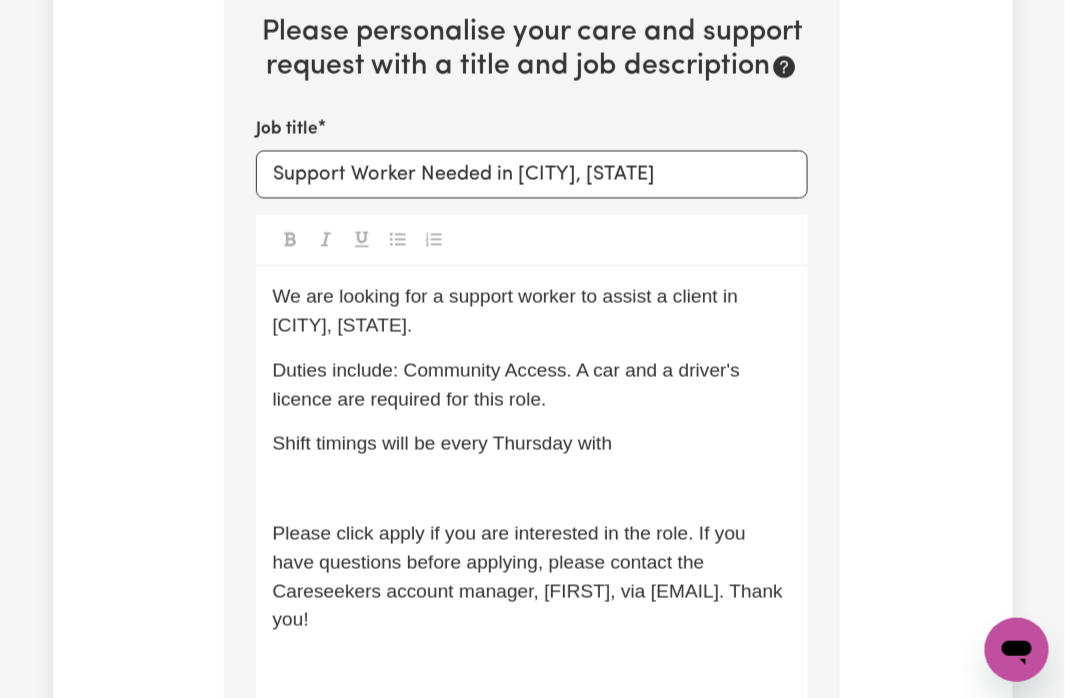 scroll, scrollTop: 1114, scrollLeft: 0, axis: vertical 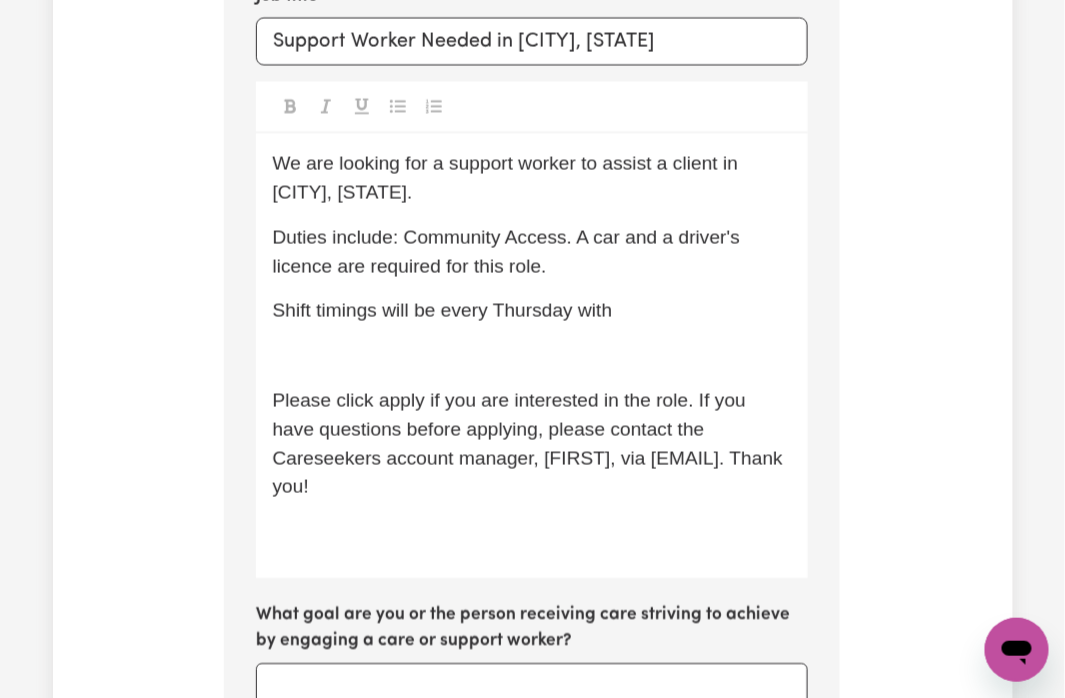 click on "Shift timings will be every Thursday with" at bounding box center [532, 310] 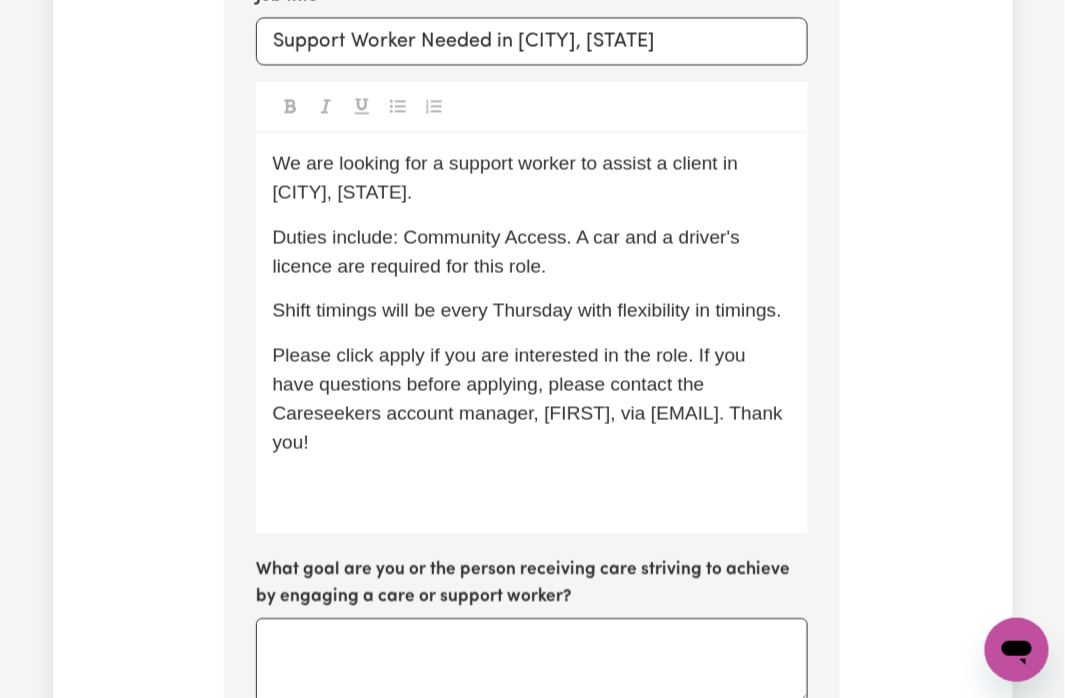 click on "We are looking for a support worker to assist a client in [CITY], [STATE]. Duties include: Community Access. A car and a driver's licence are required for this role. Shift timings will be every Thursday with flexibility in timings. Please click apply if you are interested in the role. If you have questions before applying, please contact the Careseekers account manager, [FIRST], via [EMAIL]. Thank you! ﻿" at bounding box center [532, 333] 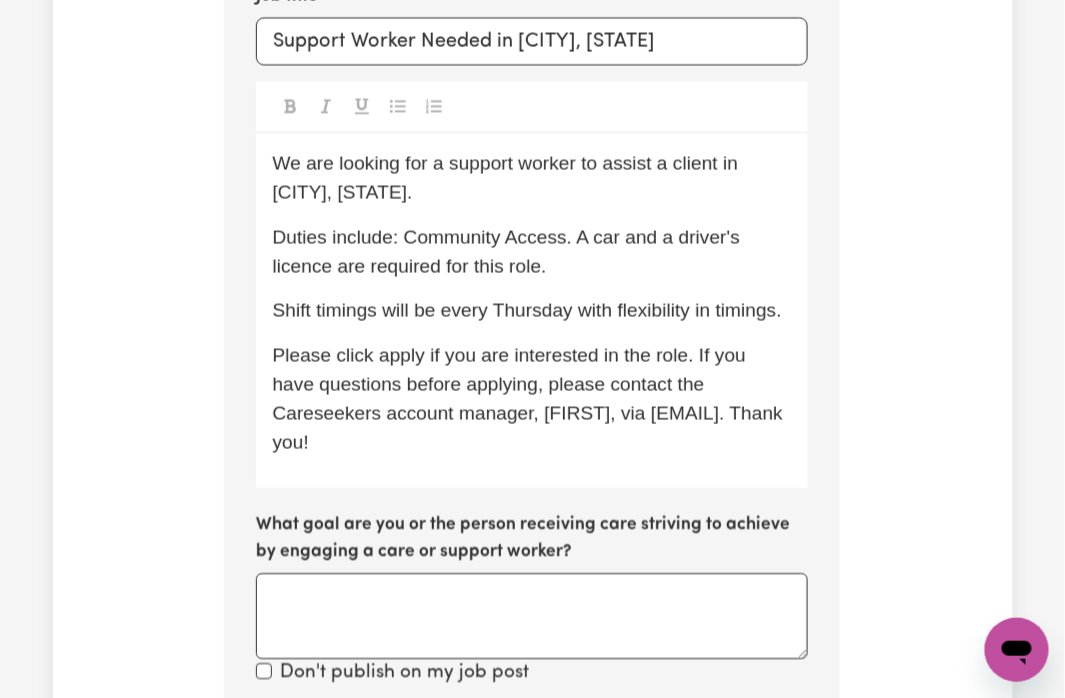 scroll, scrollTop: 1381, scrollLeft: 0, axis: vertical 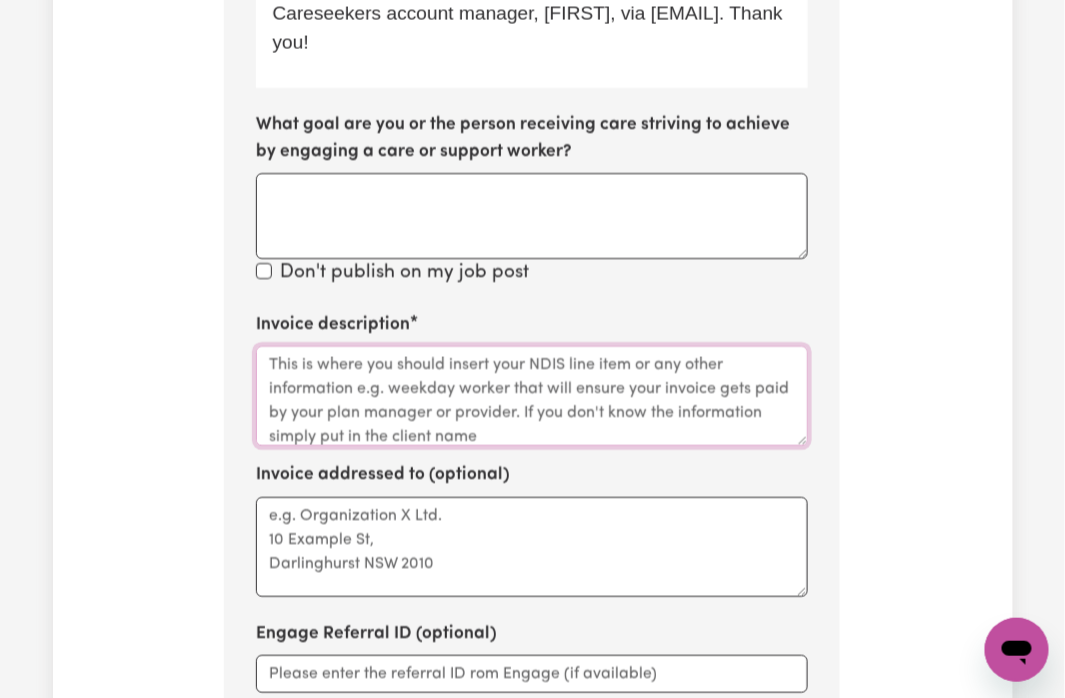 drag, startPoint x: 343, startPoint y: 376, endPoint x: 360, endPoint y: 503, distance: 128.13274 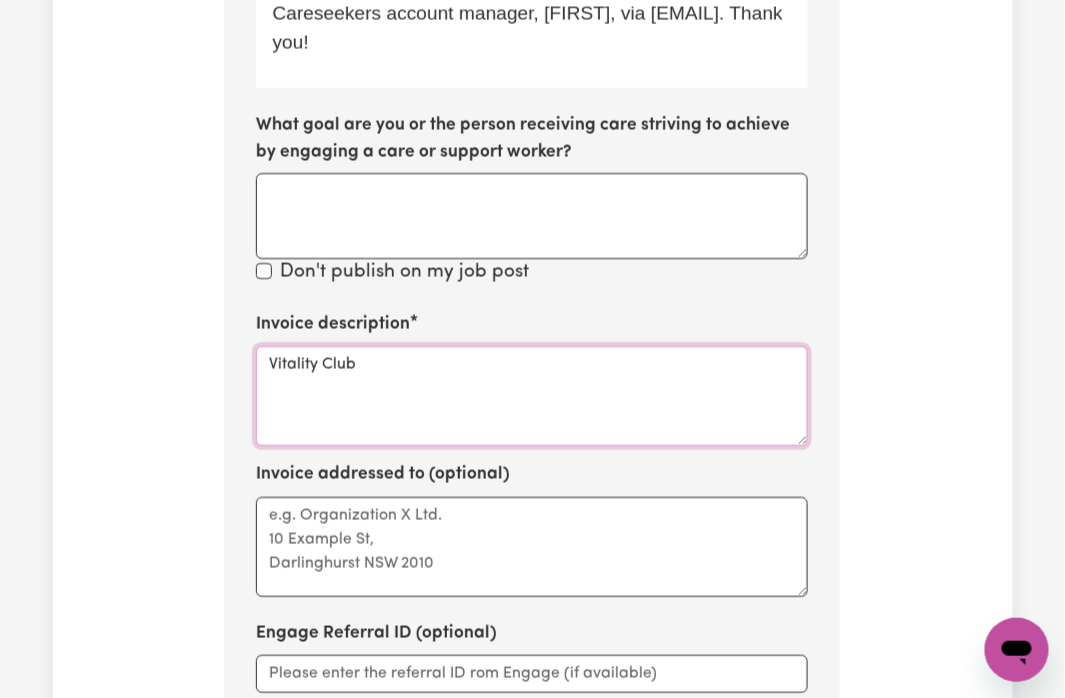 type on "Vitality Club" 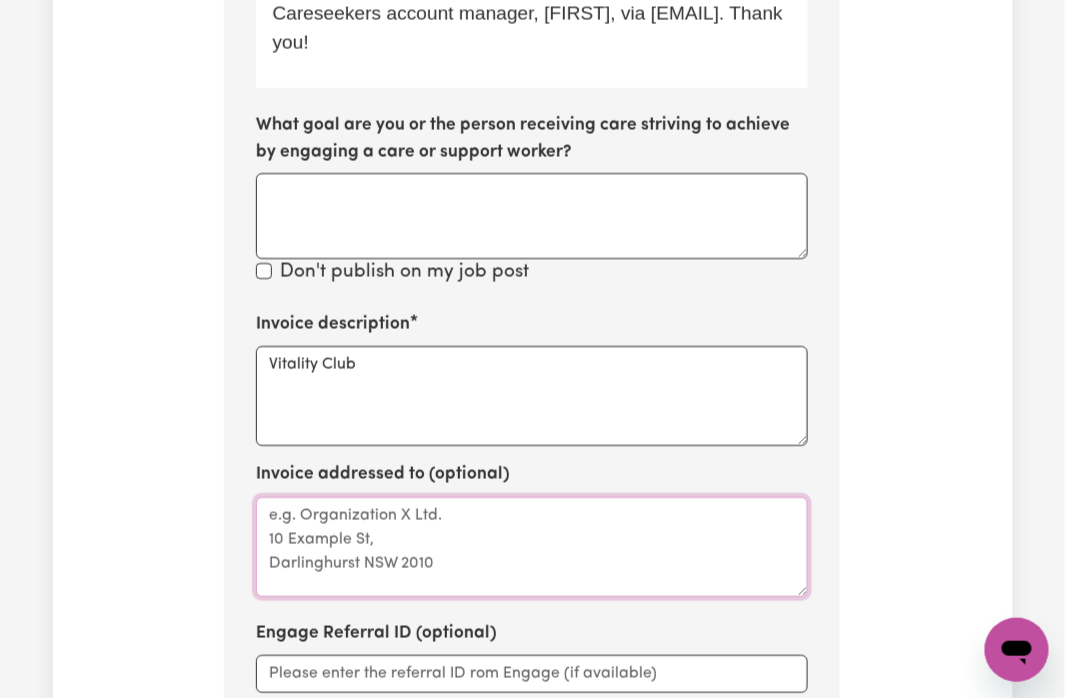 click on "Invoice addressed to (optional)" at bounding box center [532, 547] 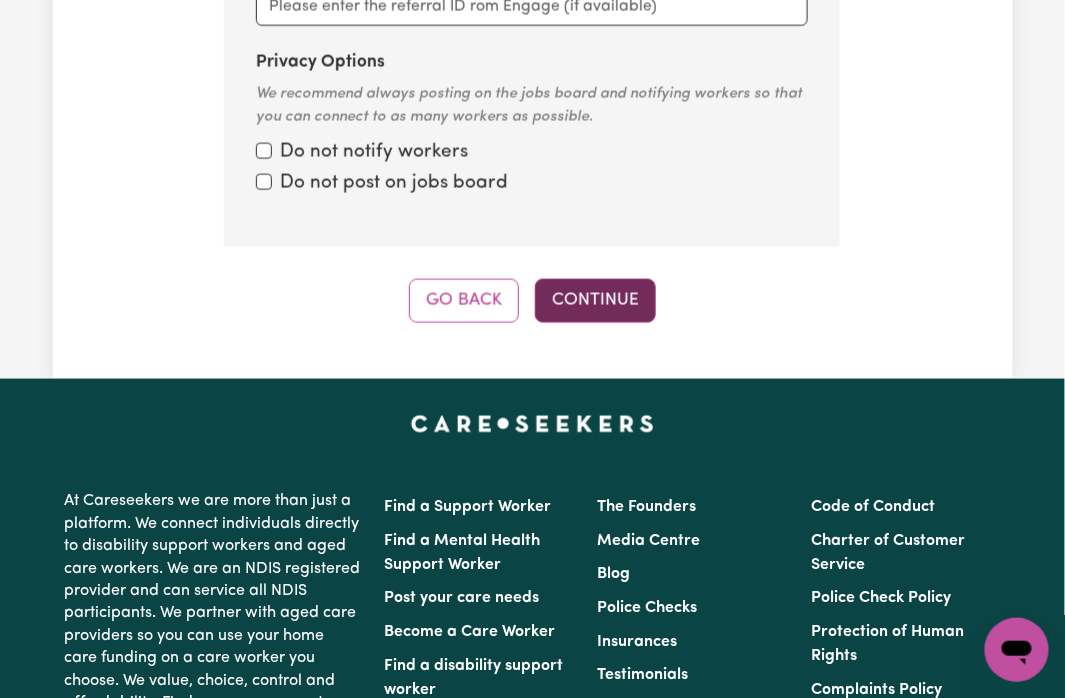 type on "Vitality Club" 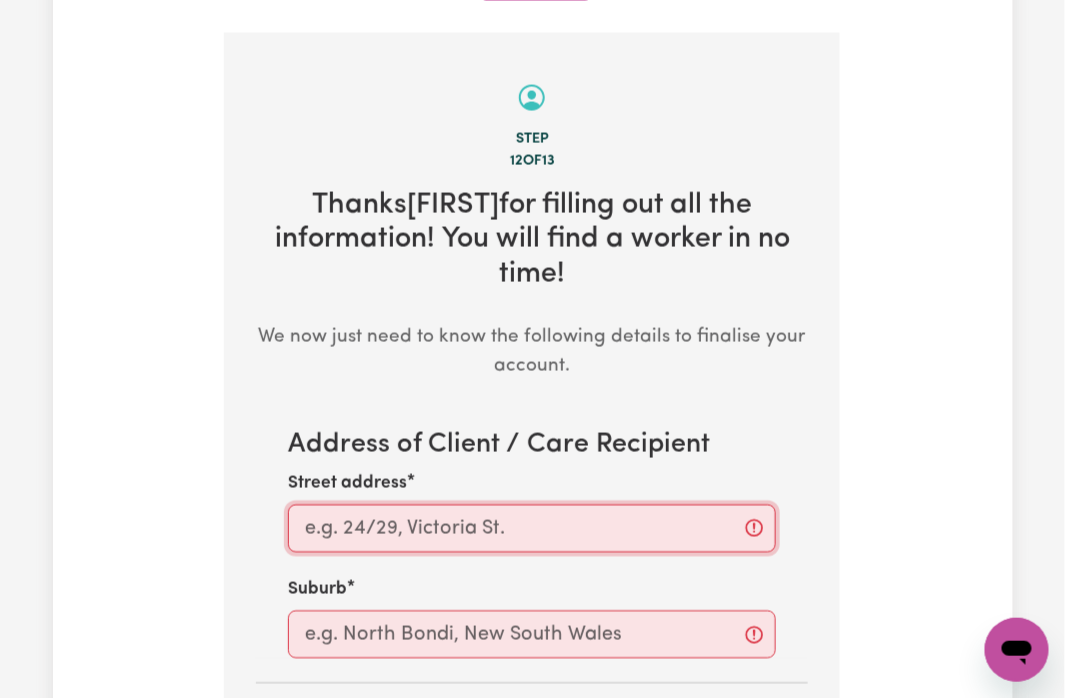 click on "Street address" at bounding box center [532, 529] 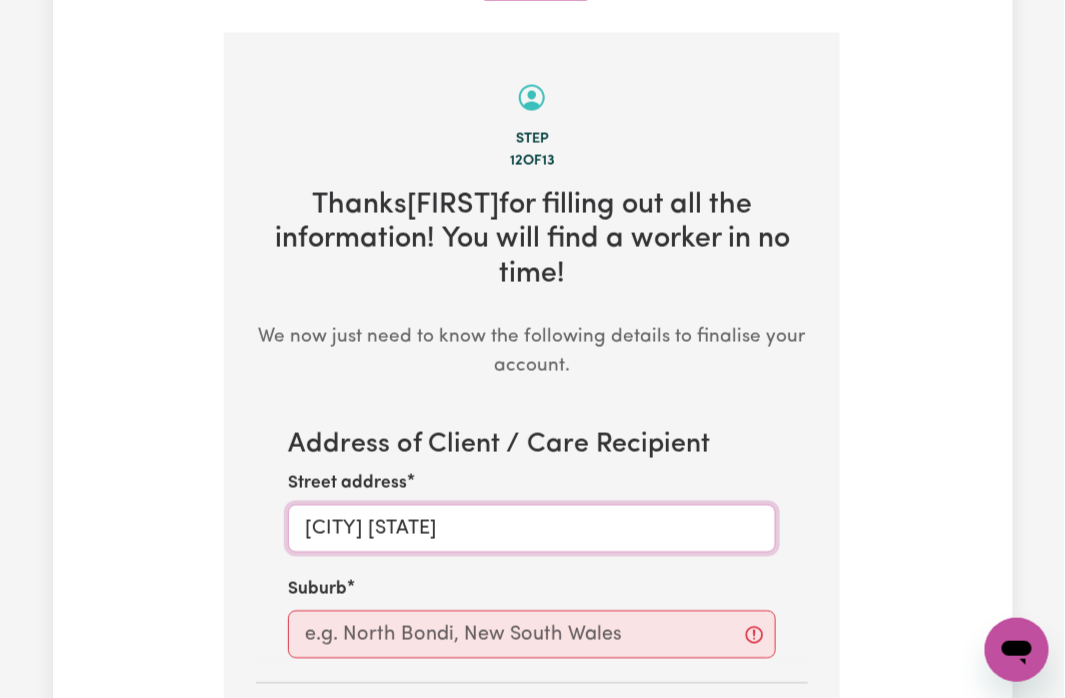 drag, startPoint x: 385, startPoint y: 487, endPoint x: 242, endPoint y: 494, distance: 143.17122 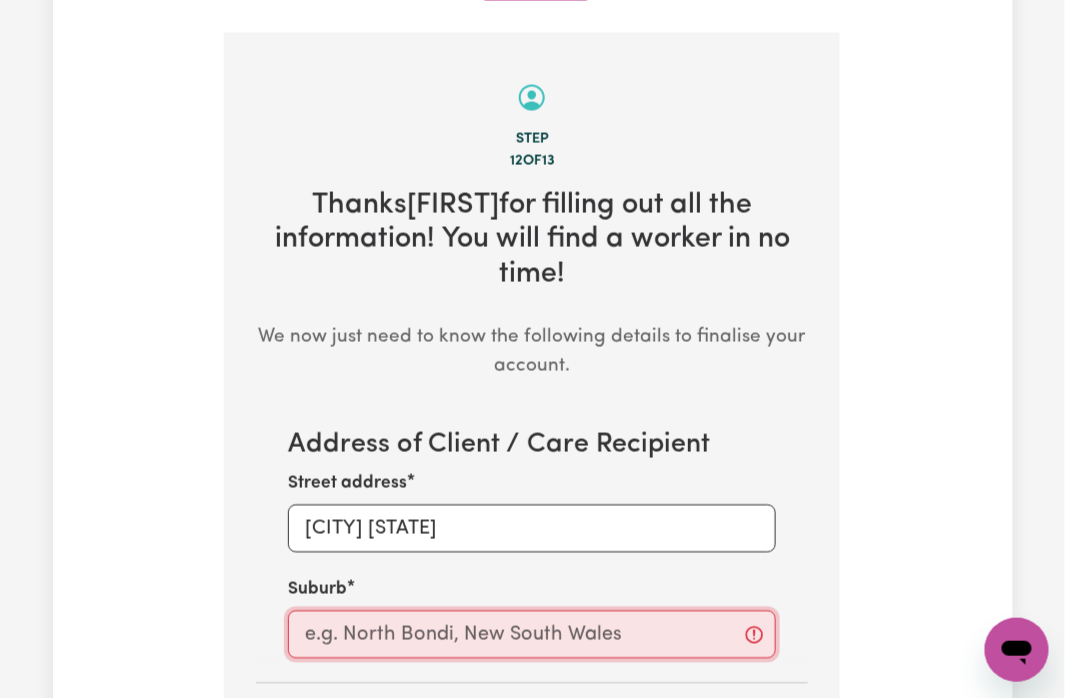 click at bounding box center (532, 635) 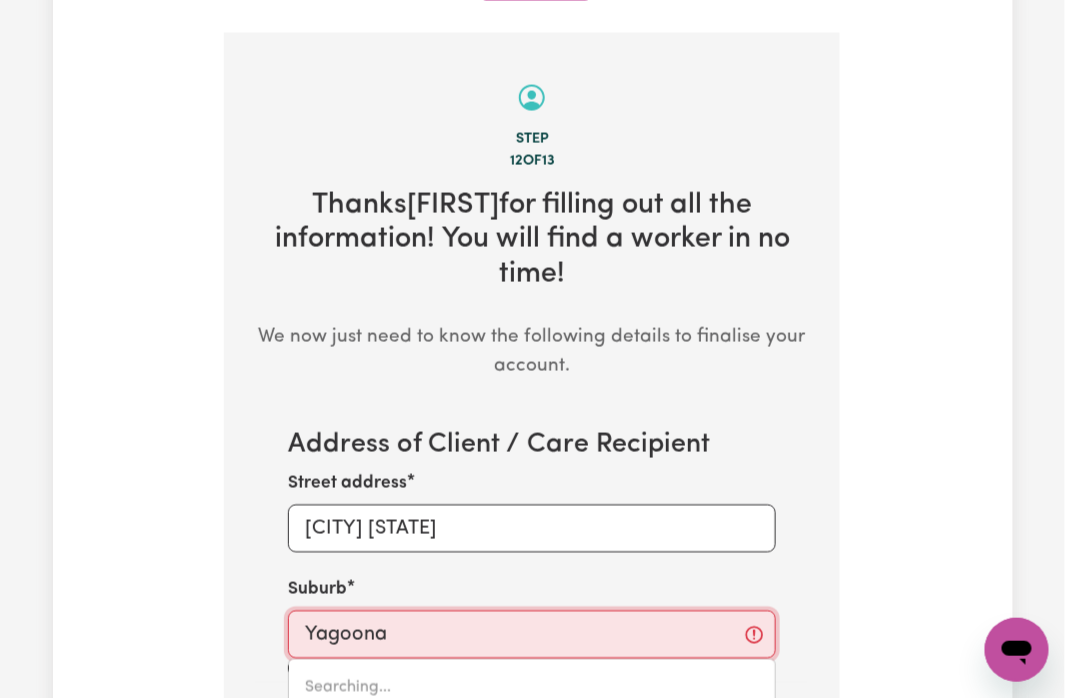 type on "[CITY], [STATE], [POSTAL_CODE]" 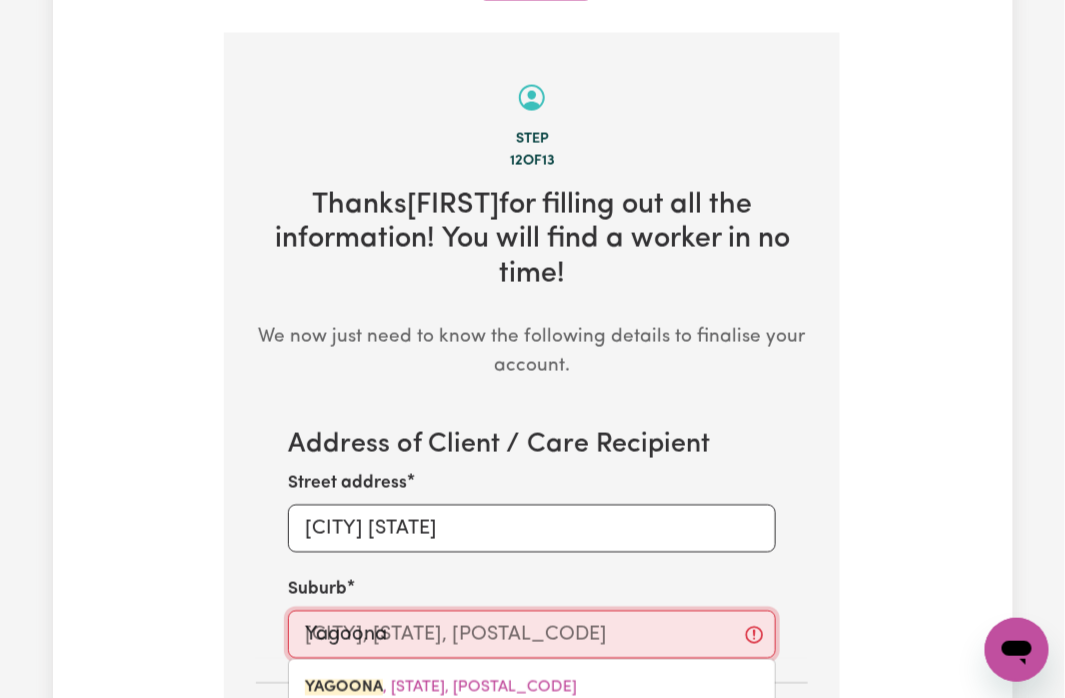 scroll, scrollTop: 940, scrollLeft: 0, axis: vertical 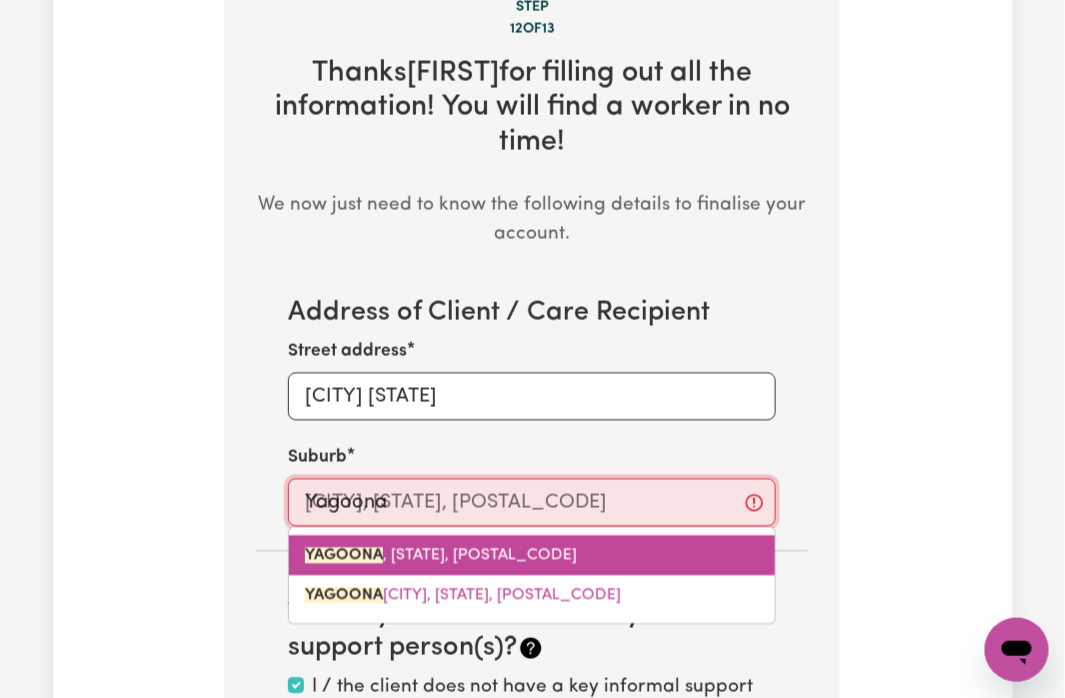 click on "[CITY] , [STATE], [POSTAL_CODE]" at bounding box center [441, 555] 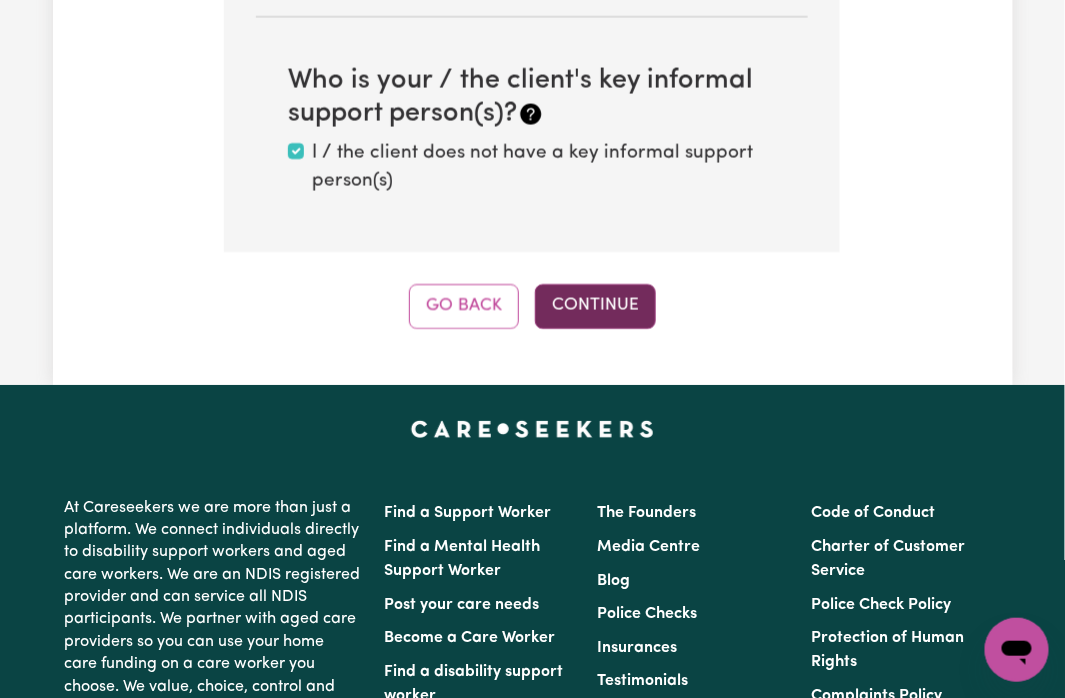 click on "Continue" at bounding box center [595, 306] 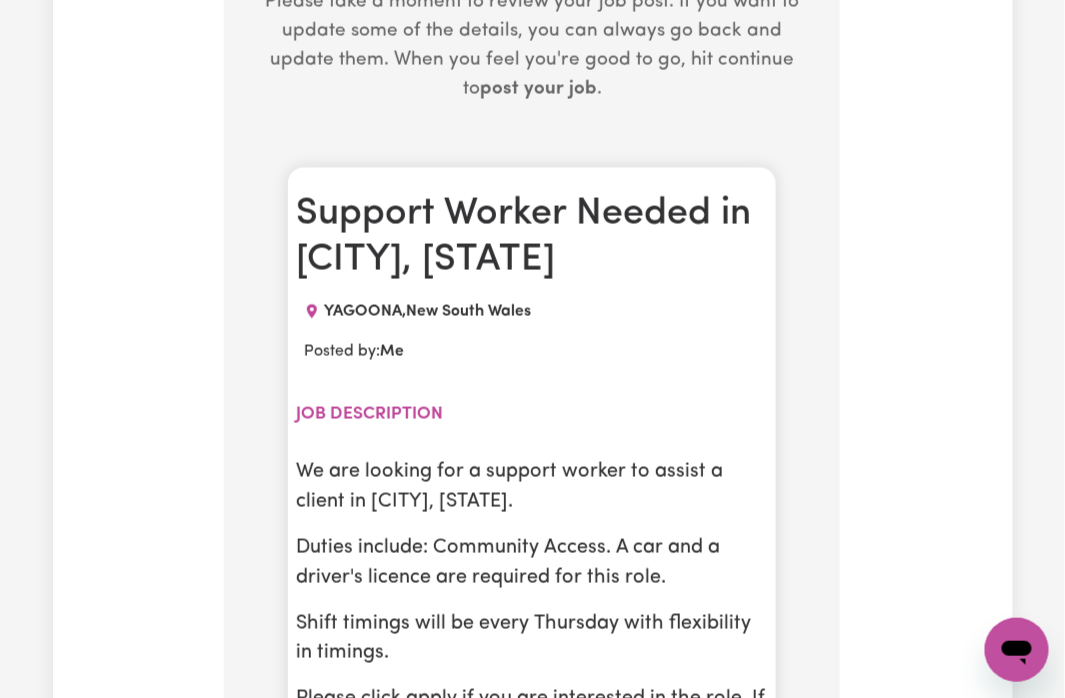 scroll, scrollTop: 1340, scrollLeft: 0, axis: vertical 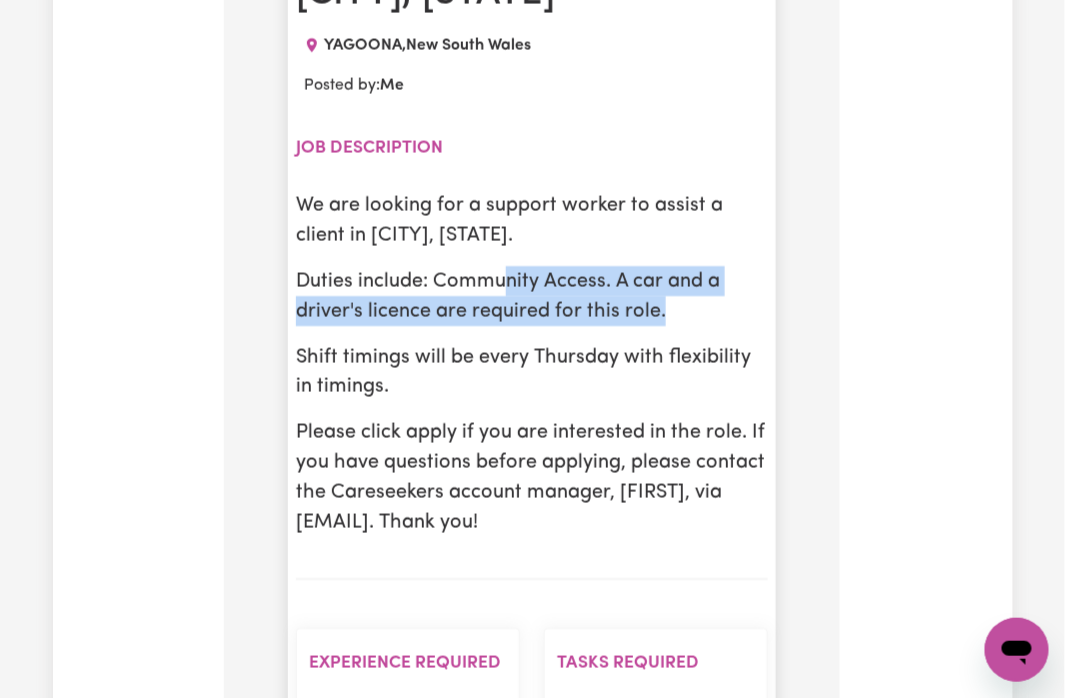 drag, startPoint x: 514, startPoint y: 256, endPoint x: 691, endPoint y: 279, distance: 178.4881 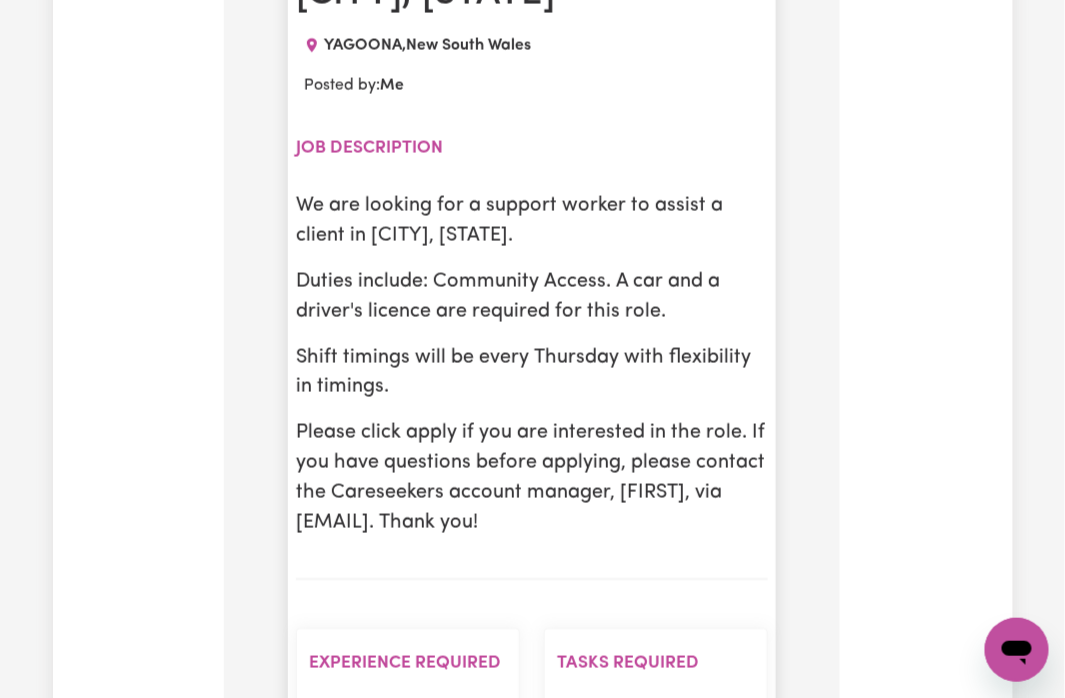 click on "Shift timings will be every Thursday with flexibility in timings." at bounding box center (532, 372) 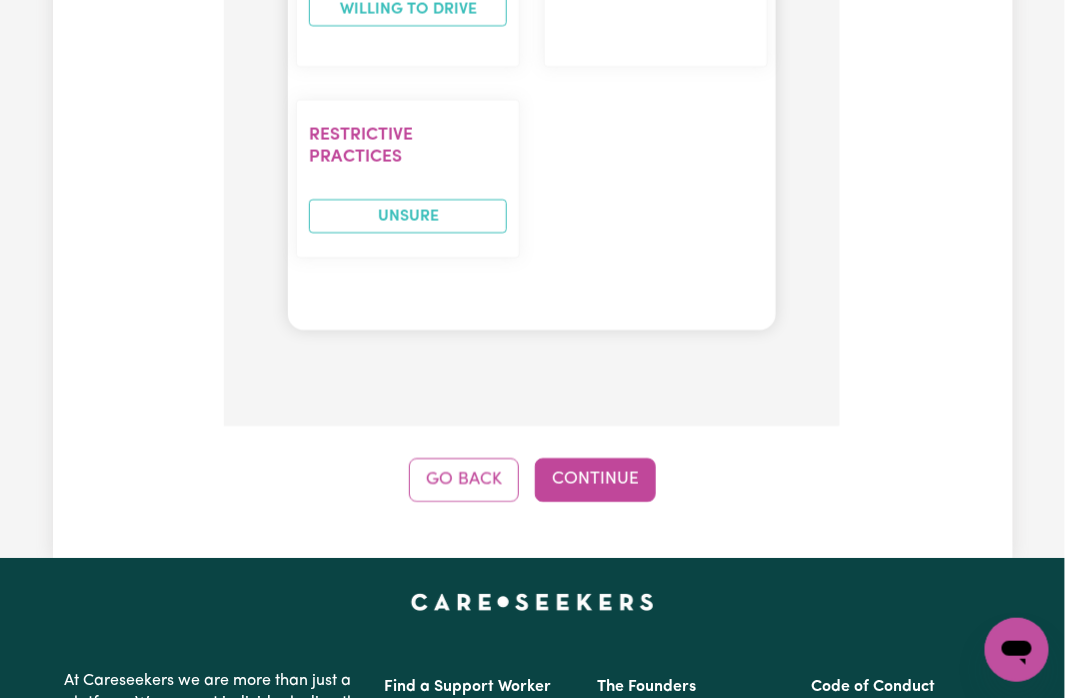 click on "Continue" at bounding box center [595, 480] 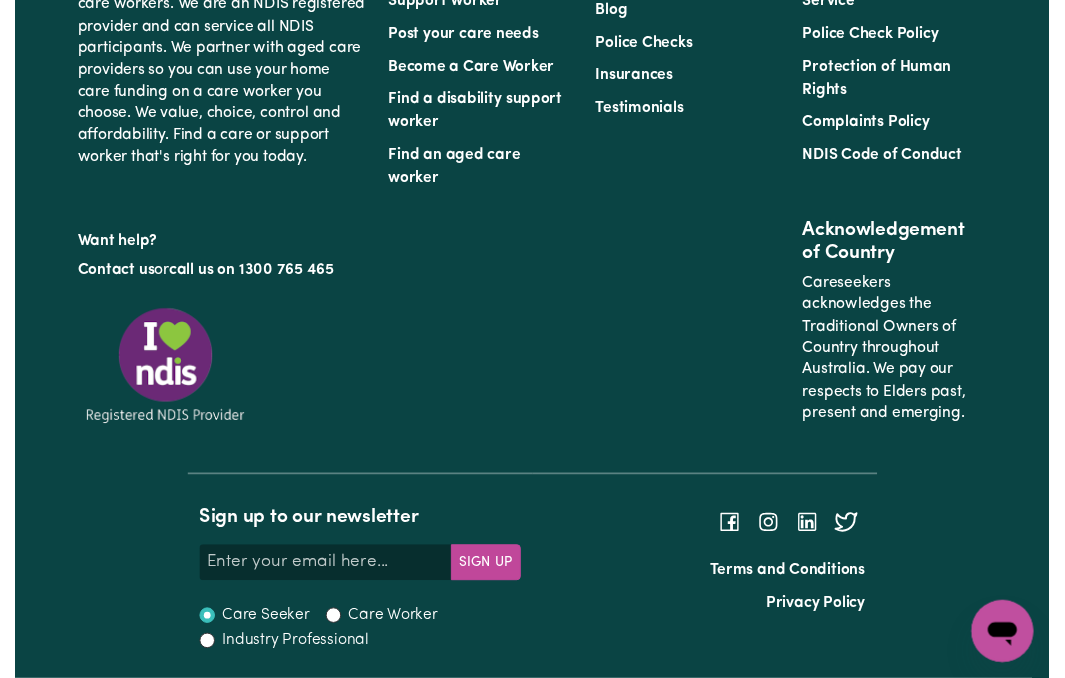scroll, scrollTop: 0, scrollLeft: 0, axis: both 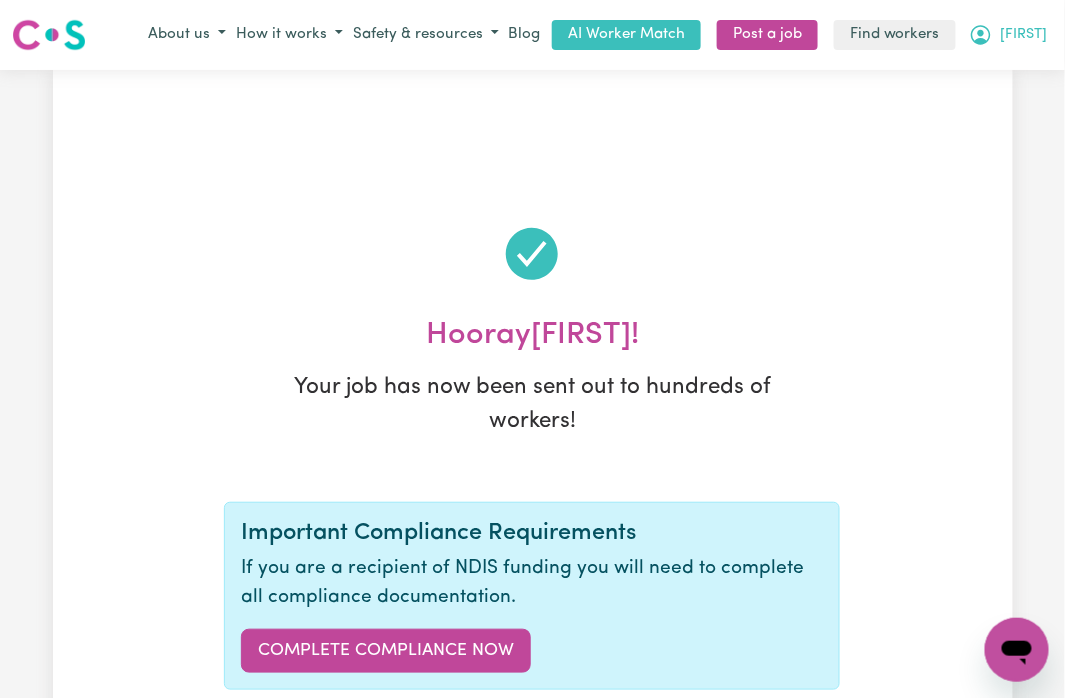 click on "[FIRST]" at bounding box center (1008, 35) 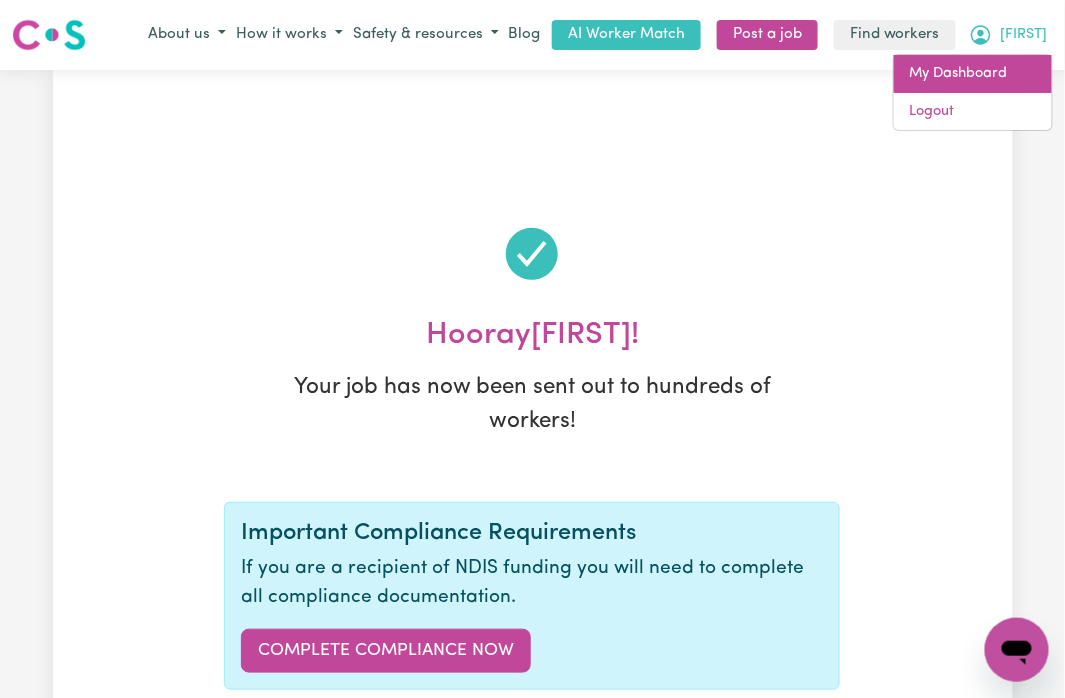 click on "My Dashboard" at bounding box center [973, 74] 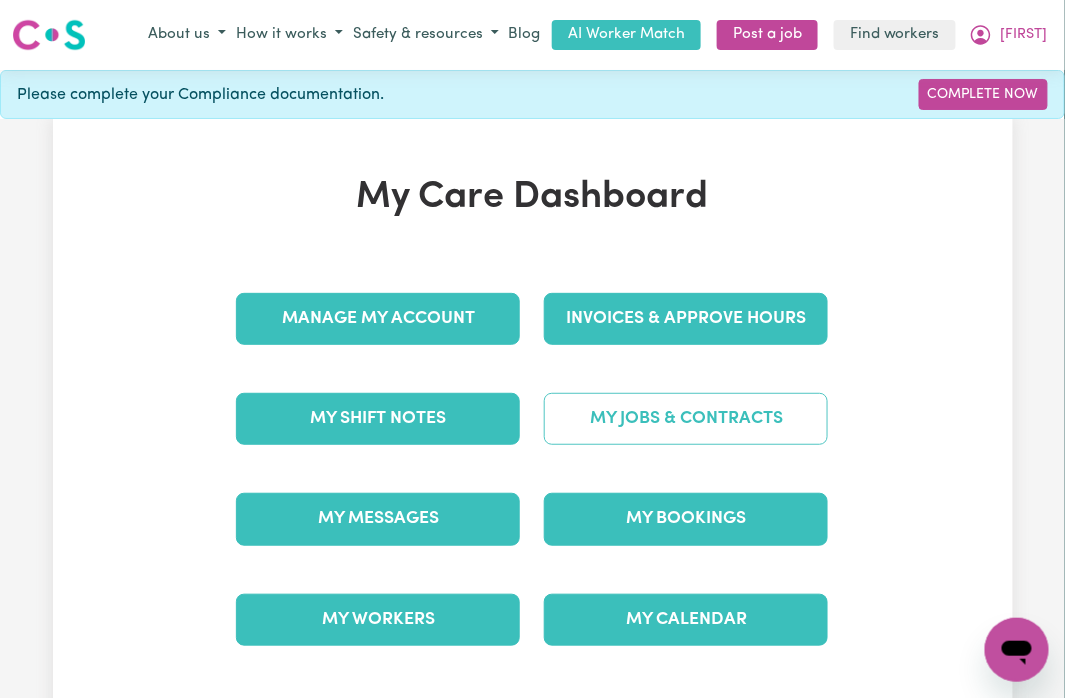 click on "My Jobs & Contracts" at bounding box center (686, 419) 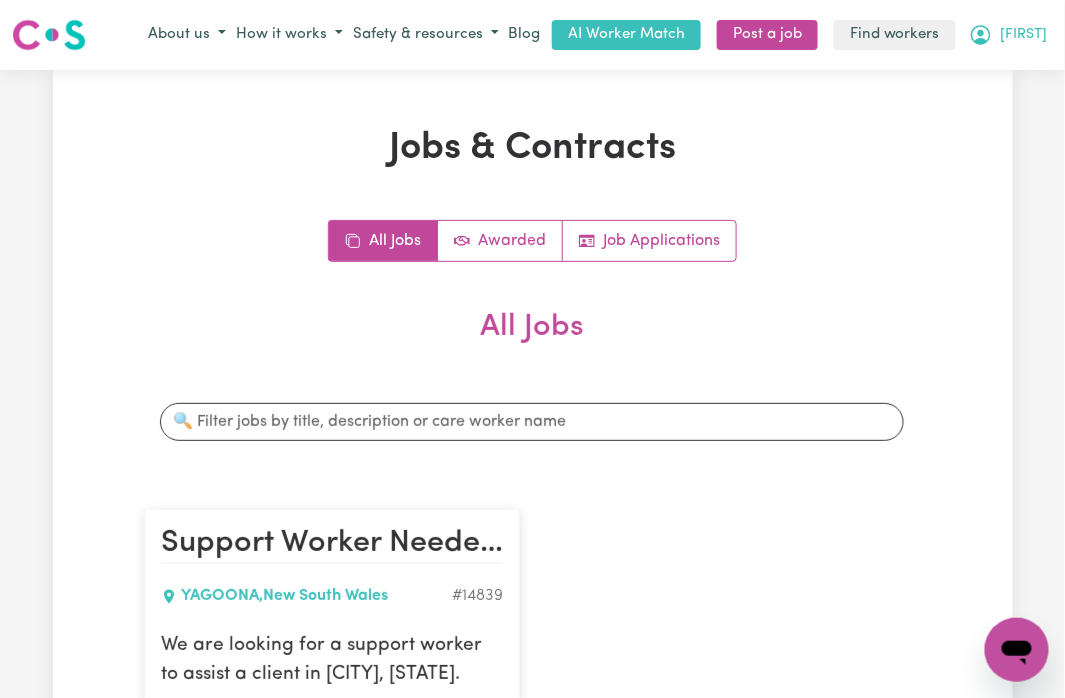 click on "[FIRST]" at bounding box center [1008, 35] 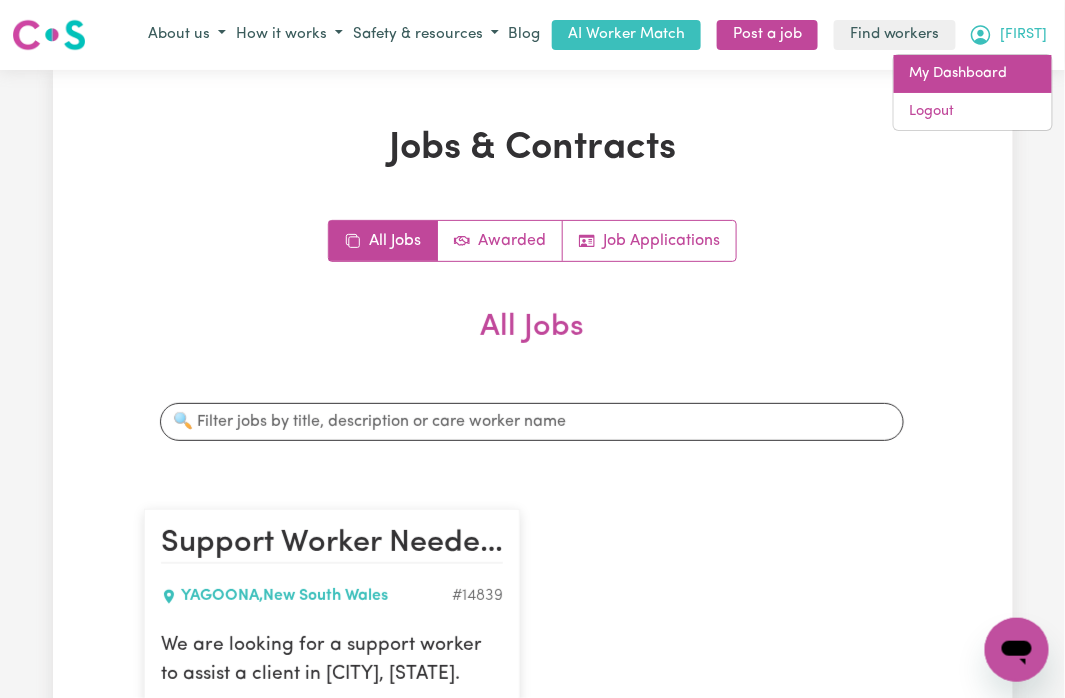 click on "My Dashboard" at bounding box center [973, 74] 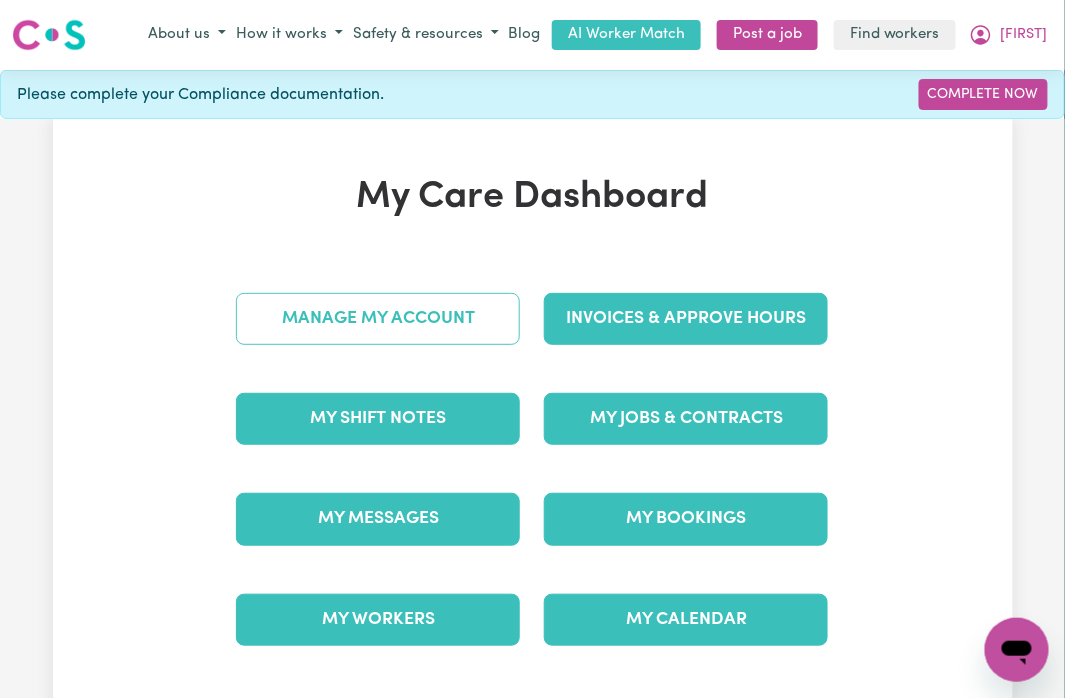 click on "Manage My Account" at bounding box center [378, 319] 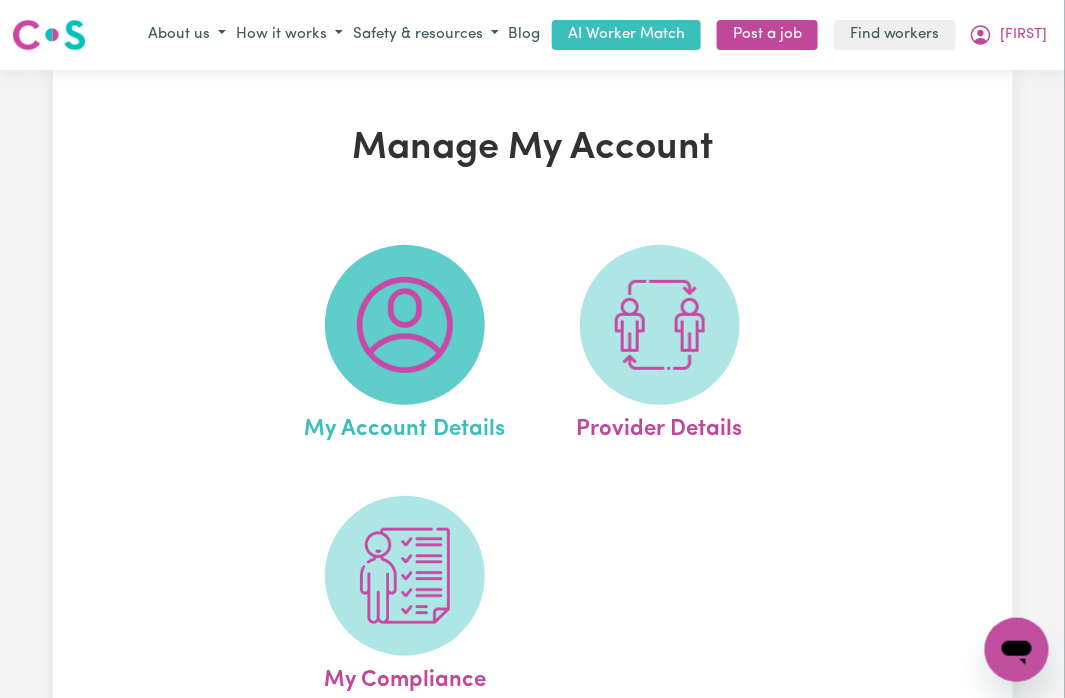 click at bounding box center [405, 325] 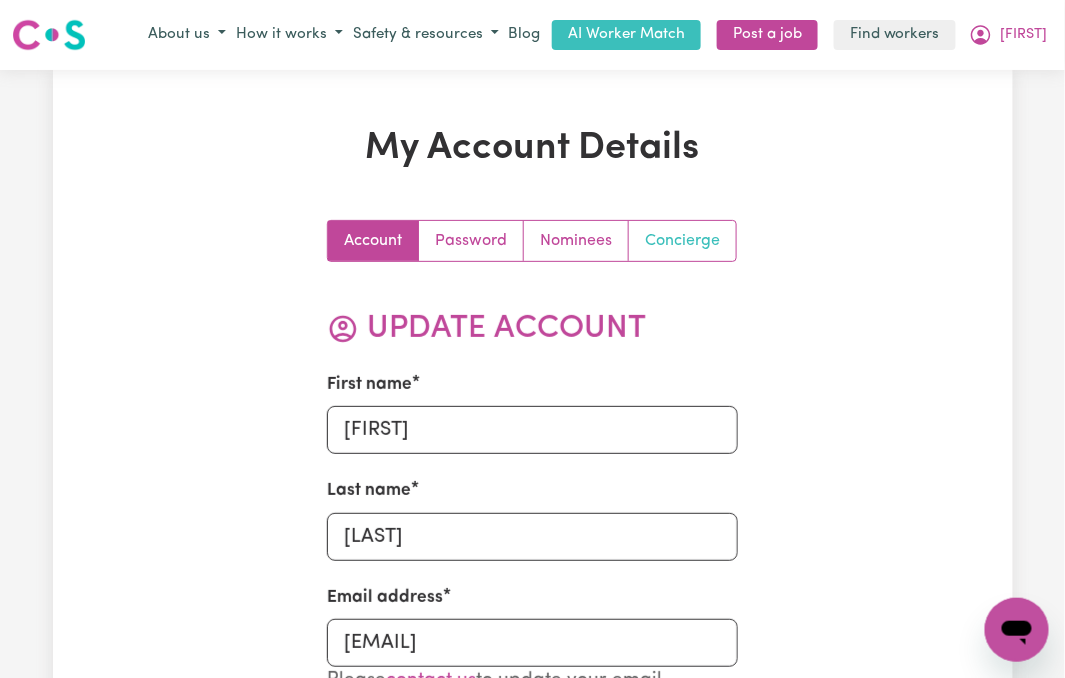 click on "Concierge" at bounding box center [682, 241] 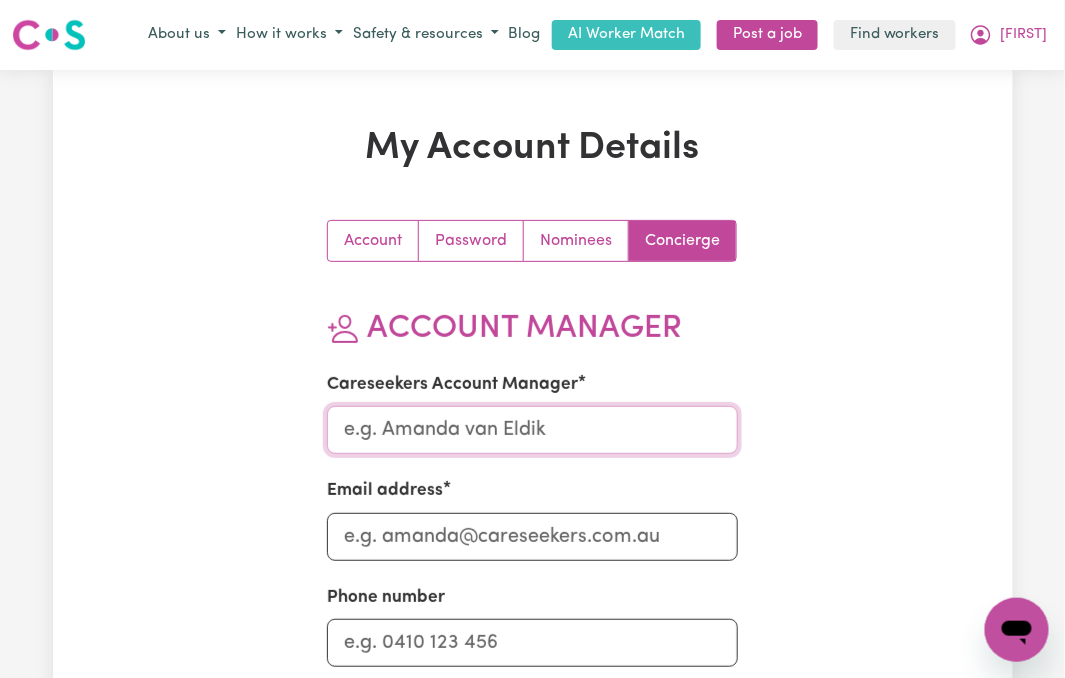 drag, startPoint x: 401, startPoint y: 468, endPoint x: 392, endPoint y: 558, distance: 90.44888 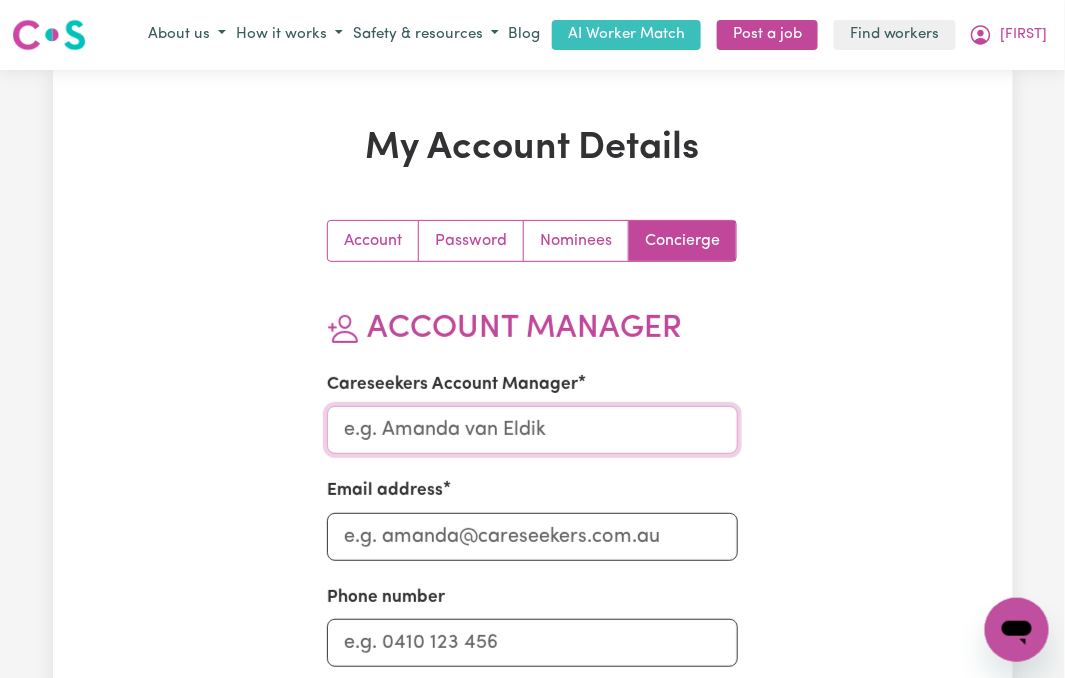 click on "Careseekers Account Manager" at bounding box center [532, 430] 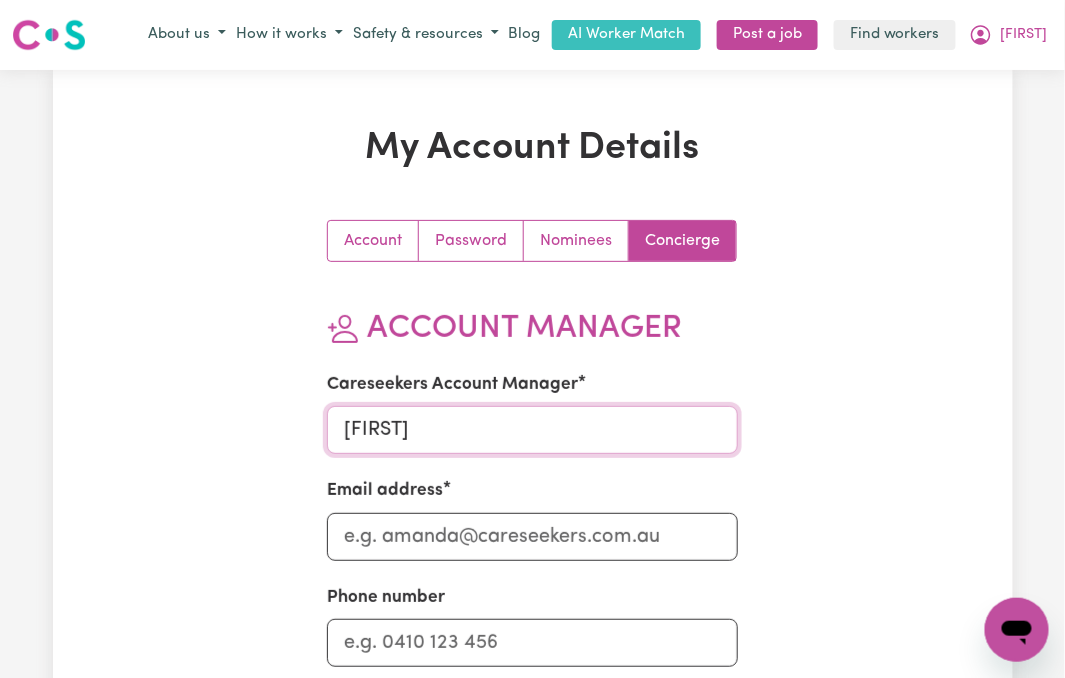 scroll, scrollTop: 133, scrollLeft: 0, axis: vertical 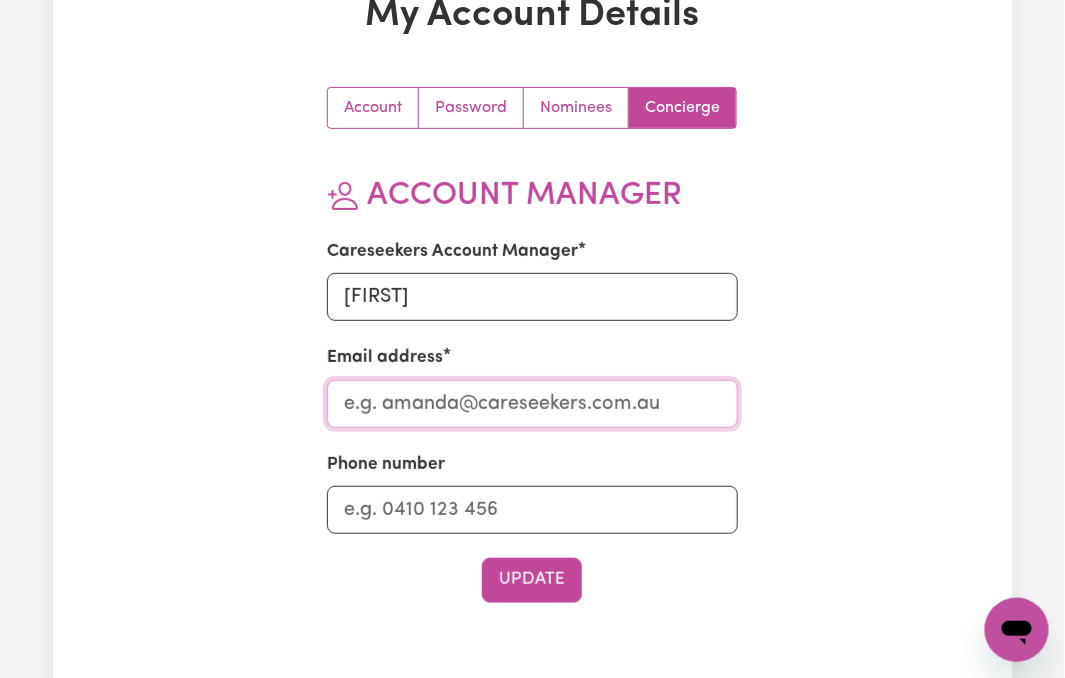 click on "Email address" at bounding box center (532, 404) 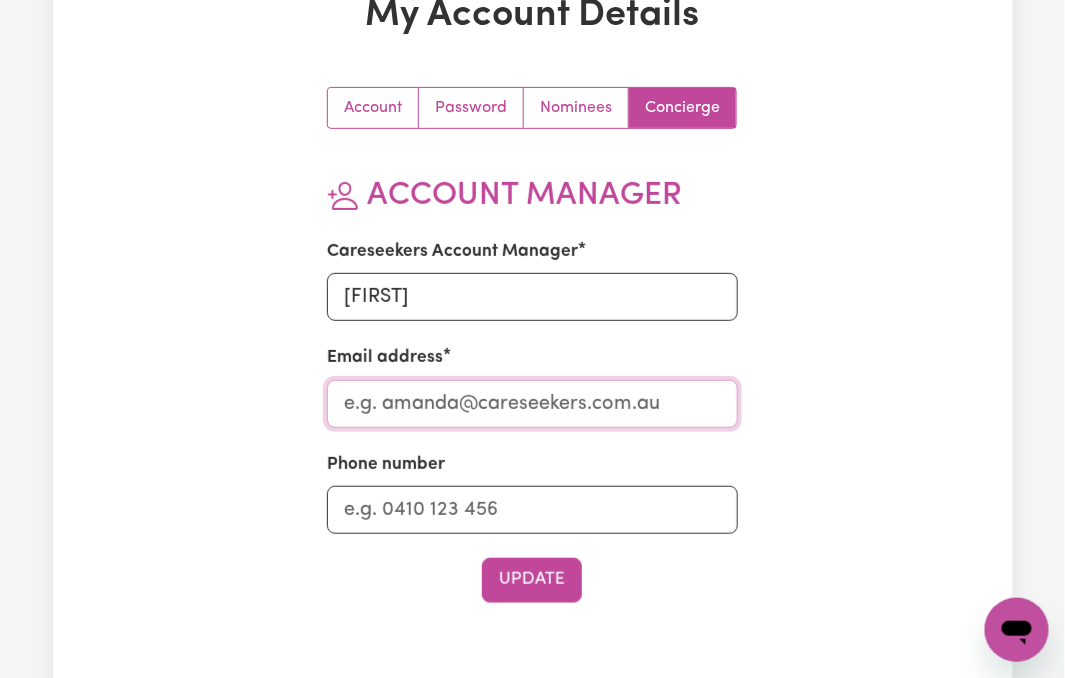 type on "[EMAIL]" 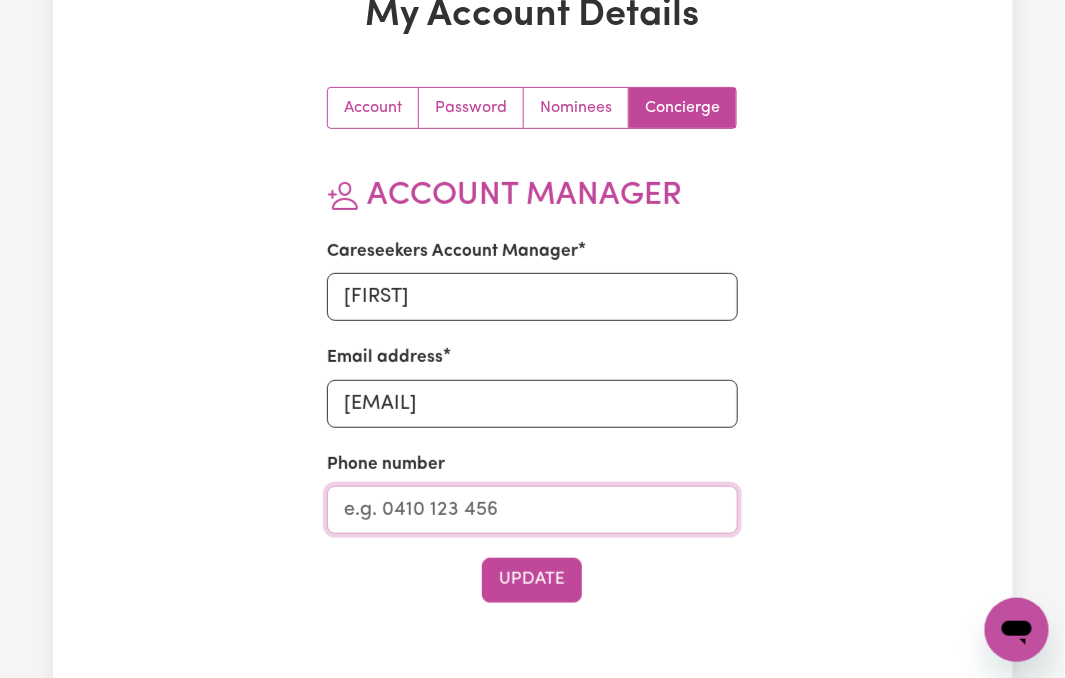 click on "Phone number" at bounding box center (532, 510) 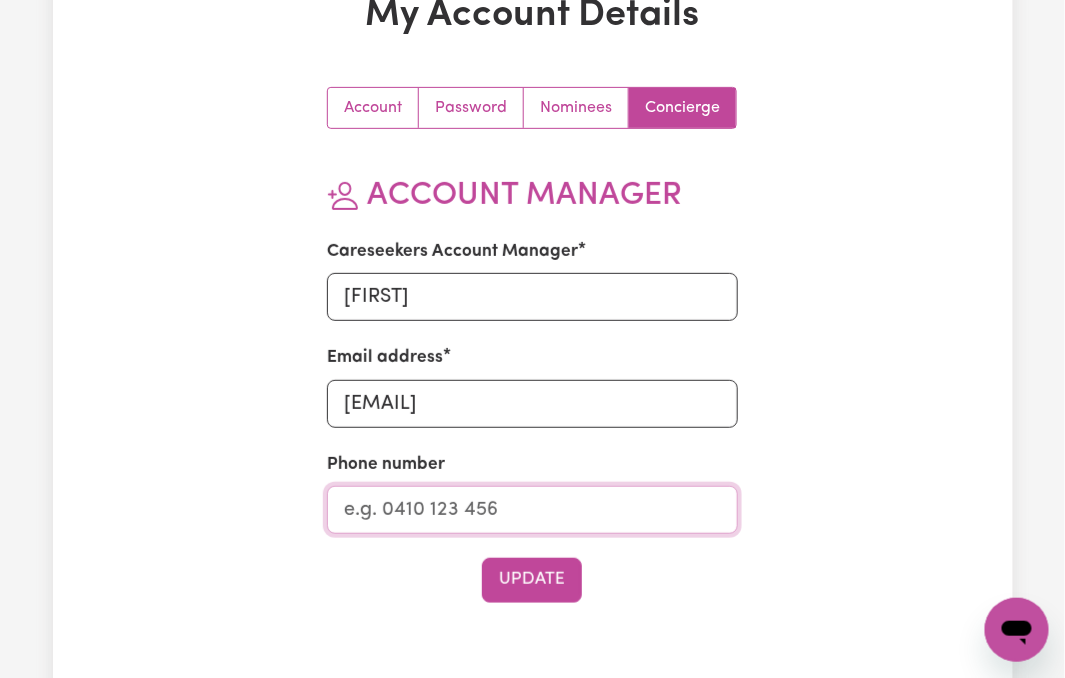 type on "1300765465" 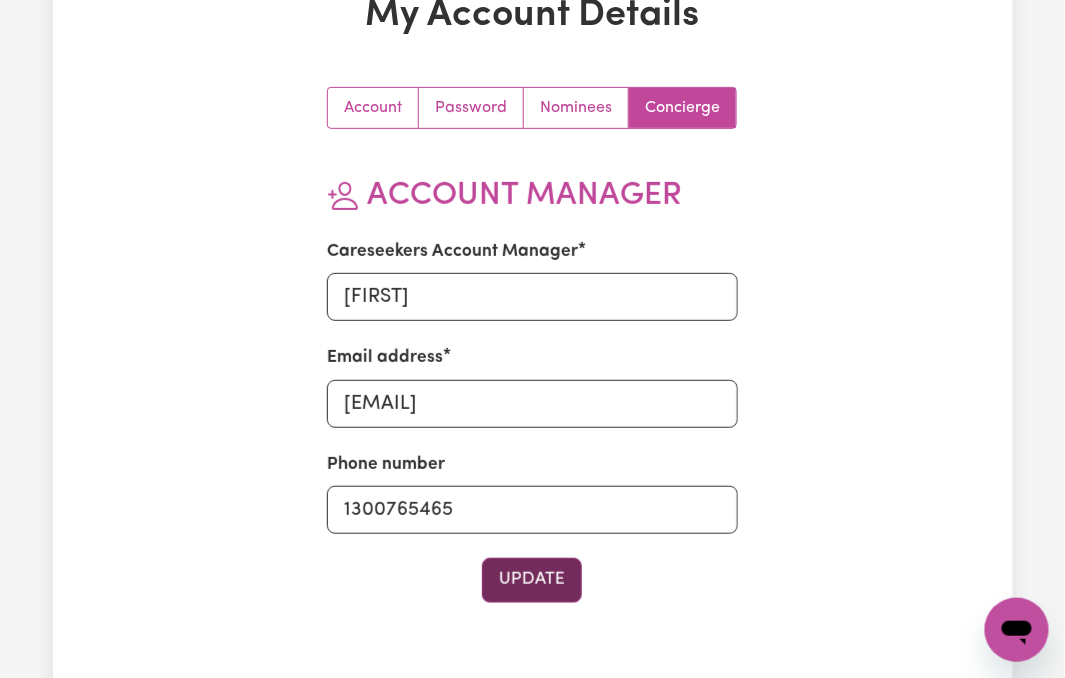 click on "Update" at bounding box center (532, 580) 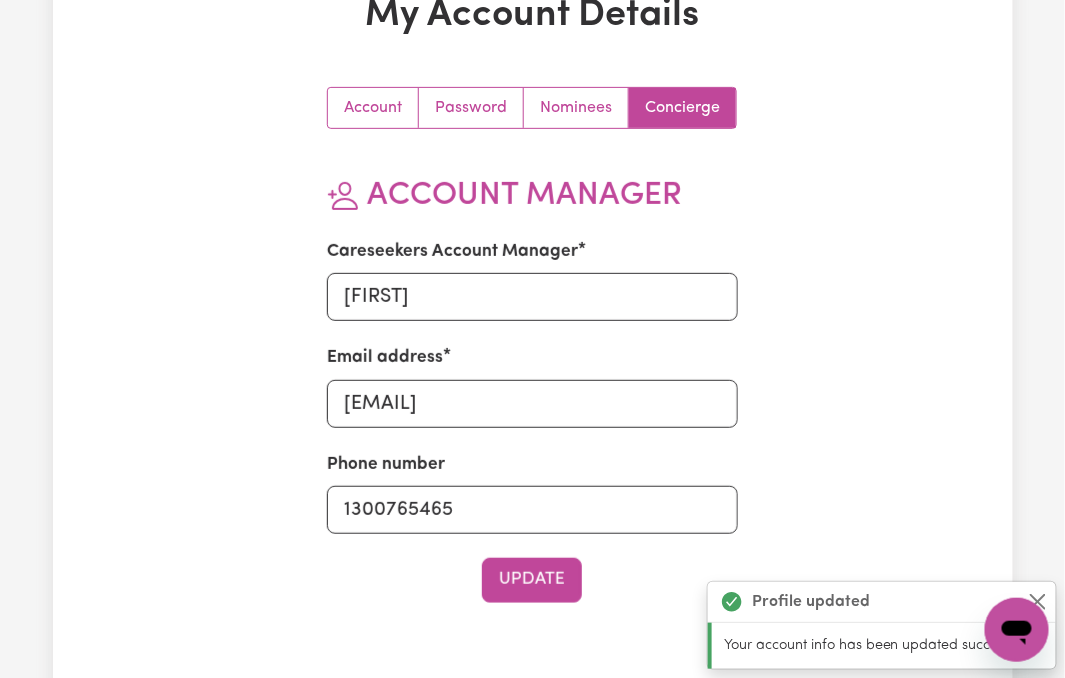 click on "My Account Details Account Password Nominees Concierge Account Manager Careseekers Account Manager [FIRST] Email address [EMAIL] Phone number [PHONE] Update Go to Dashboard Manage Account" at bounding box center [533, 380] 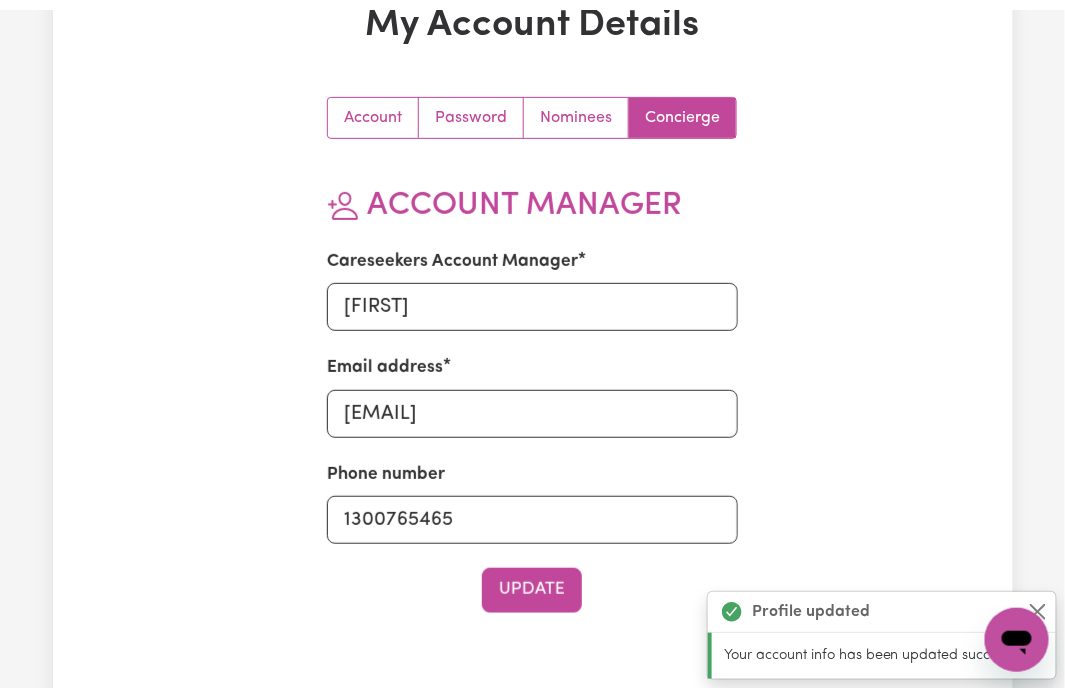 scroll, scrollTop: 0, scrollLeft: 0, axis: both 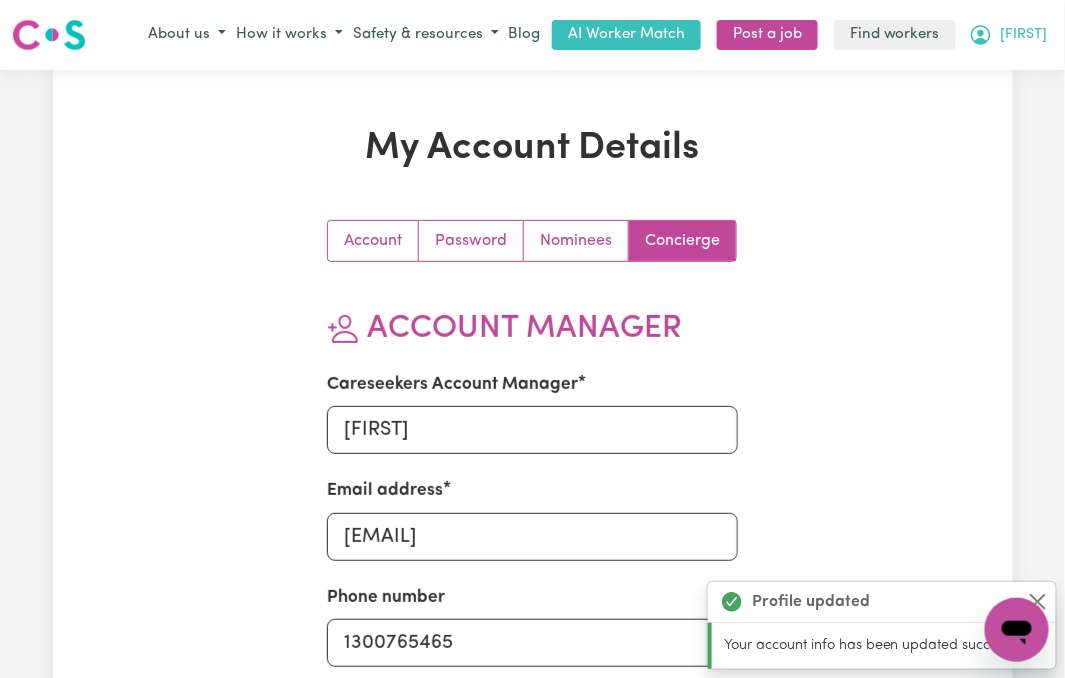 click 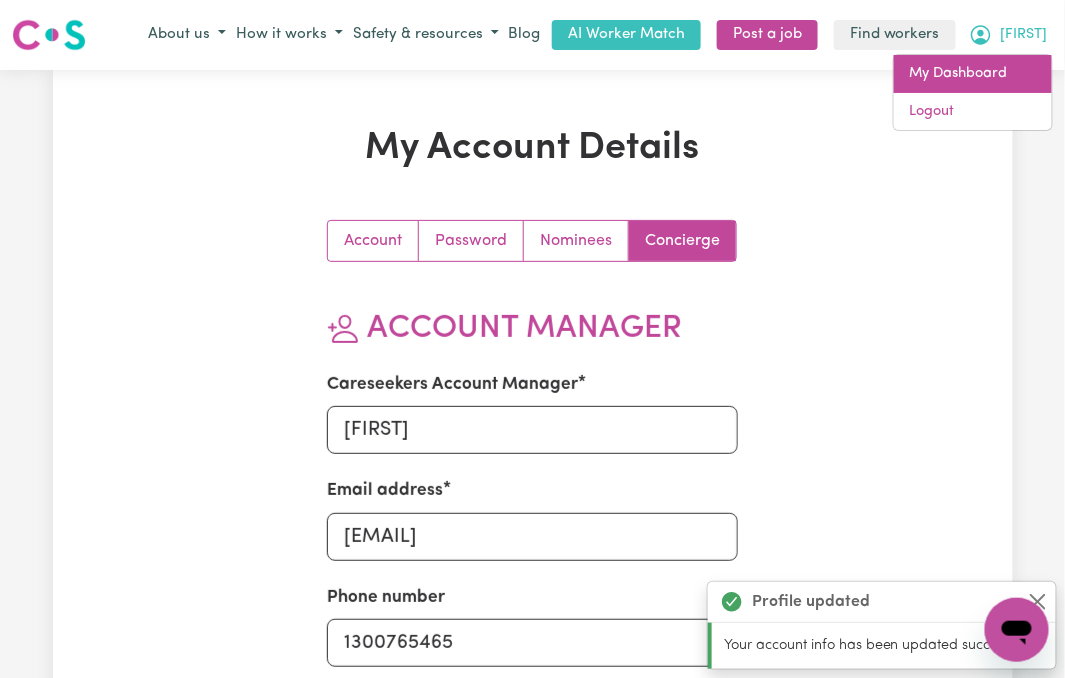 click on "My Dashboard" at bounding box center (973, 74) 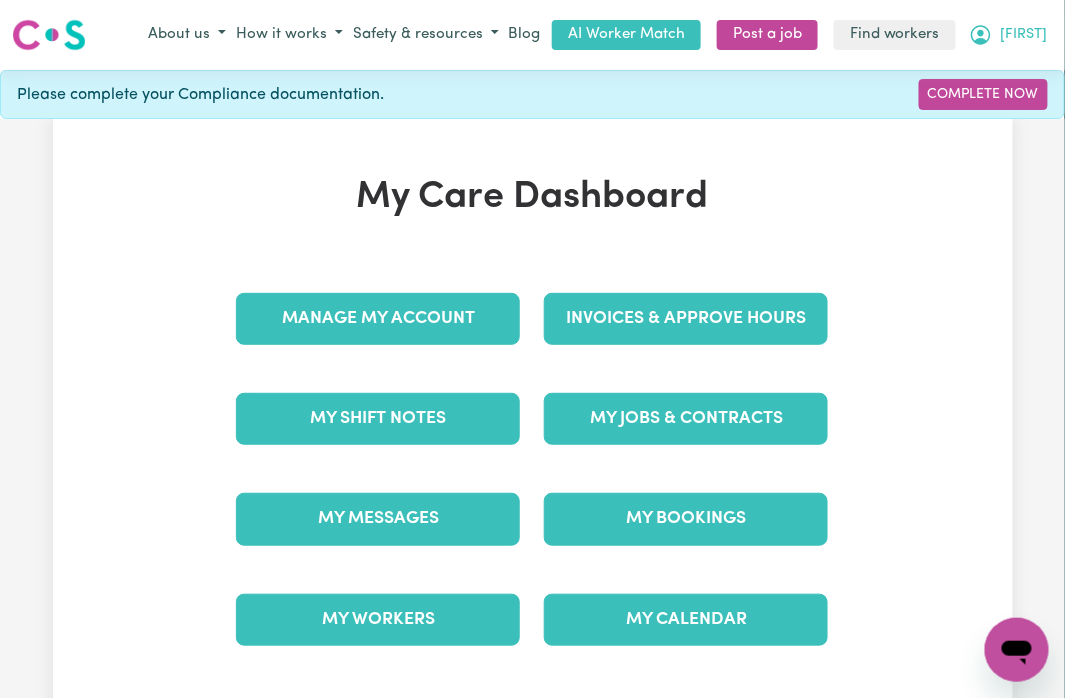 click on "[FIRST]" at bounding box center [1024, 35] 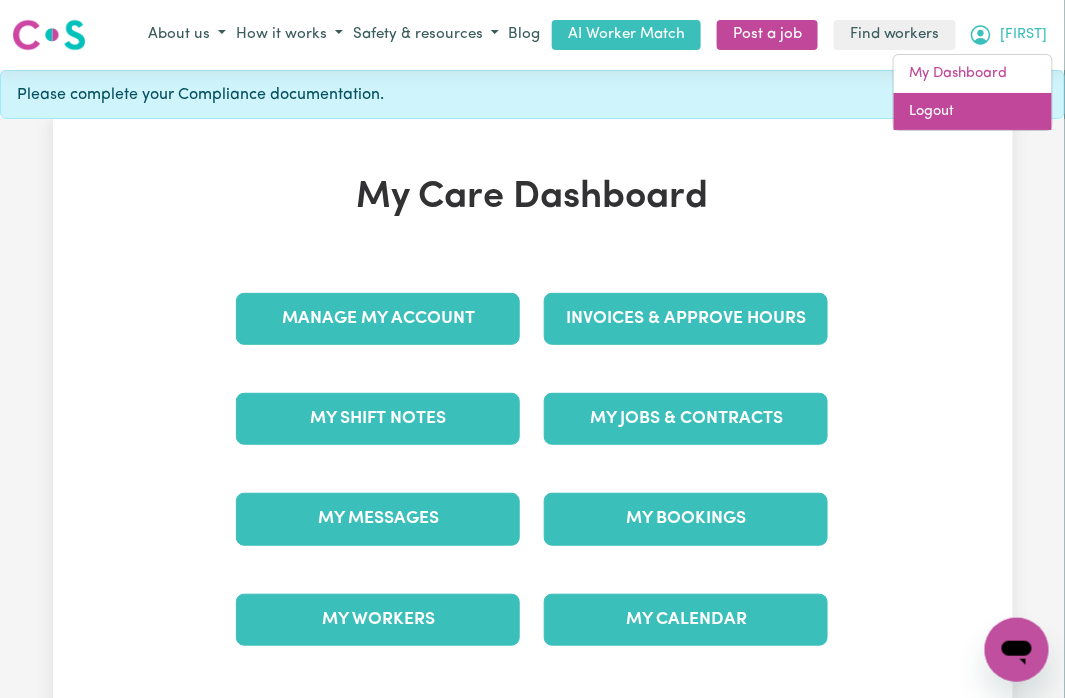 click on "Logout" at bounding box center (973, 112) 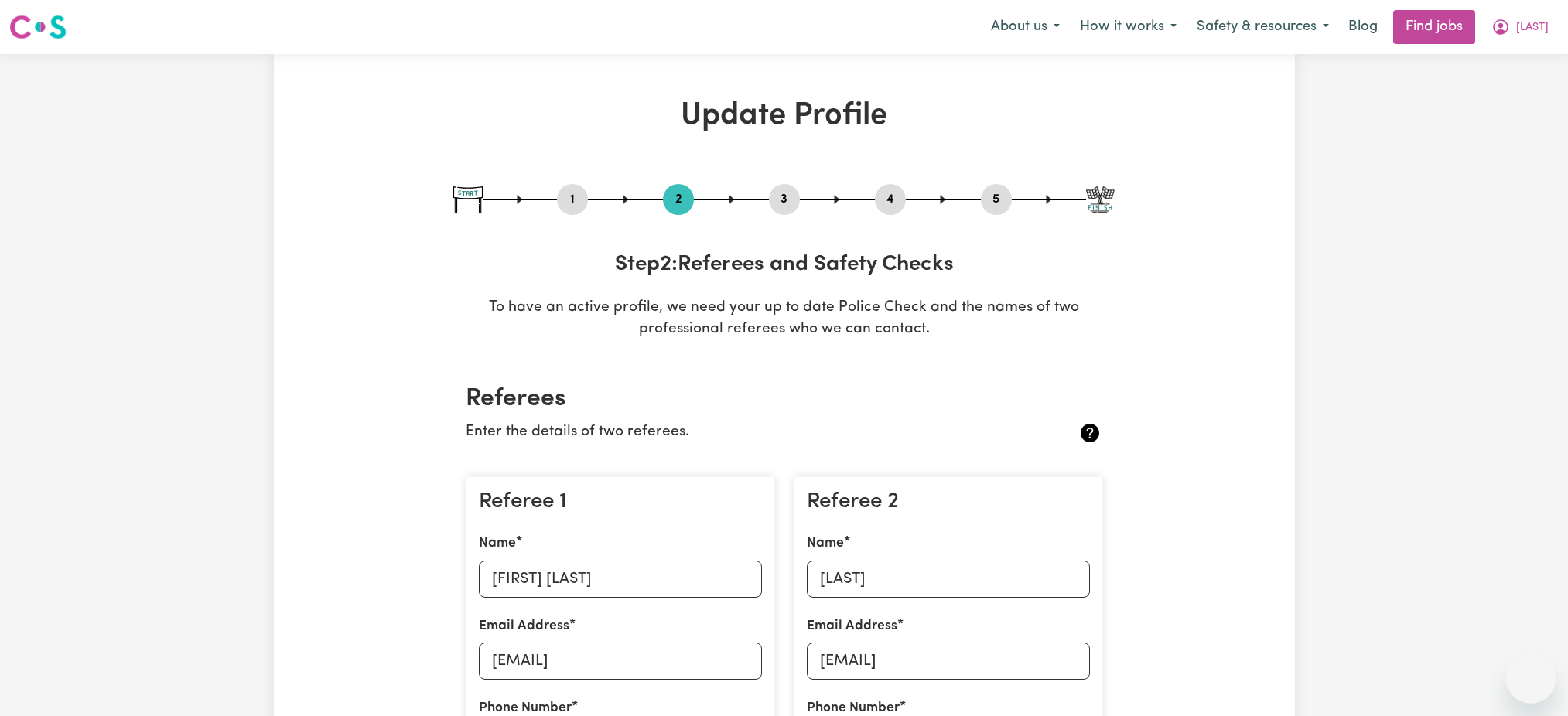 scroll, scrollTop: 1758, scrollLeft: 0, axis: vertical 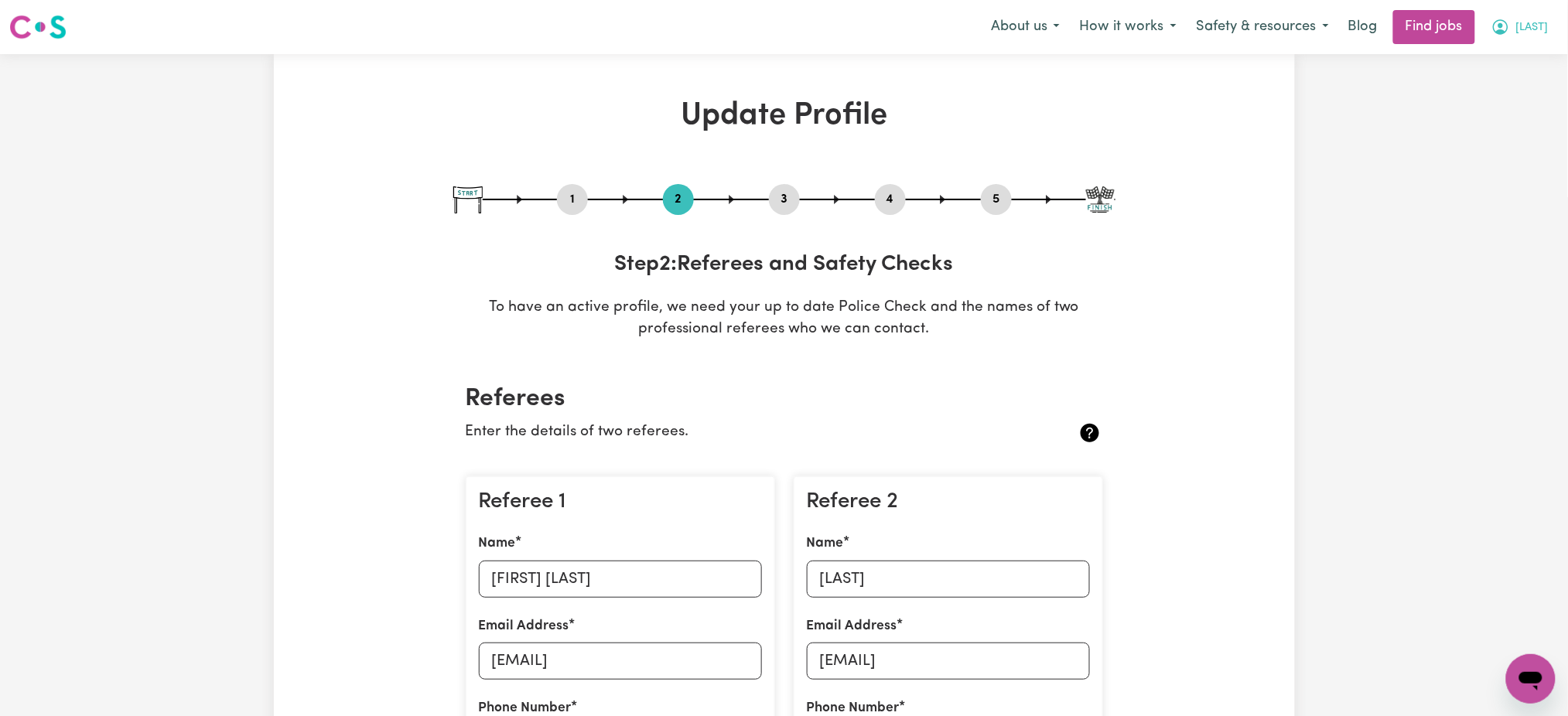 click on "[LAST]" at bounding box center [1532, 28] 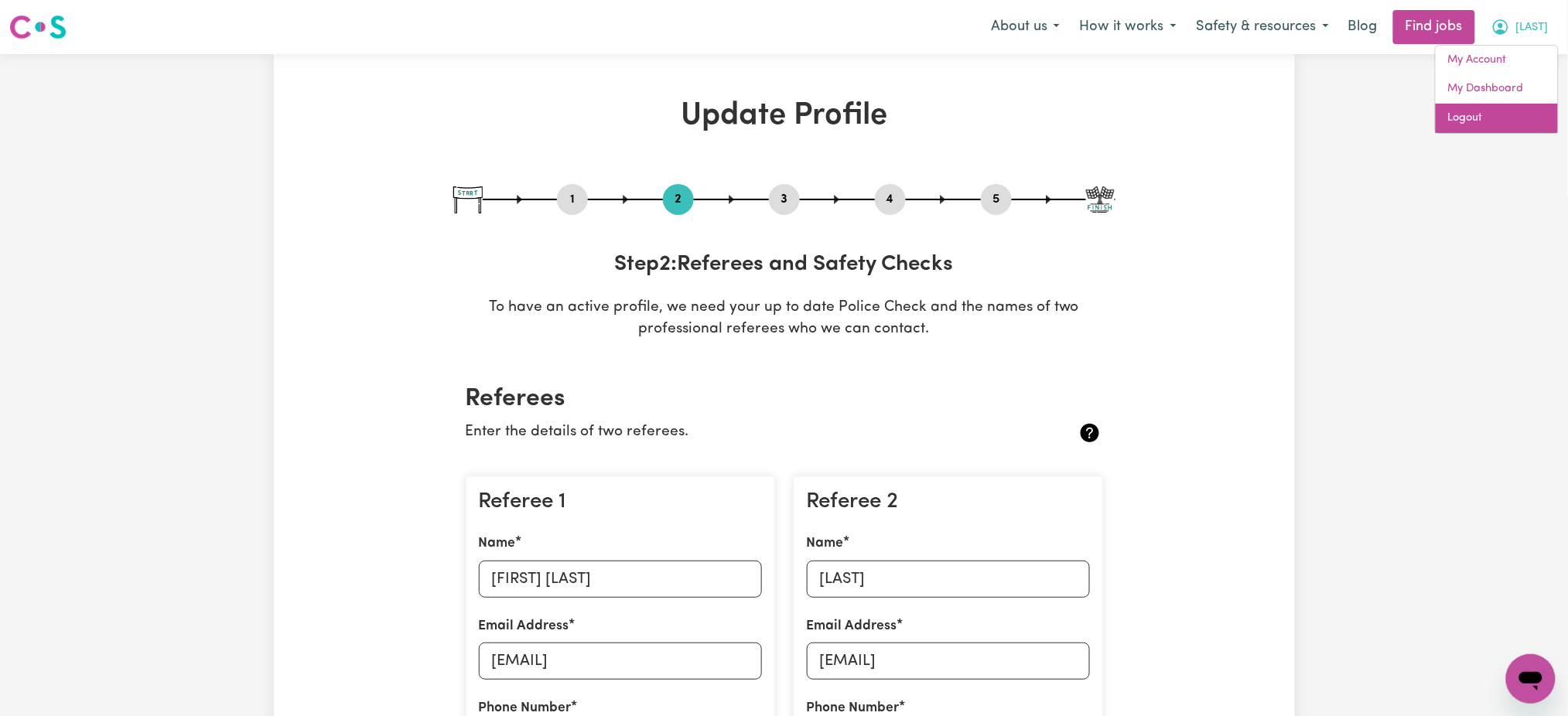 click on "Logout" at bounding box center [1497, 118] 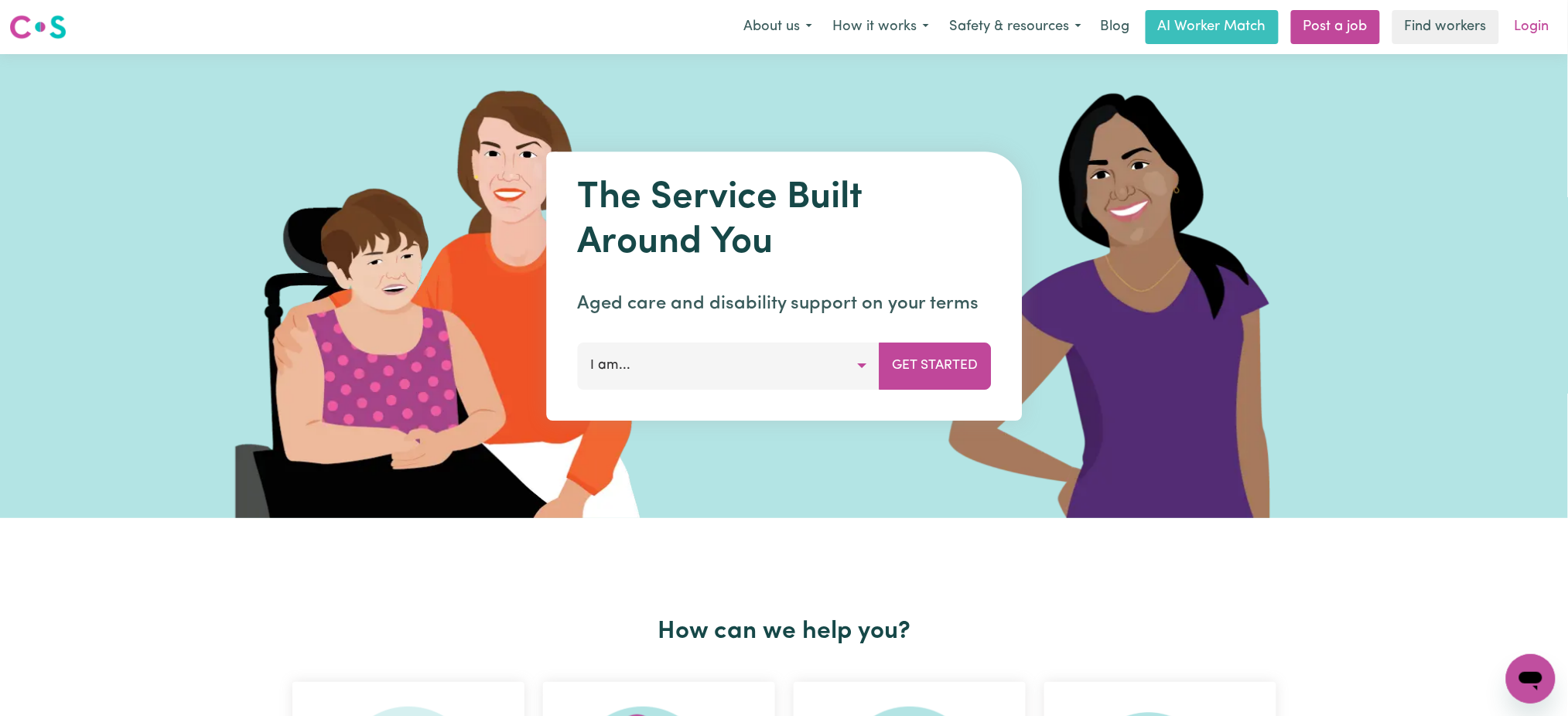 click on "Login" at bounding box center (1532, 27) 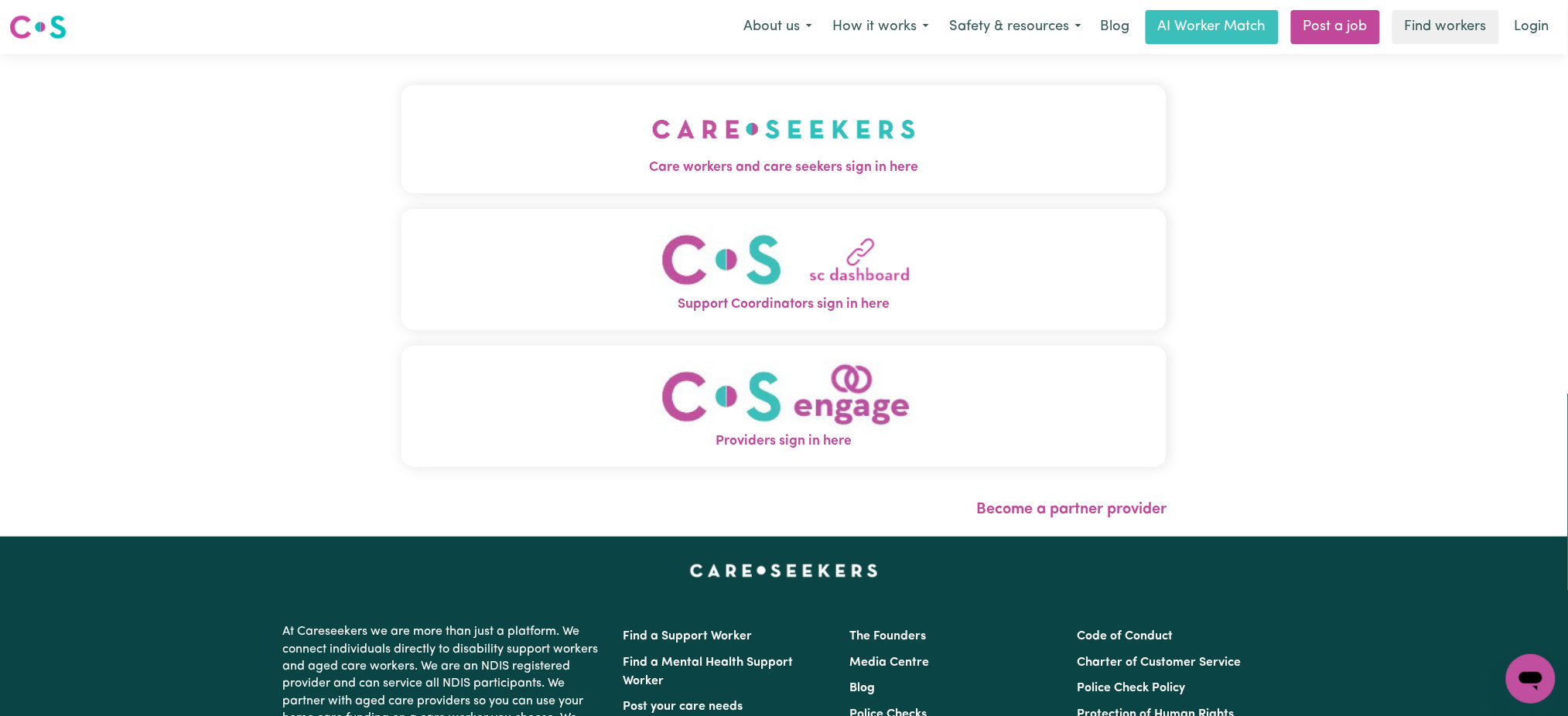 click on "Care workers and care seekers sign in here" at bounding box center [784, 139] 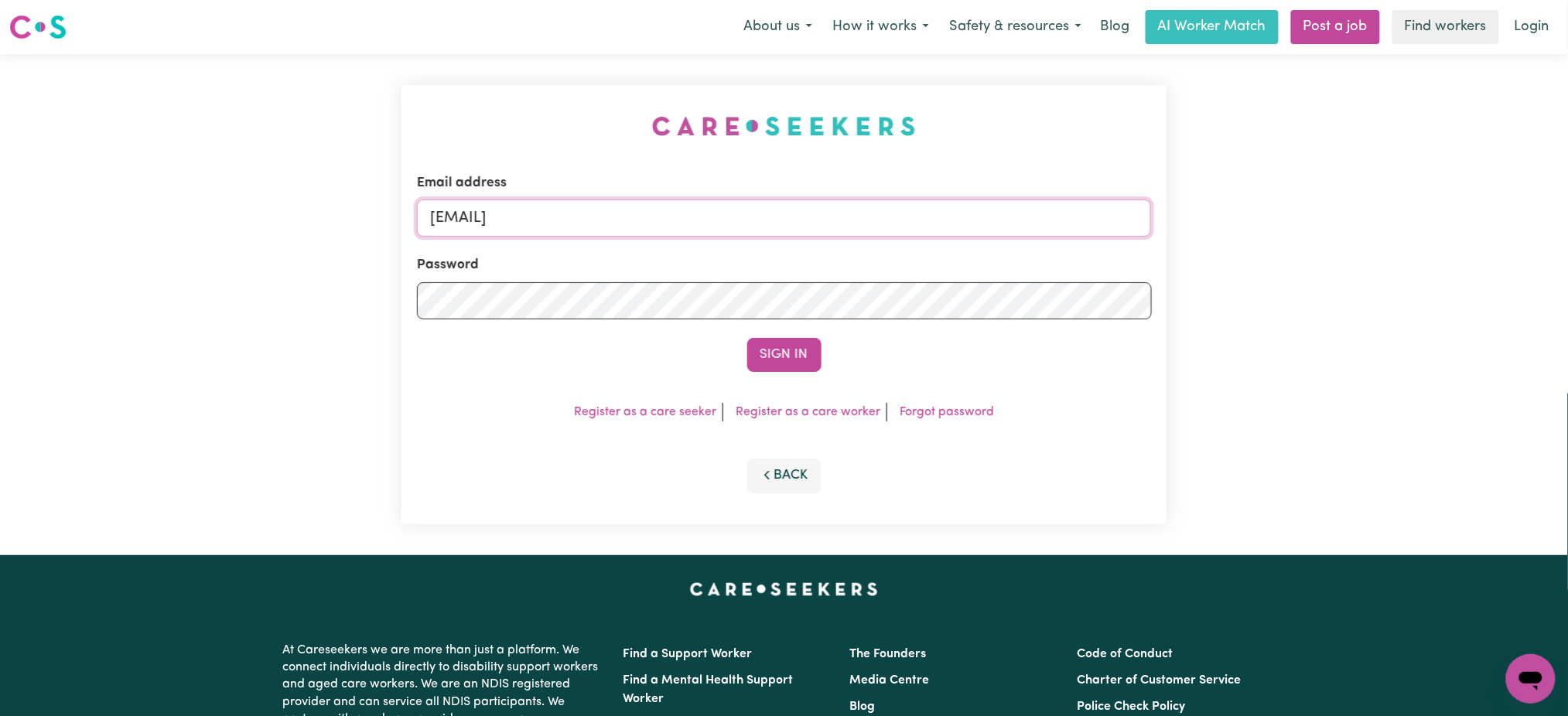 drag, startPoint x: 696, startPoint y: 208, endPoint x: 683, endPoint y: 212, distance: 13.601471 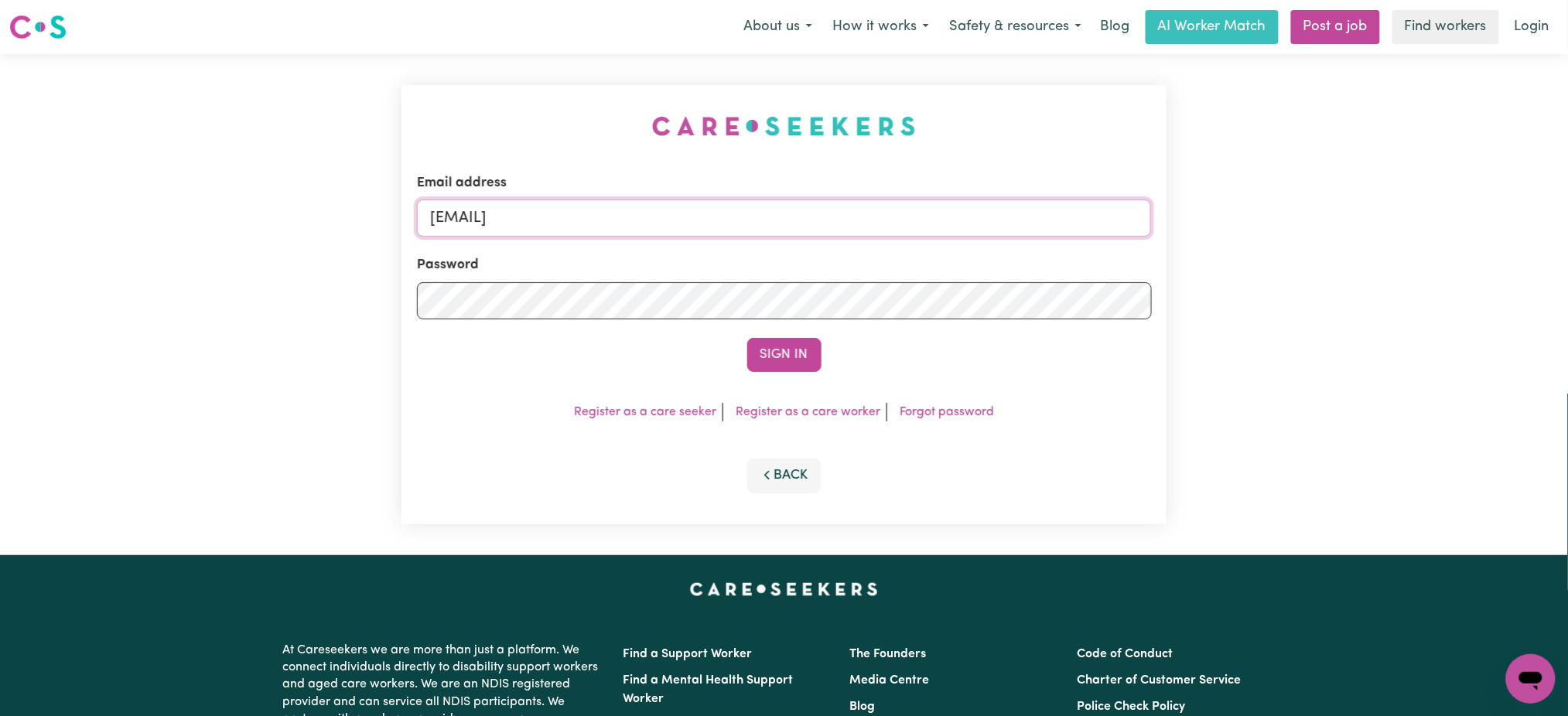 click on "[EMAIL]" at bounding box center (784, 218) 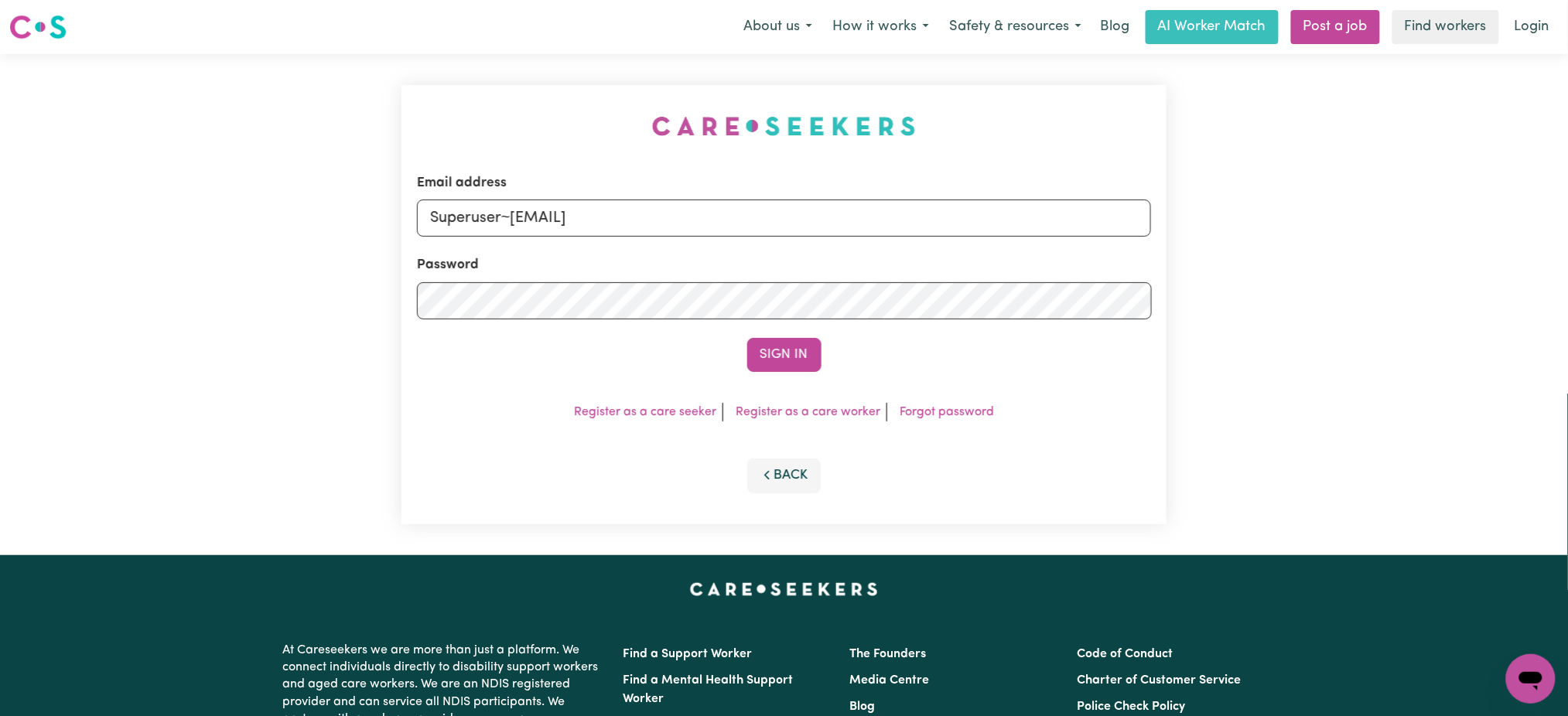 drag, startPoint x: 512, startPoint y: 206, endPoint x: 927, endPoint y: 211, distance: 415.03012 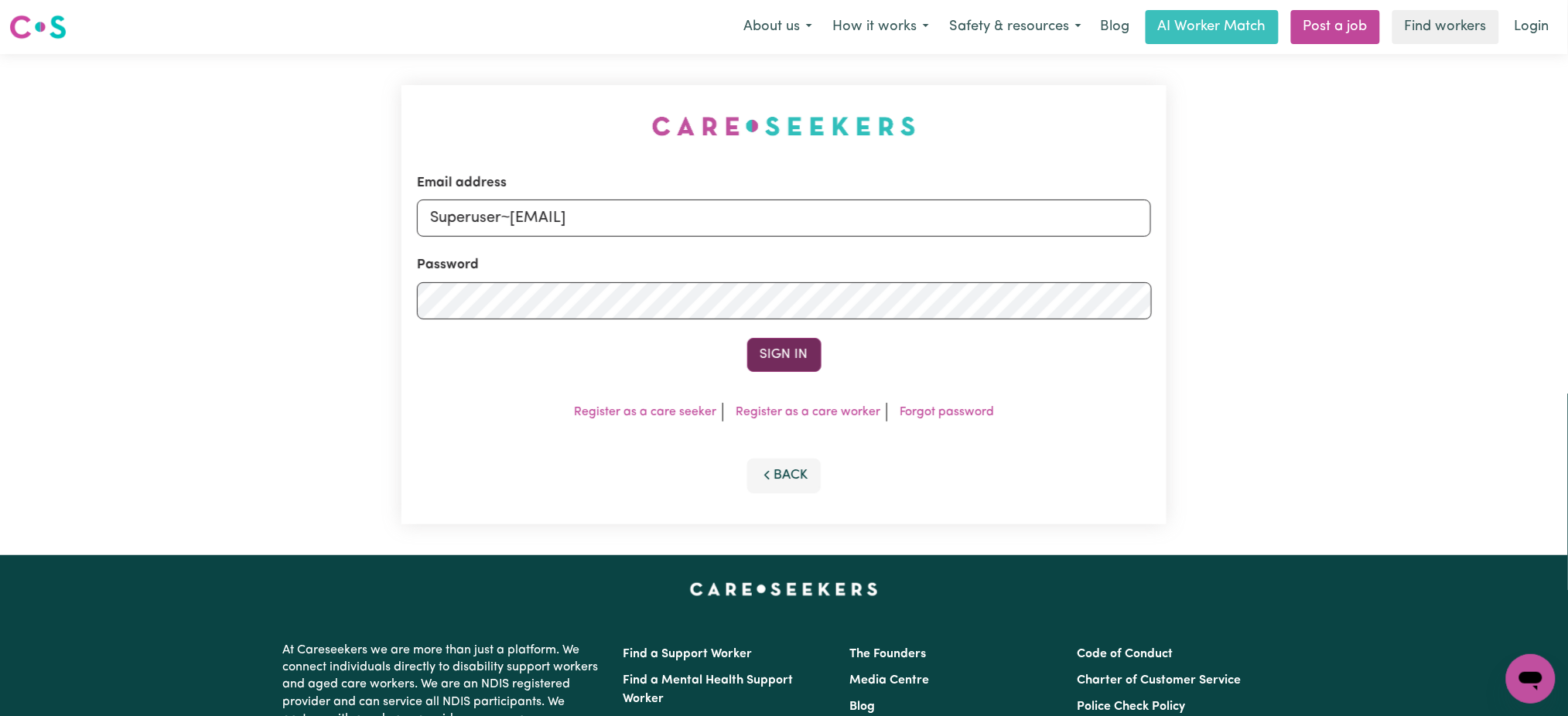 click on "Sign In" at bounding box center (784, 355) 